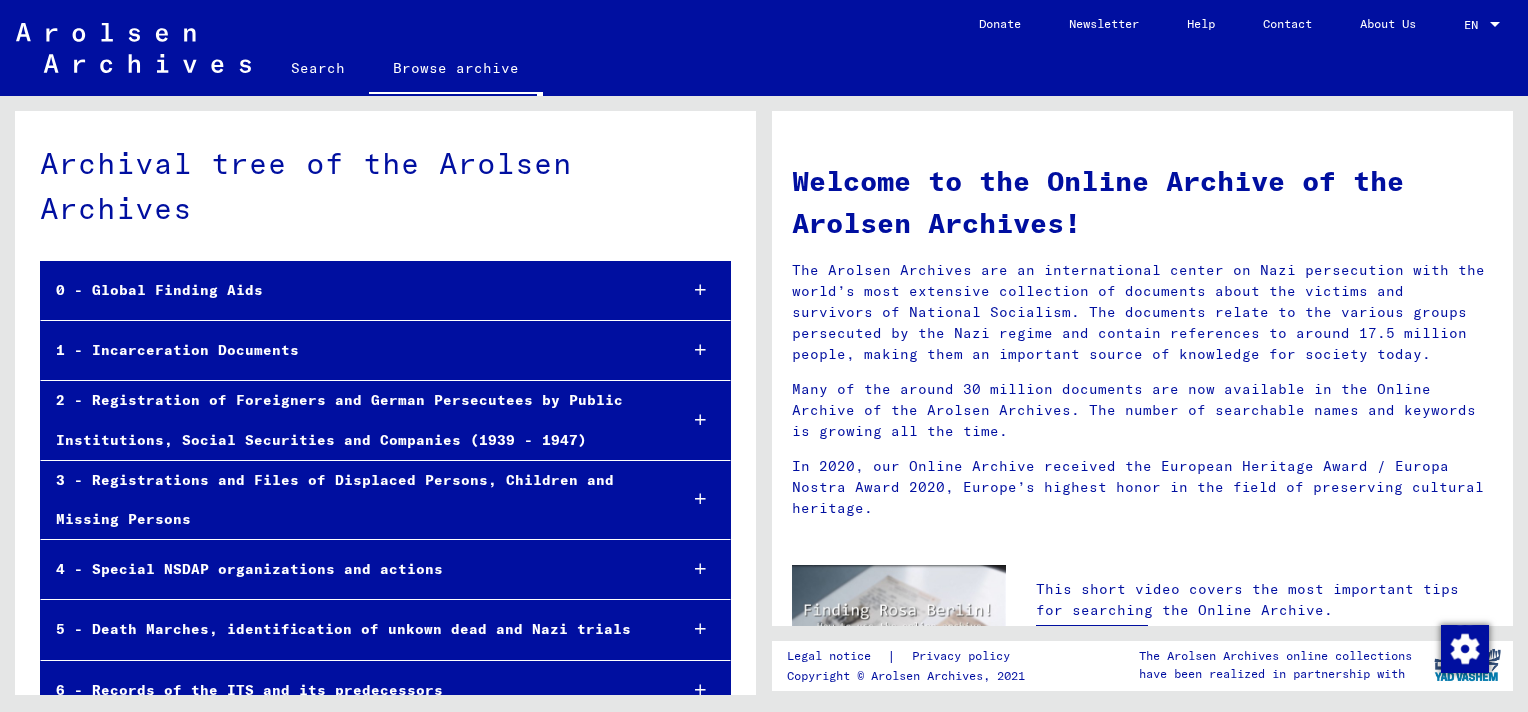 scroll, scrollTop: 0, scrollLeft: 0, axis: both 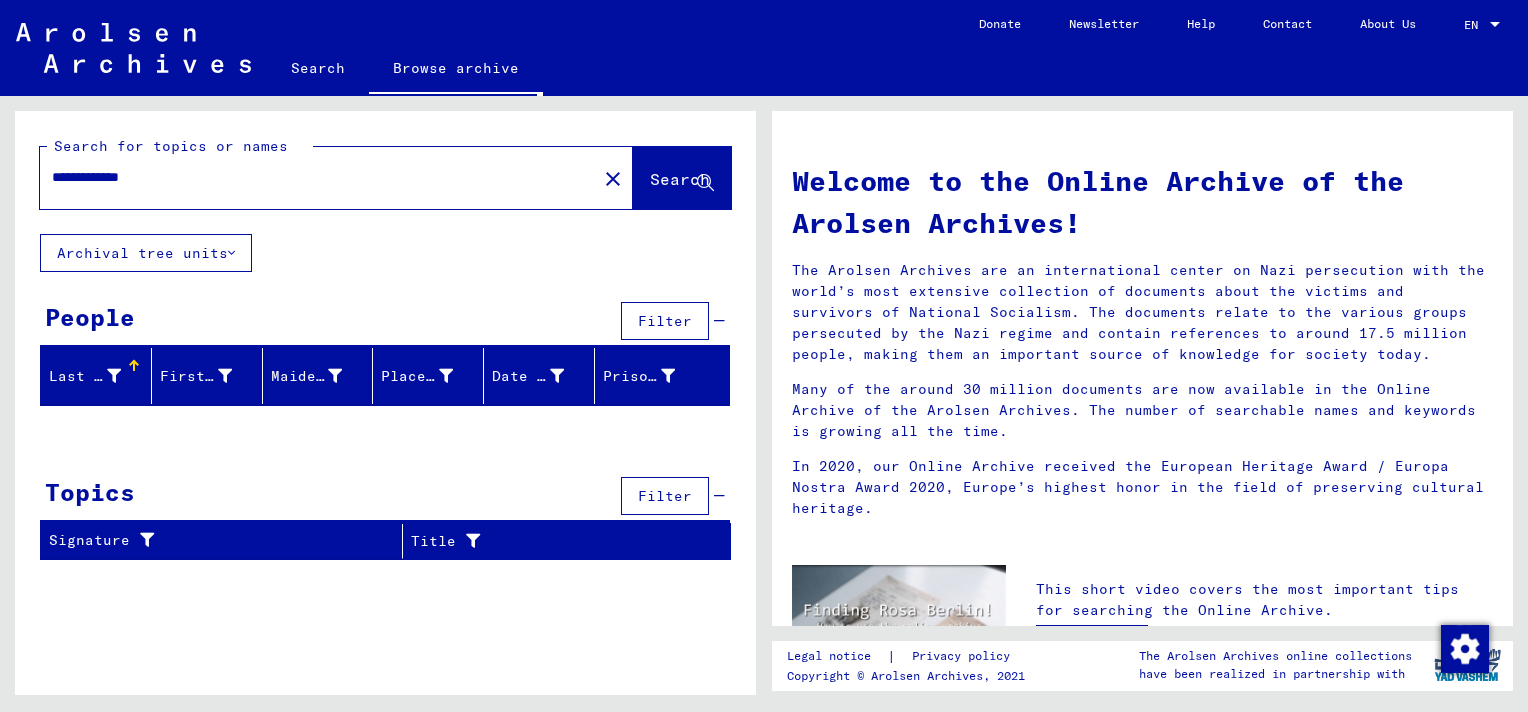 click on "**********" at bounding box center [312, 177] 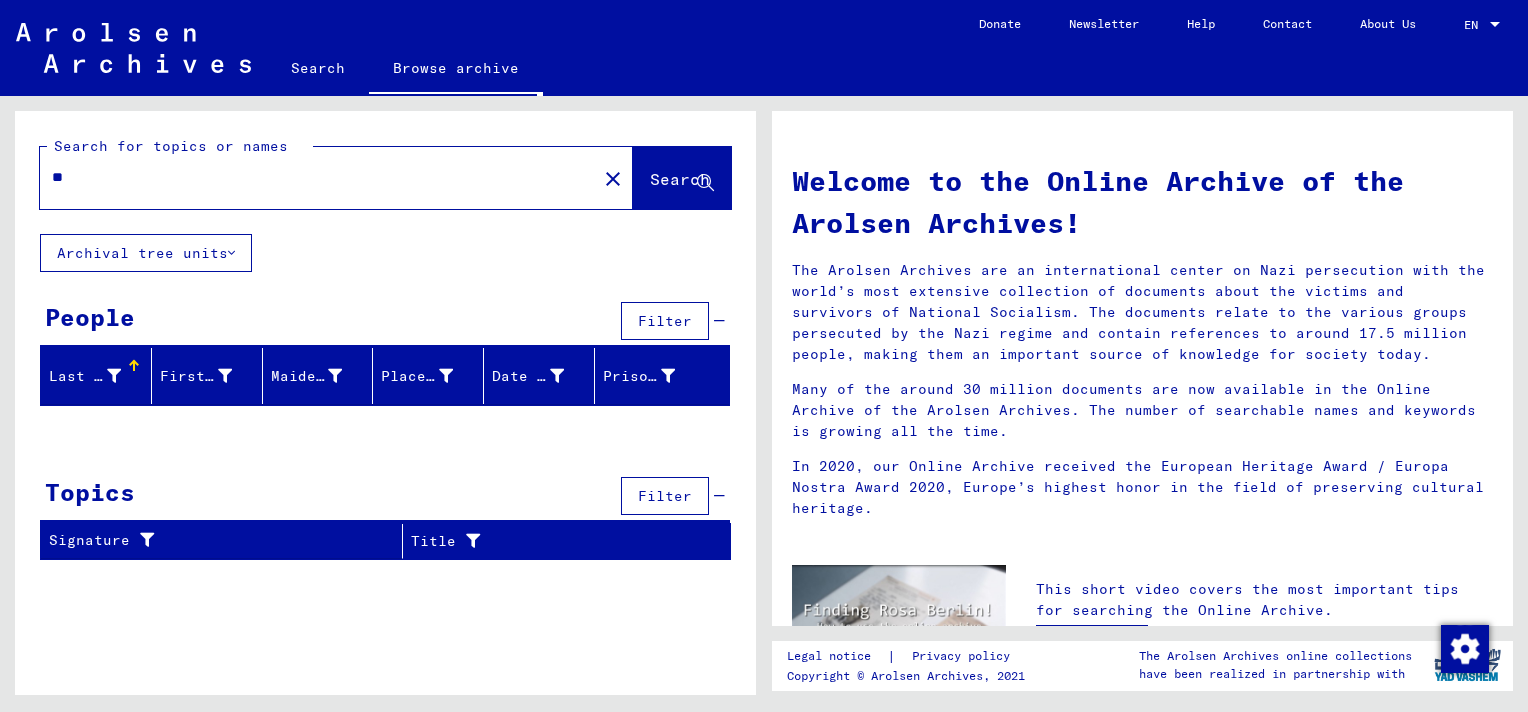 type on "*" 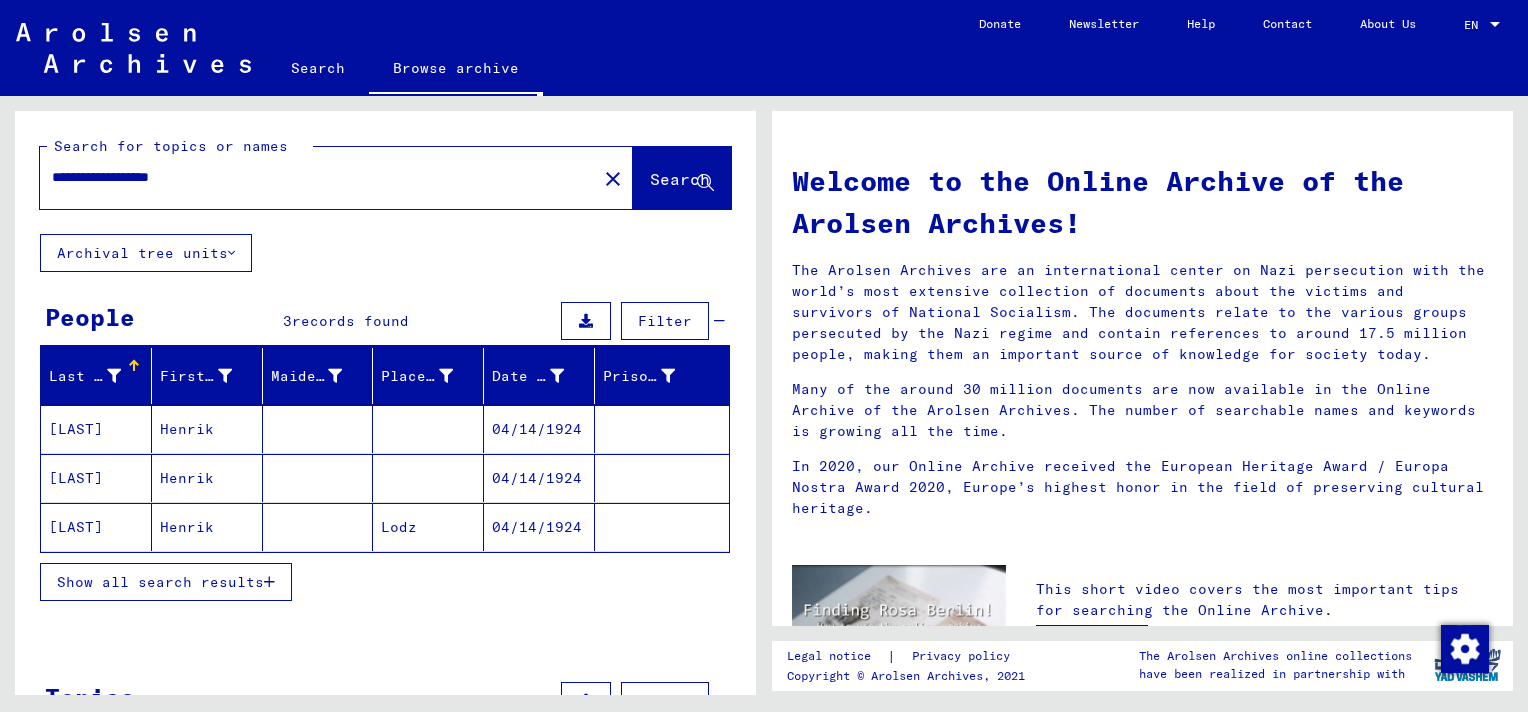 click at bounding box center [662, 478] 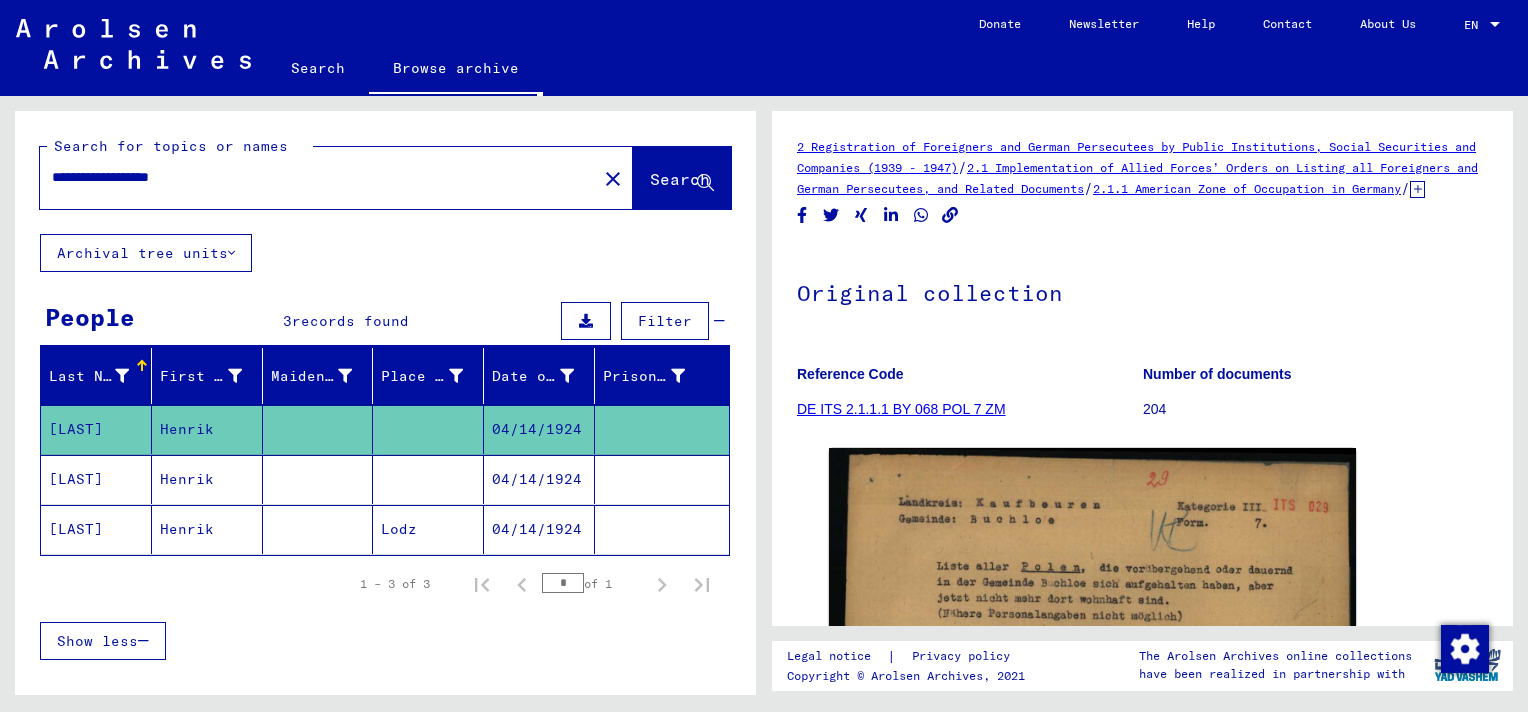 scroll, scrollTop: 0, scrollLeft: 0, axis: both 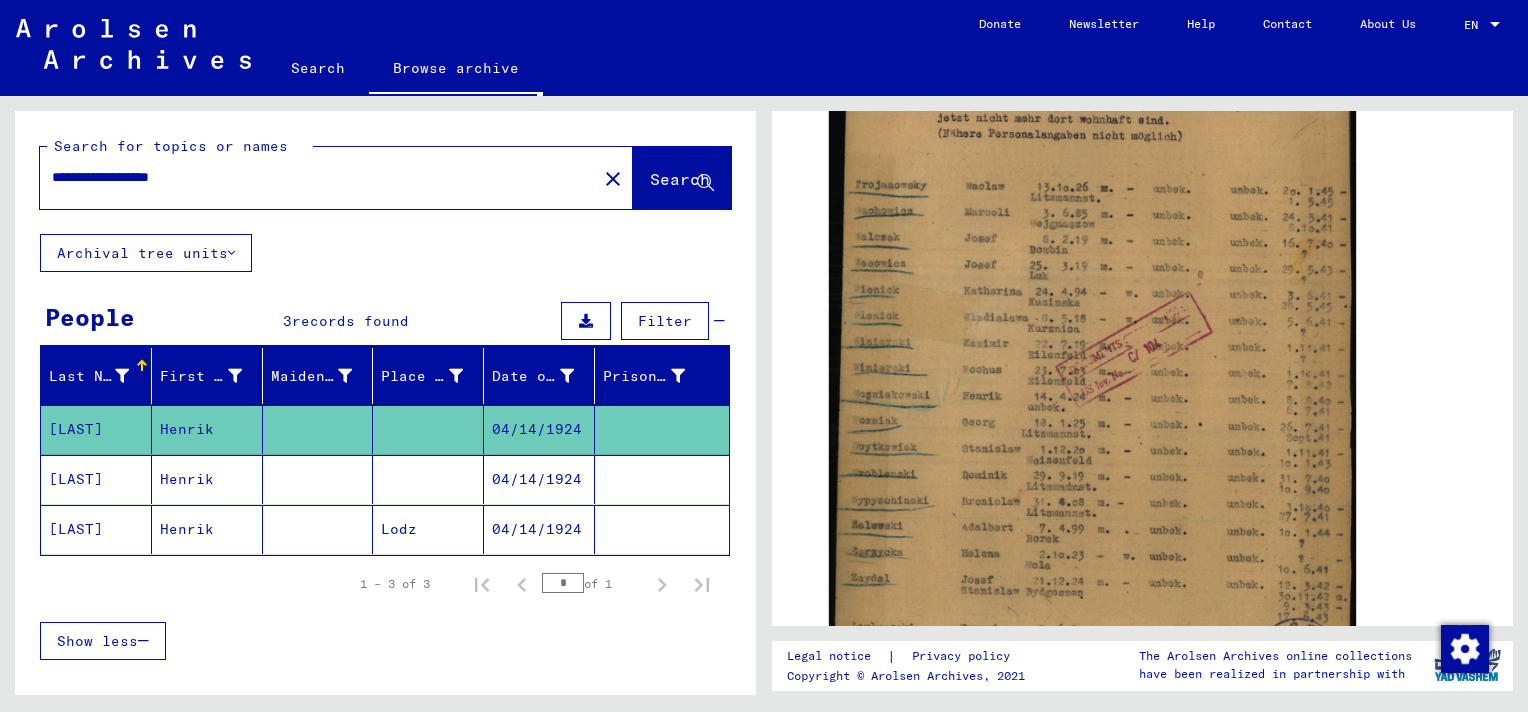 click at bounding box center (662, 529) 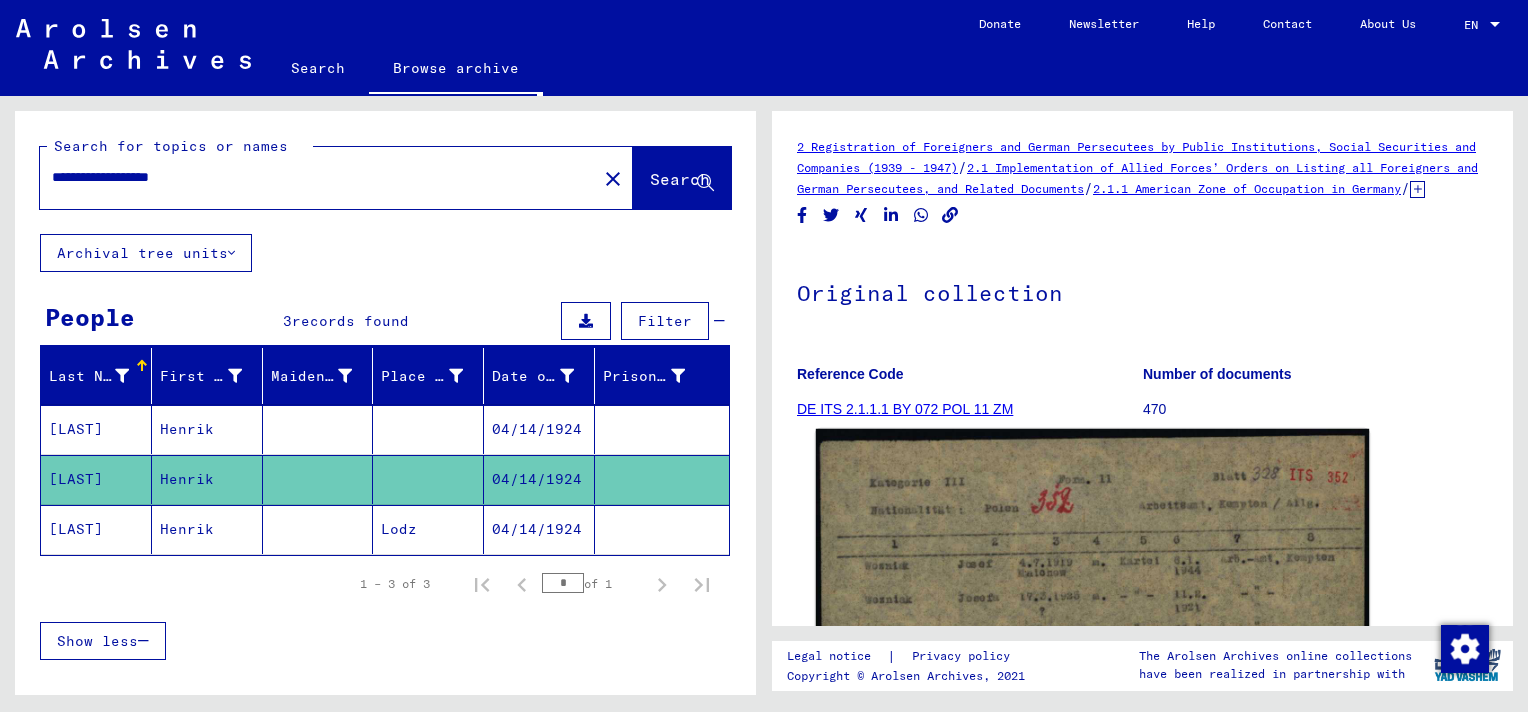 scroll, scrollTop: 0, scrollLeft: 0, axis: both 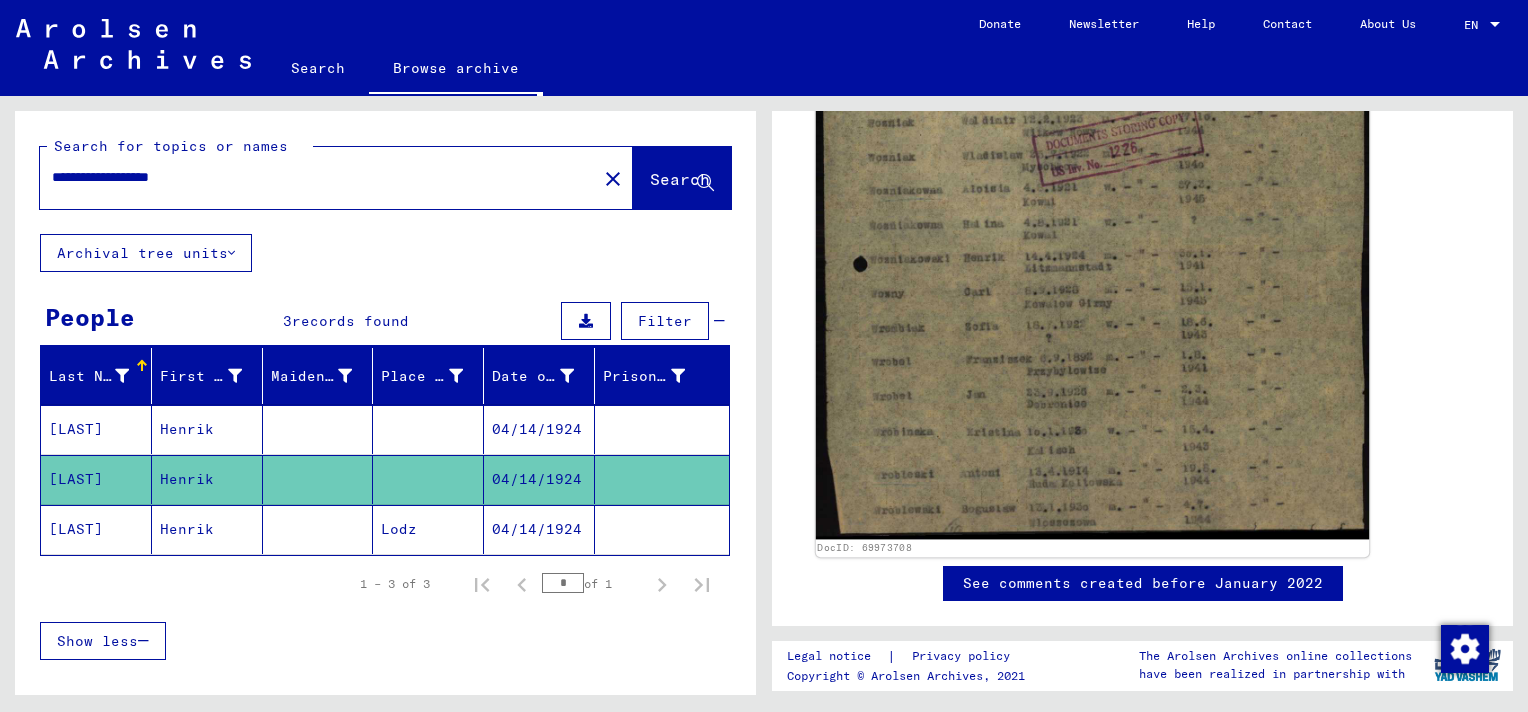 click 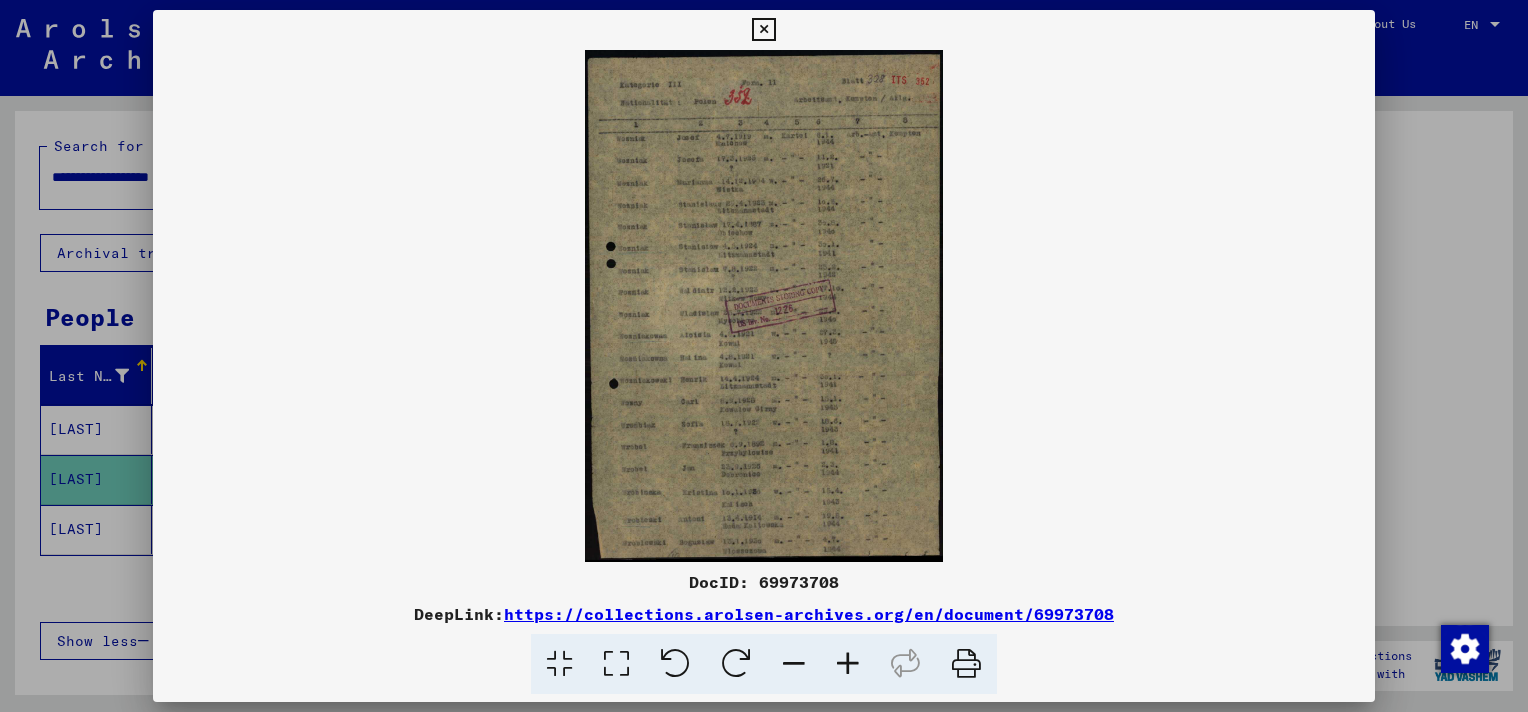 click at bounding box center (848, 664) 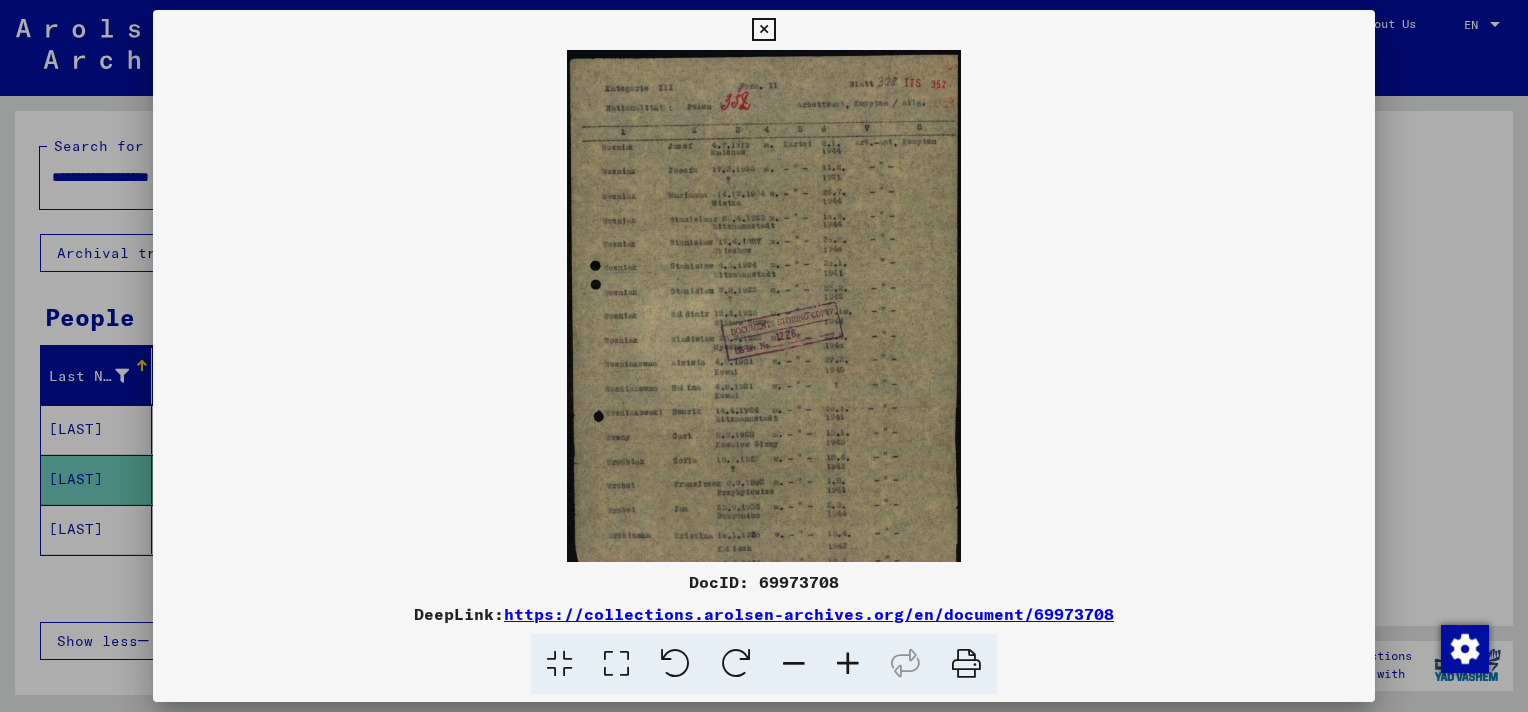 click at bounding box center [848, 664] 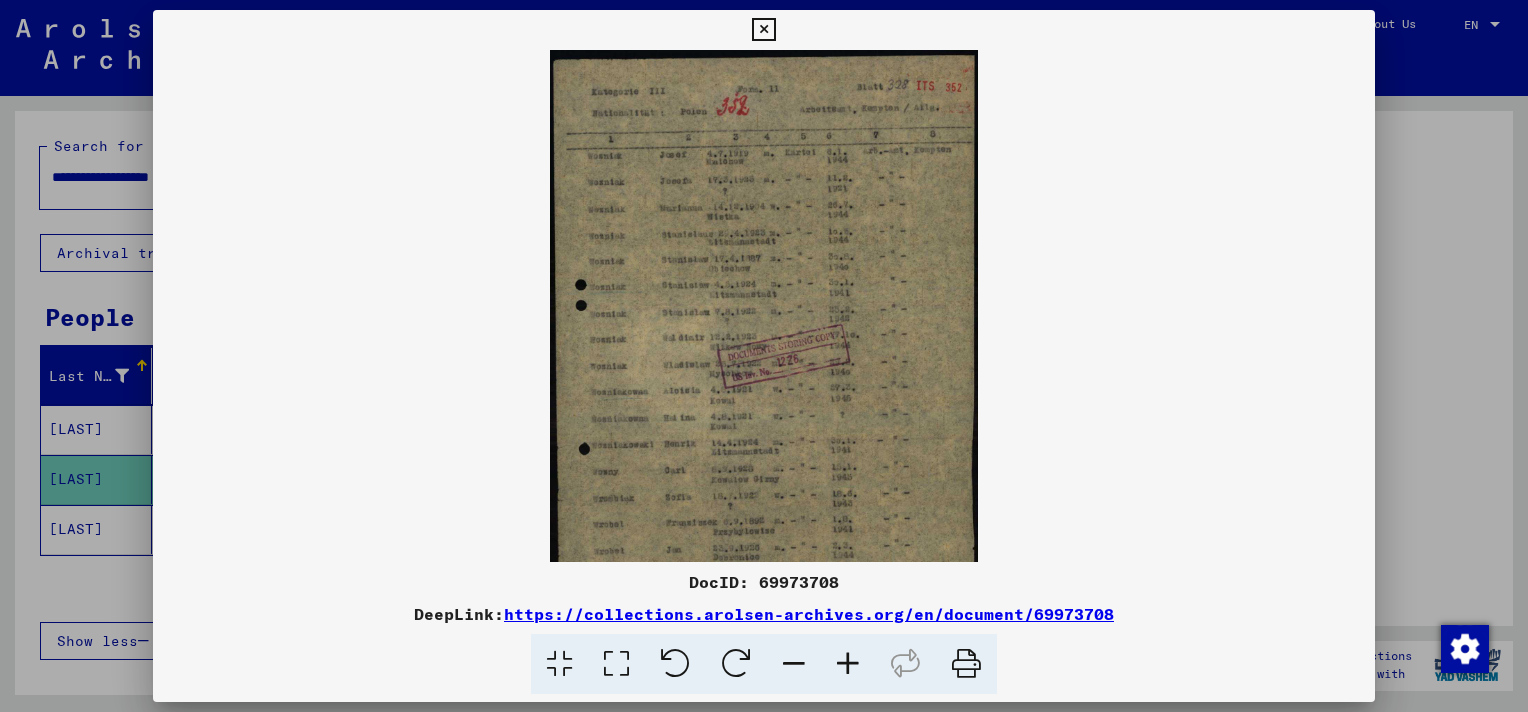 click at bounding box center [848, 664] 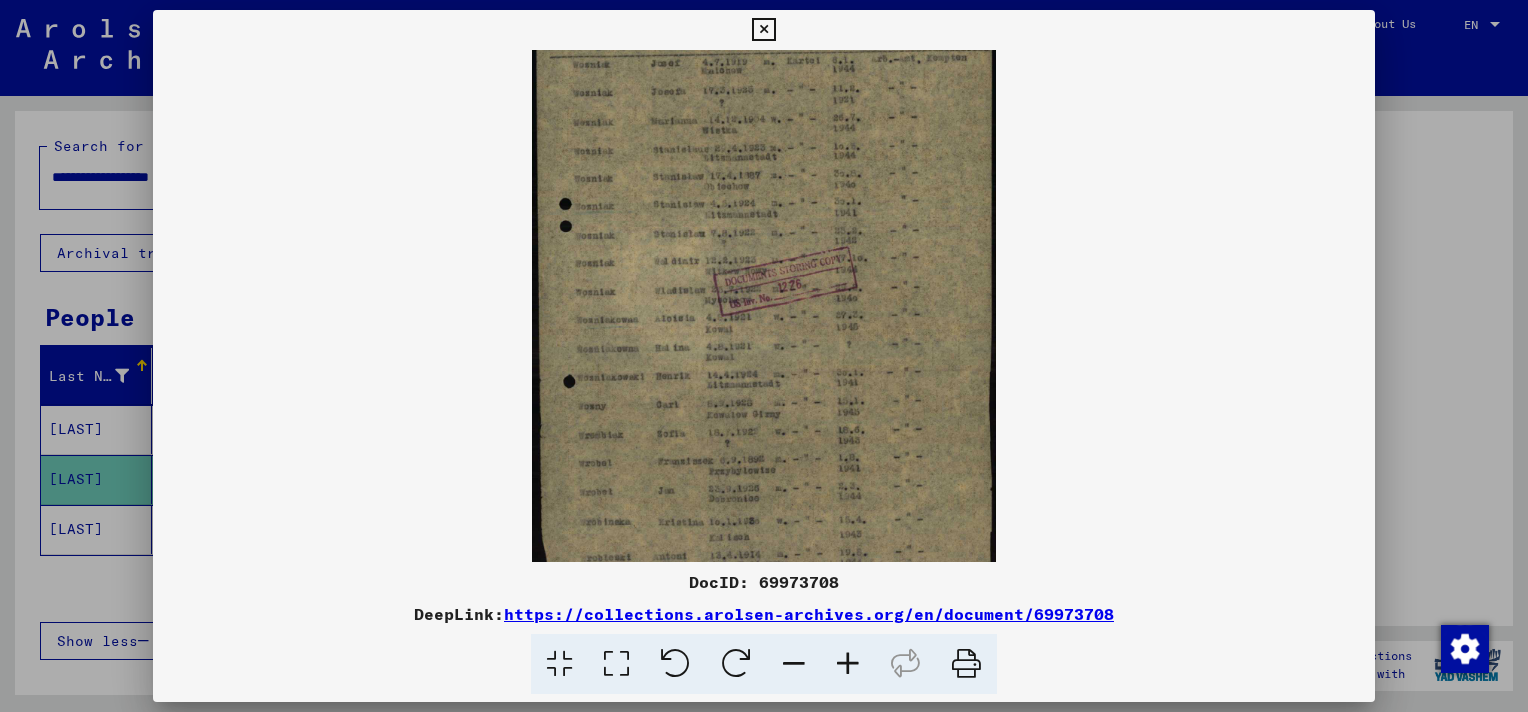 scroll, scrollTop: 150, scrollLeft: 0, axis: vertical 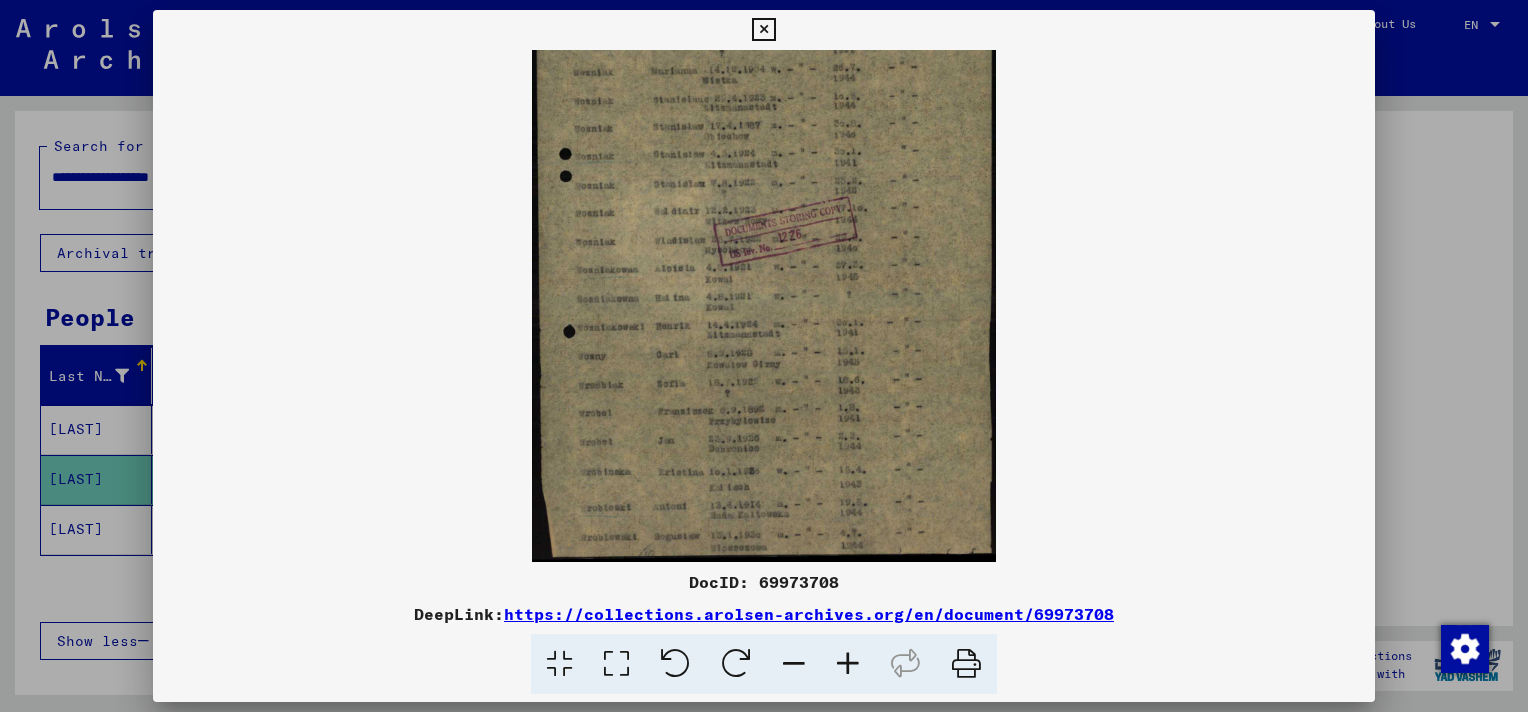 drag, startPoint x: 877, startPoint y: 435, endPoint x: 876, endPoint y: 237, distance: 198.00252 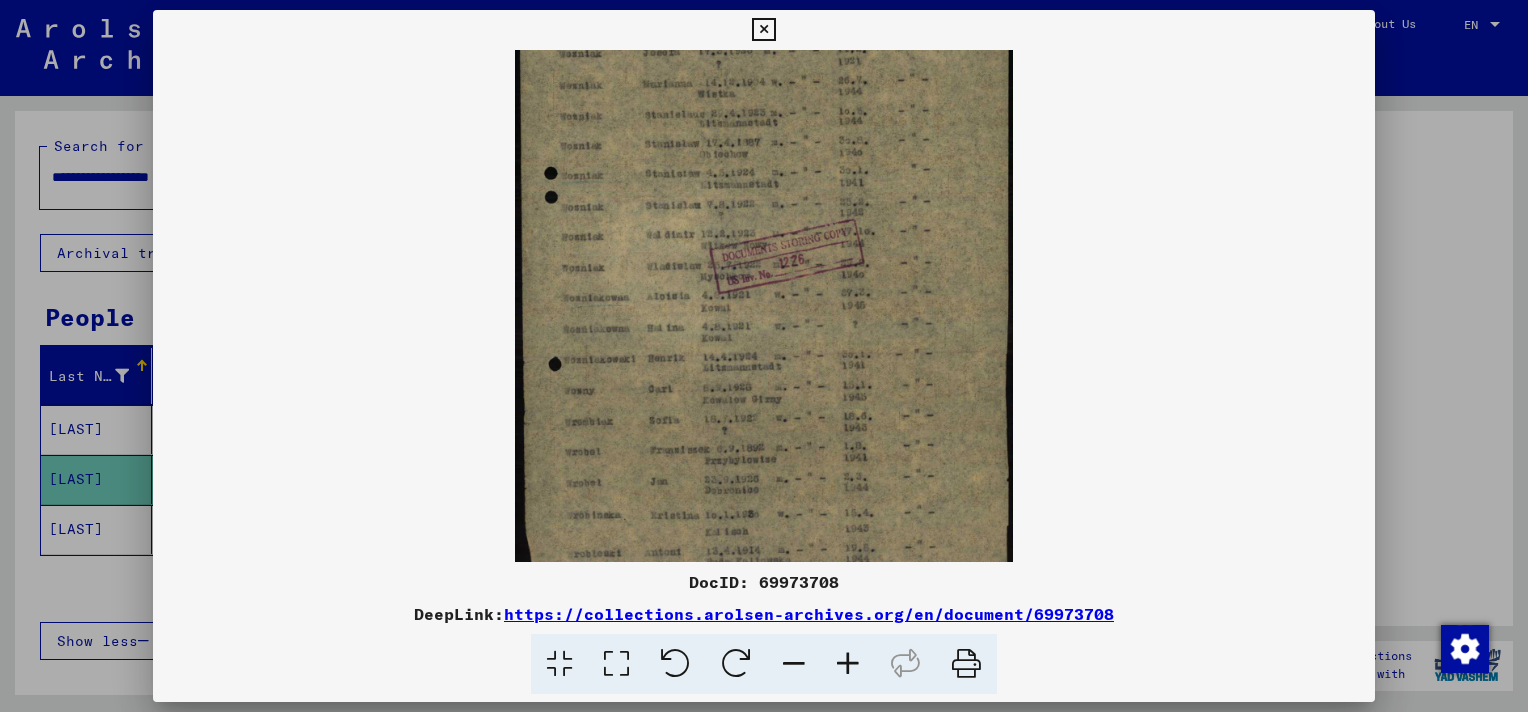 click at bounding box center (848, 664) 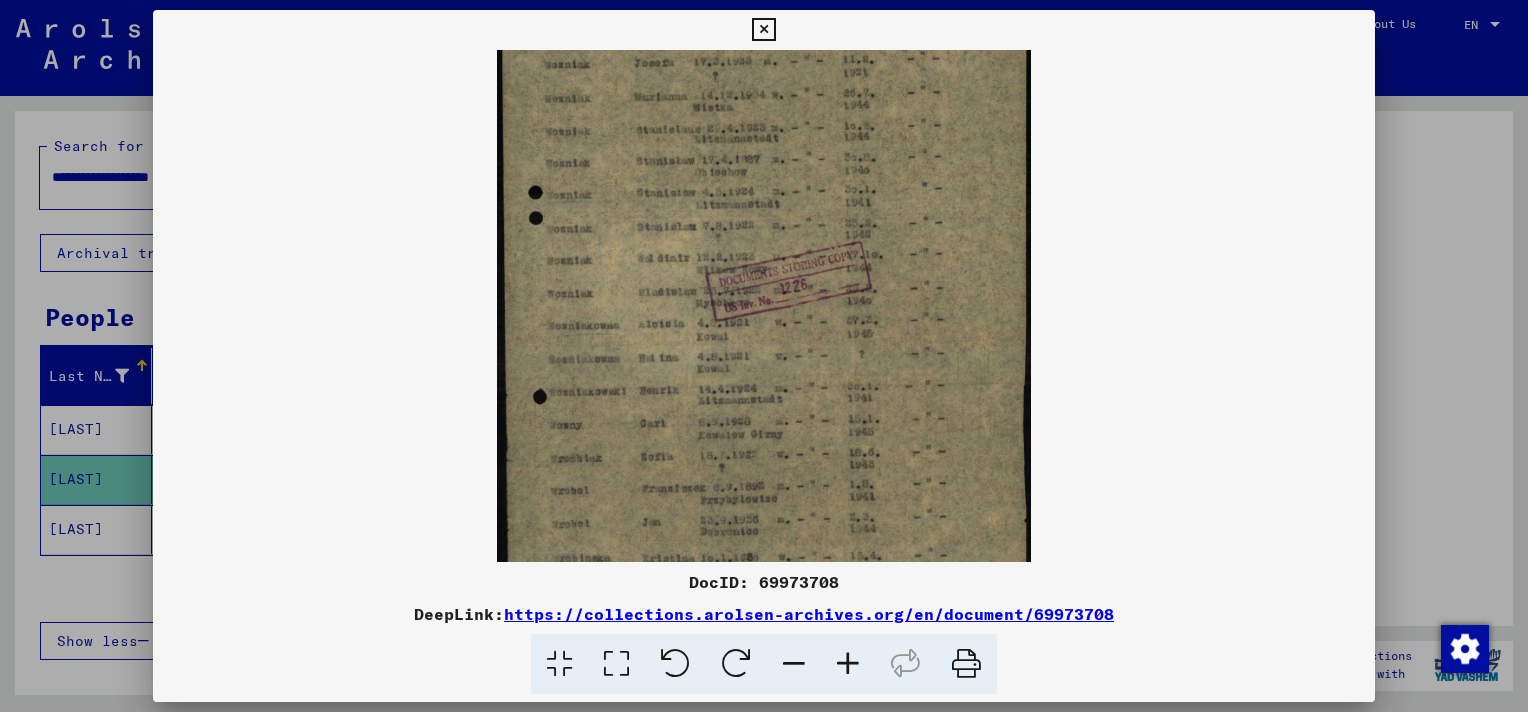 click at bounding box center (848, 664) 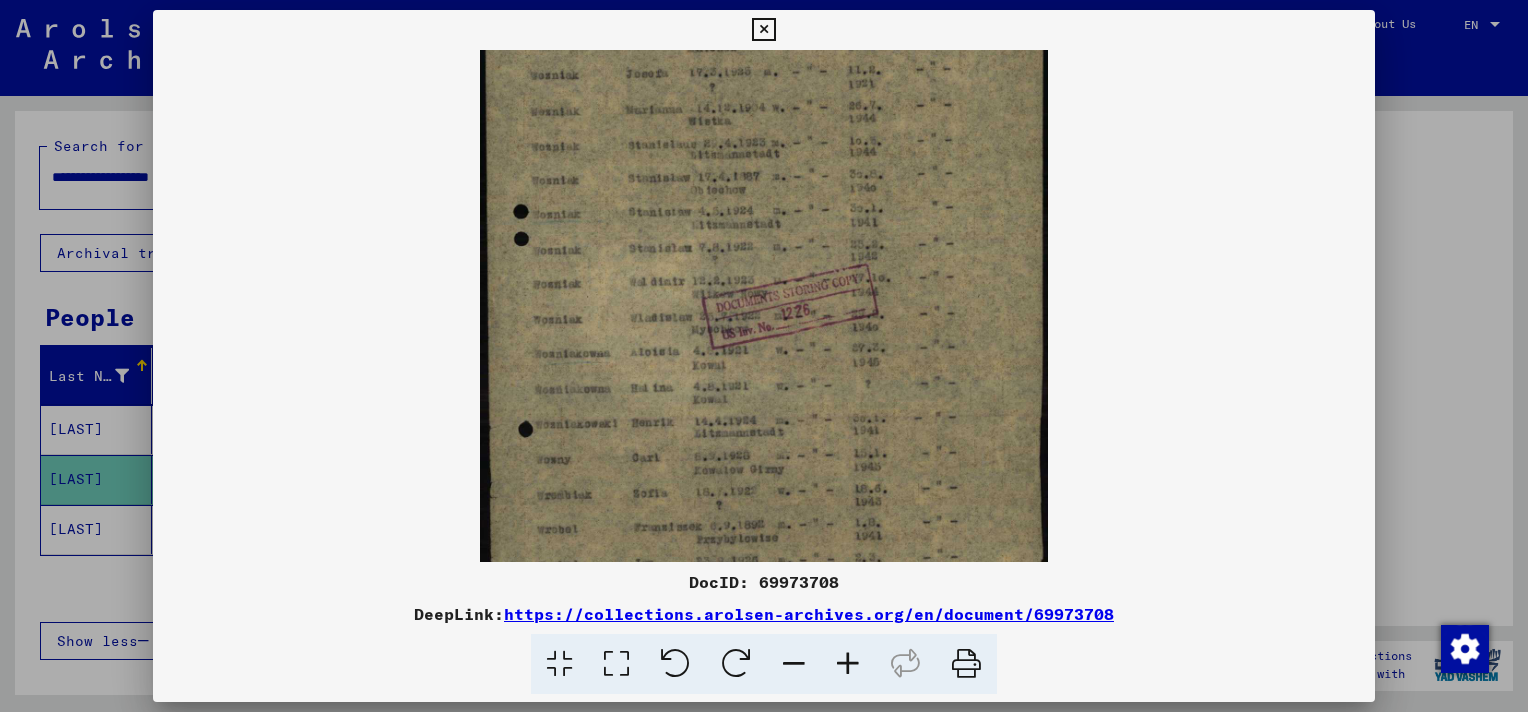 click at bounding box center [848, 664] 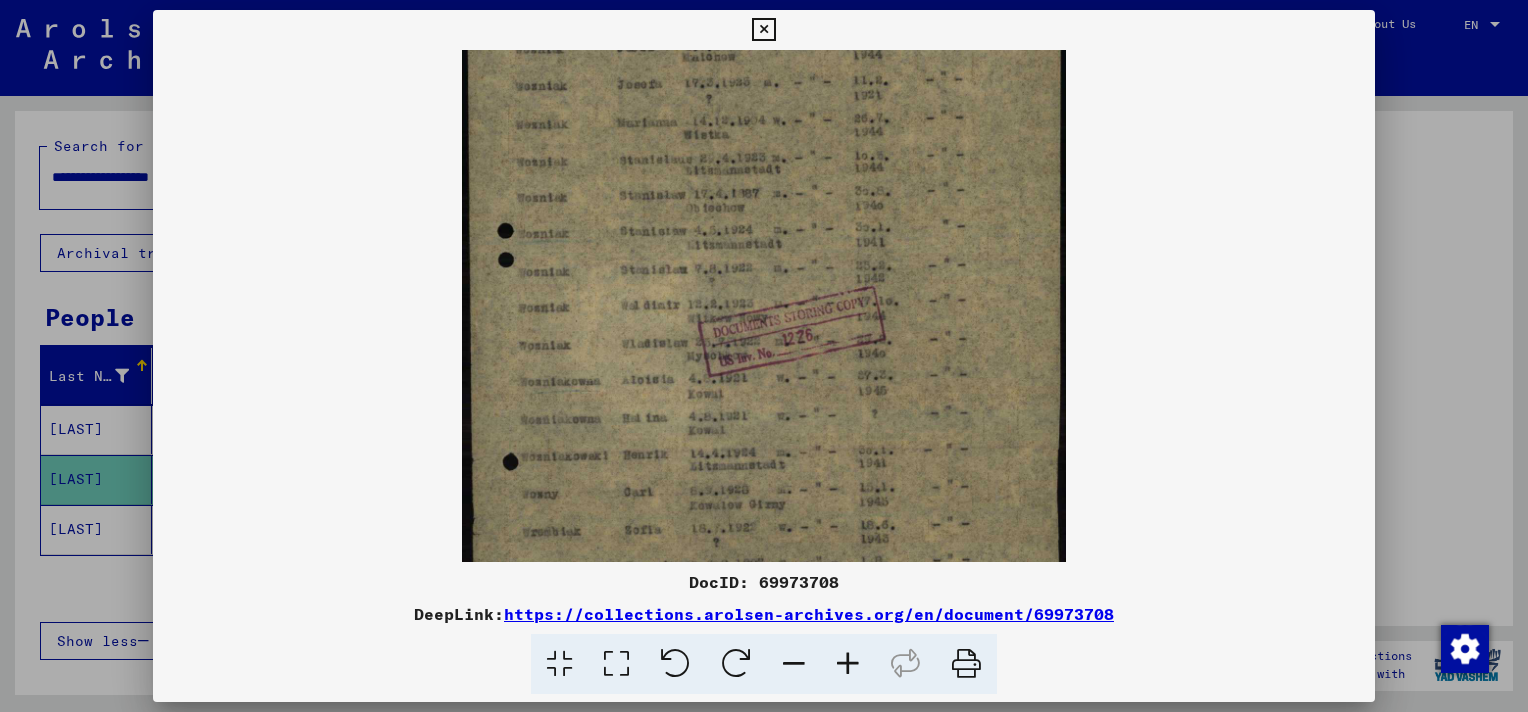 click at bounding box center (763, 30) 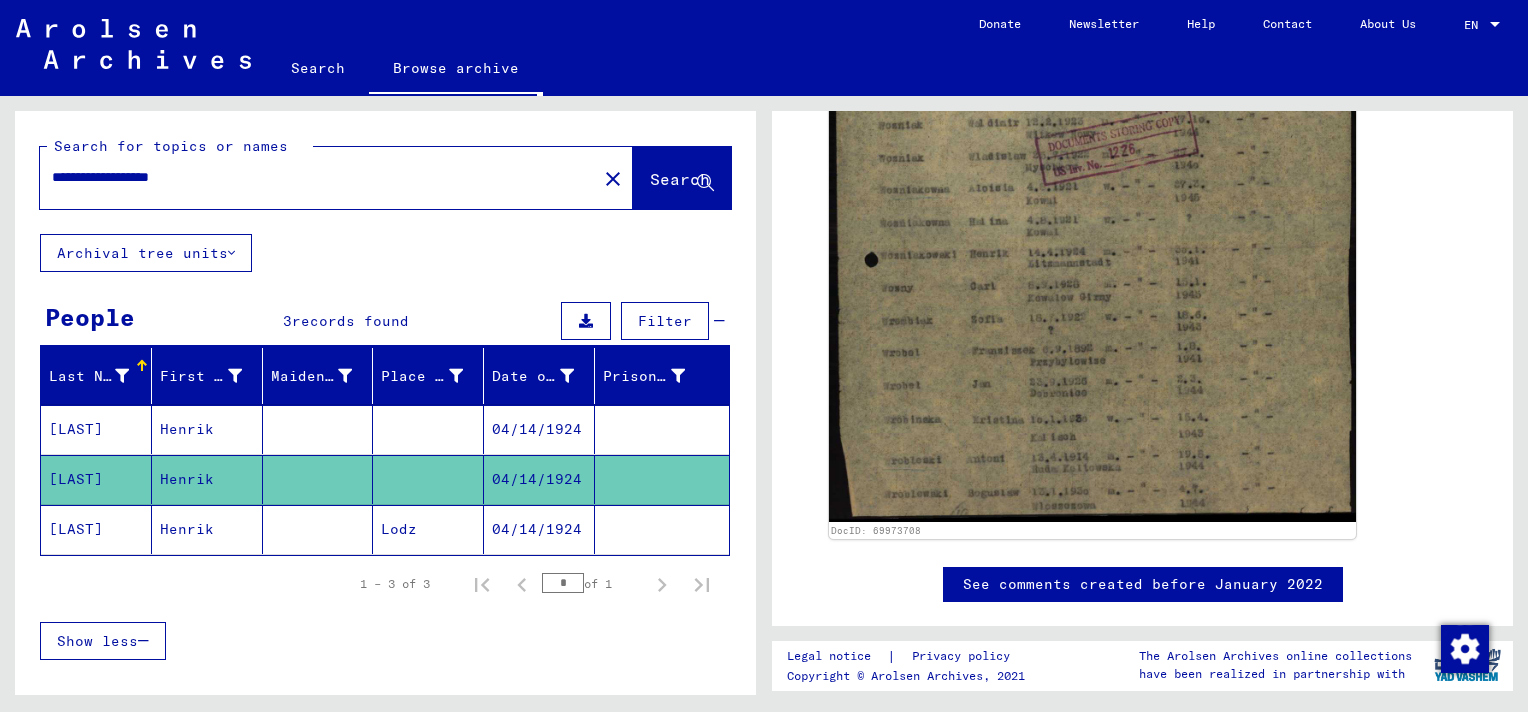 click 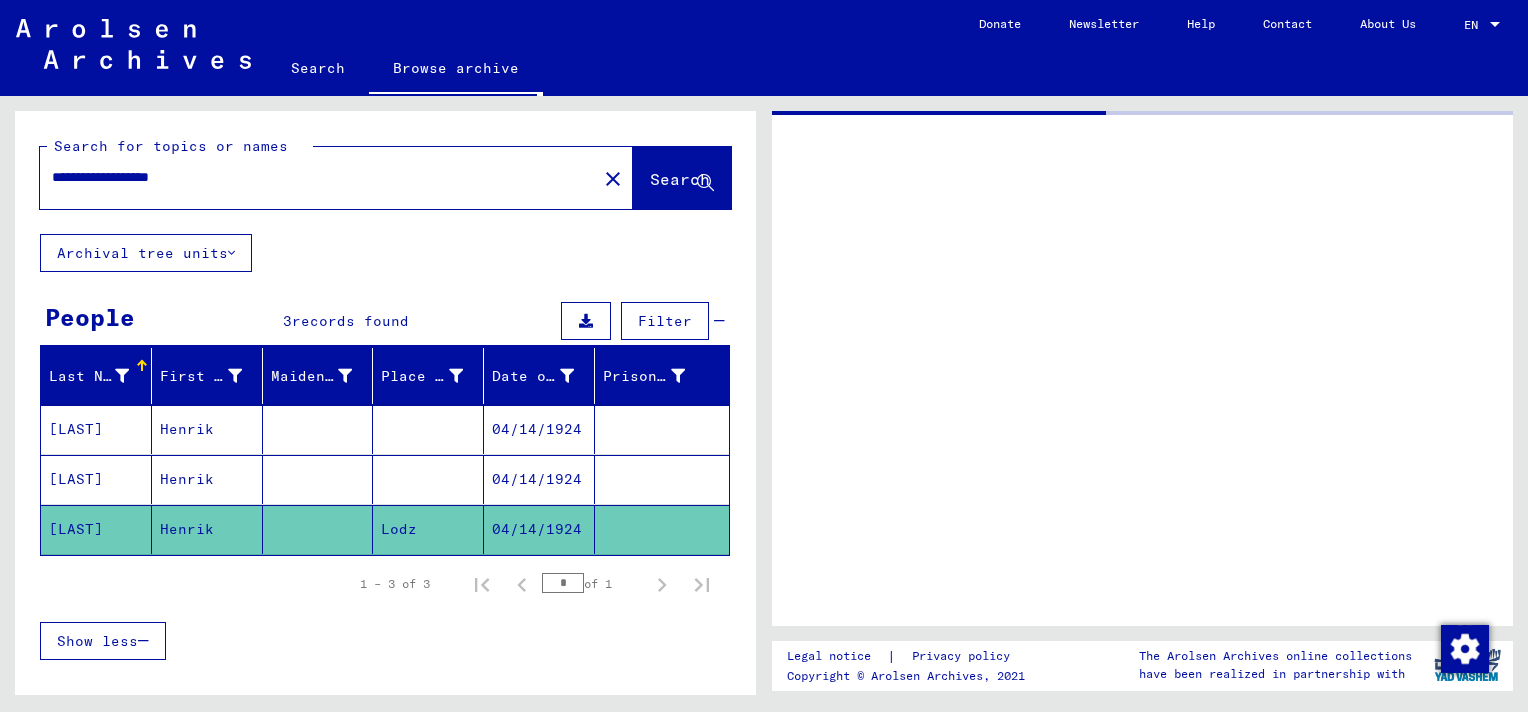 scroll, scrollTop: 0, scrollLeft: 0, axis: both 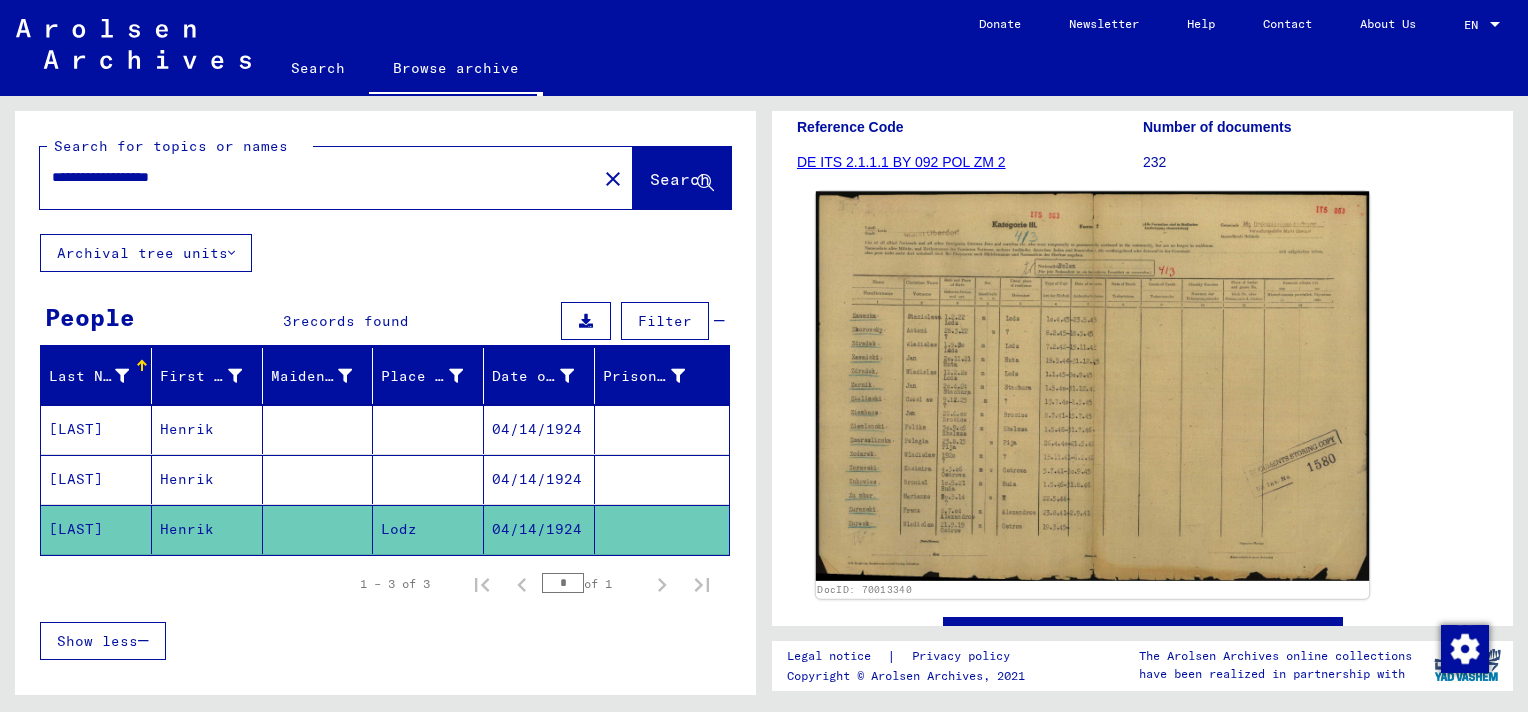click 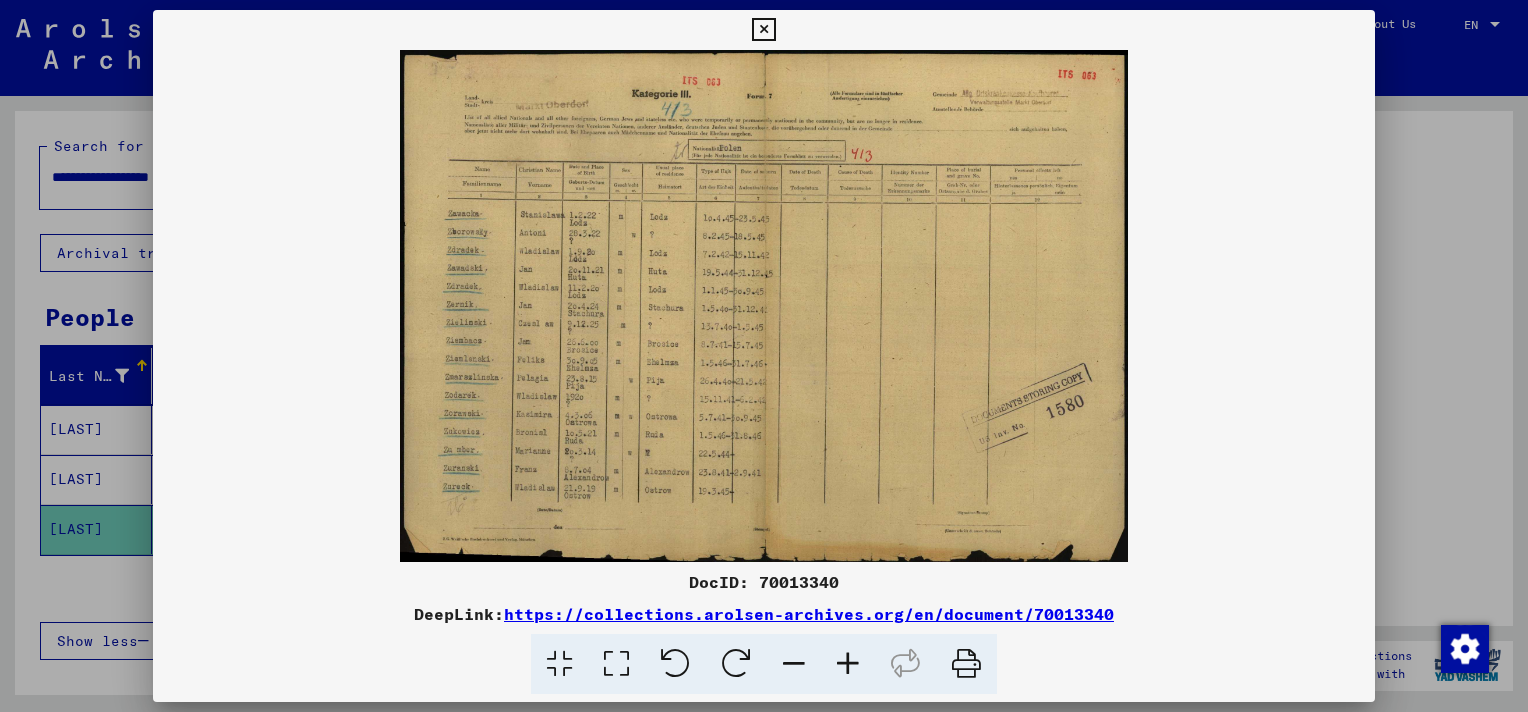 click at bounding box center (848, 664) 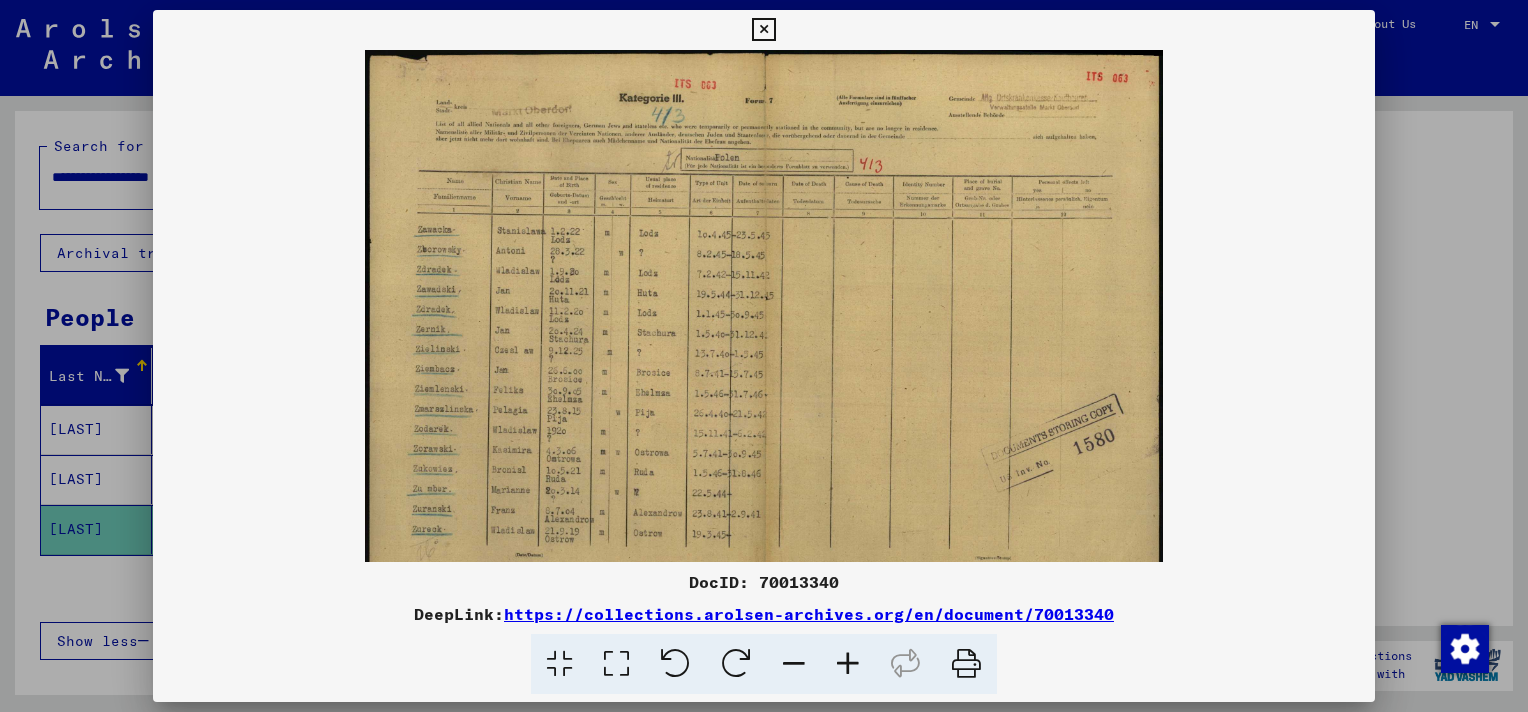 click at bounding box center [763, 30] 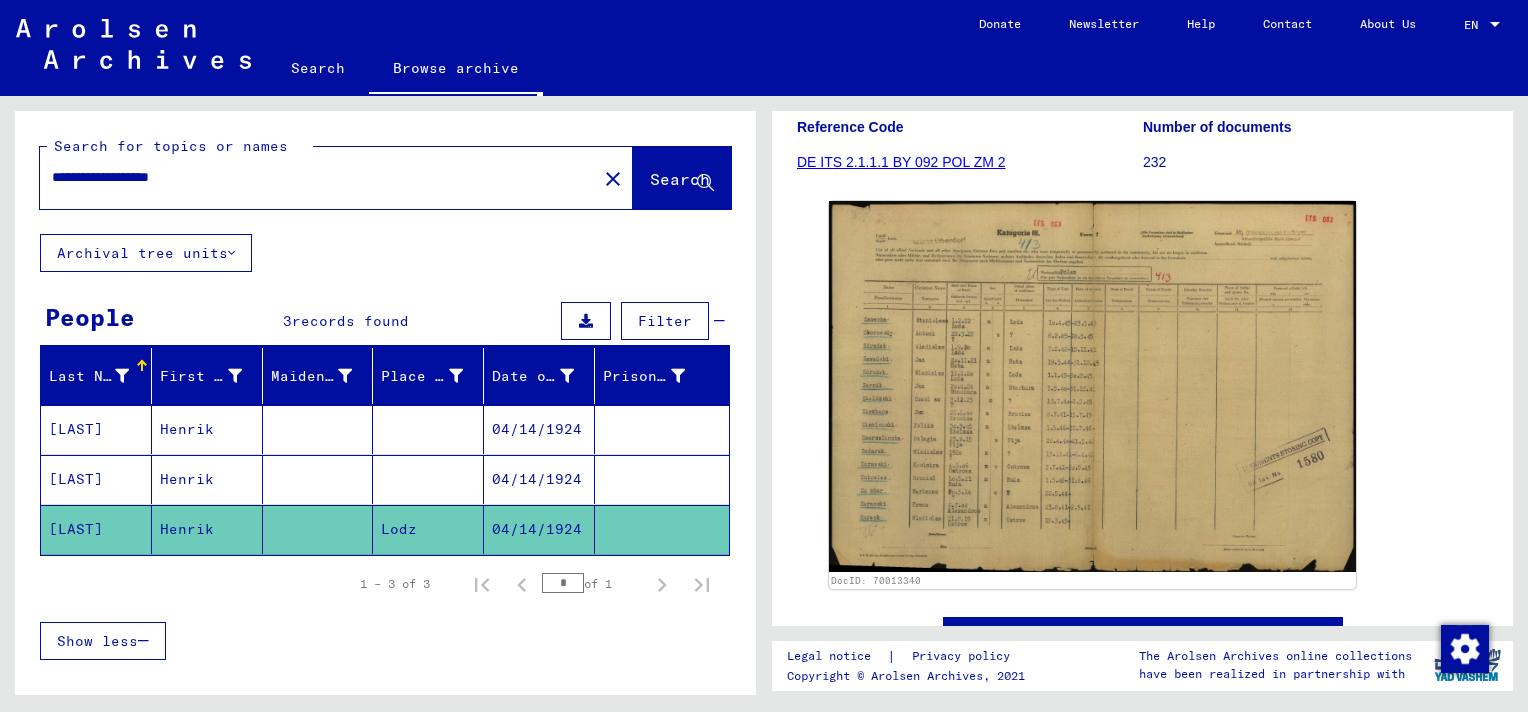 click on "**********" at bounding box center (318, 177) 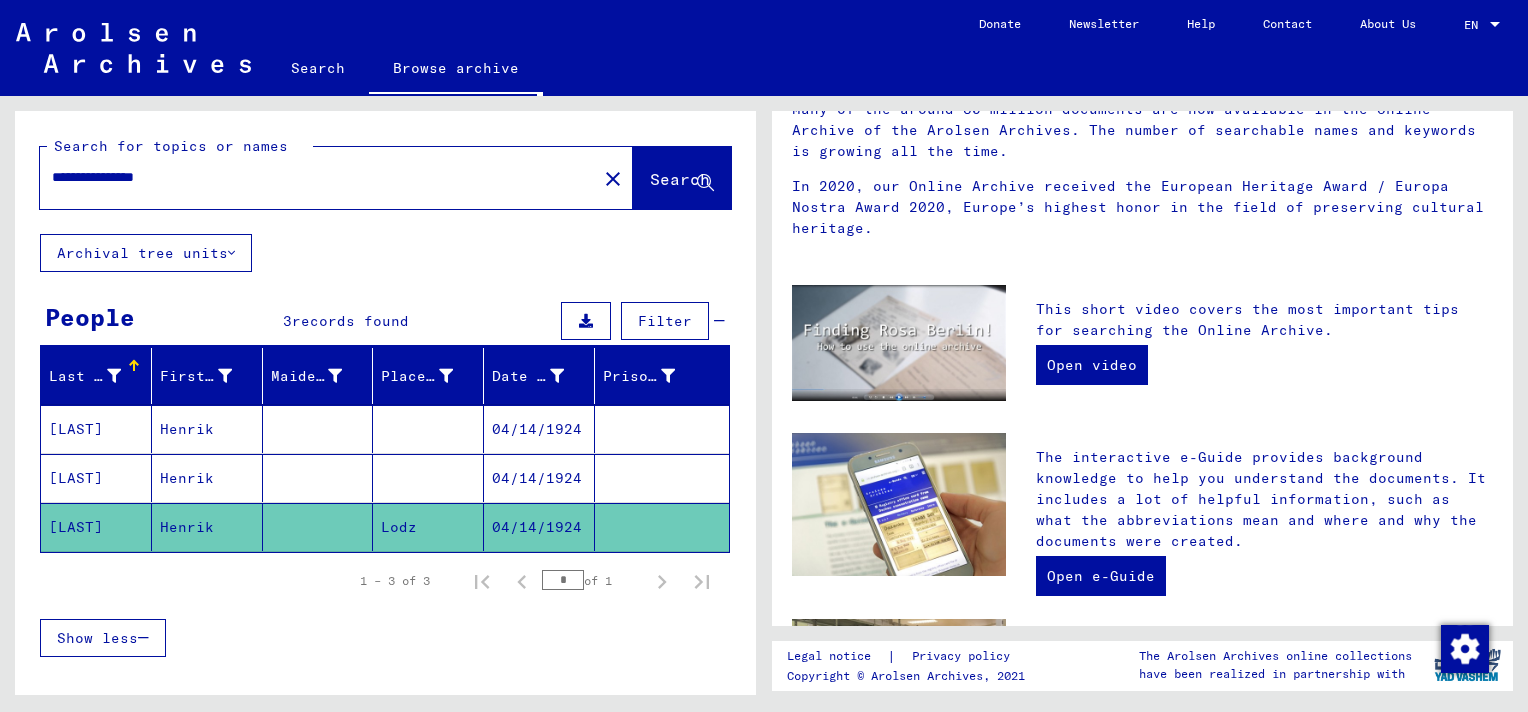 scroll, scrollTop: 0, scrollLeft: 0, axis: both 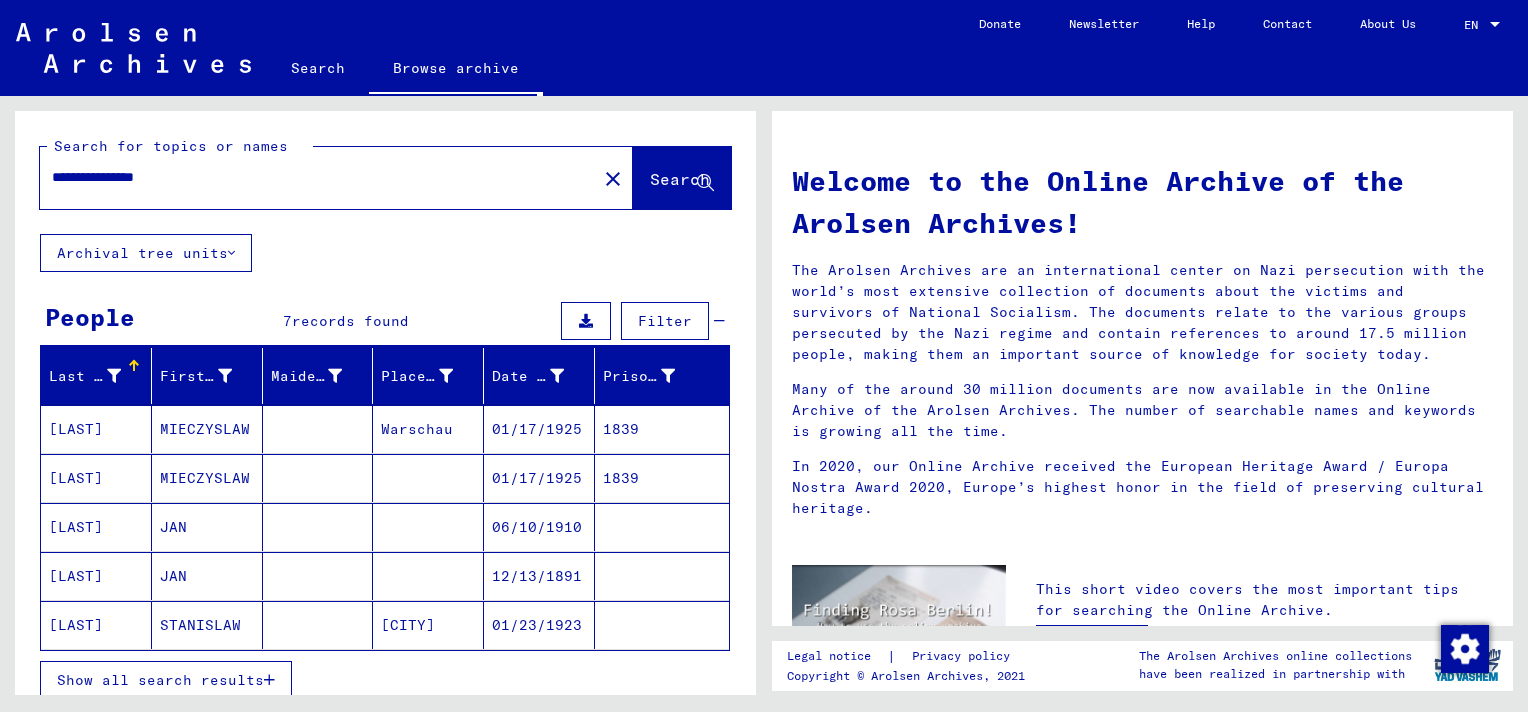 click on "1839" at bounding box center [662, 478] 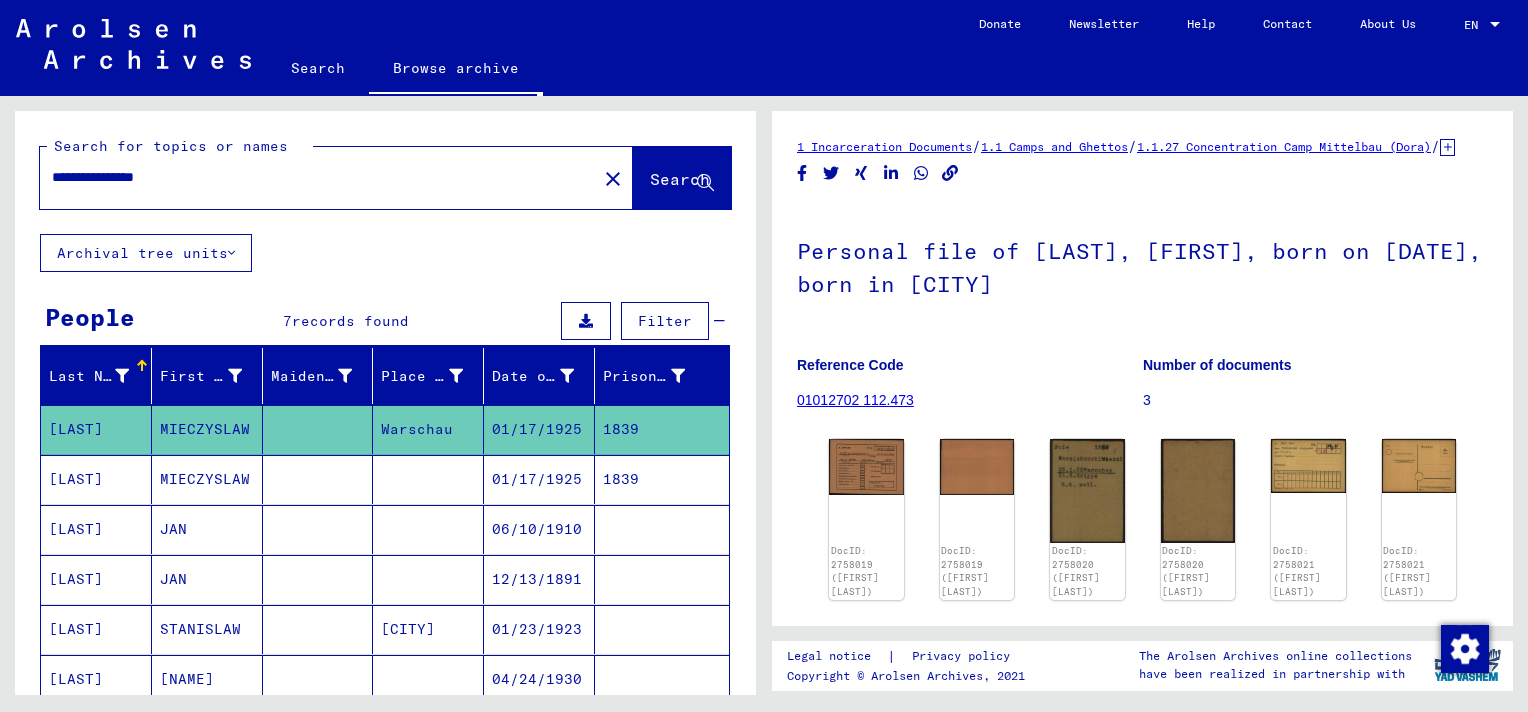 scroll, scrollTop: 0, scrollLeft: 0, axis: both 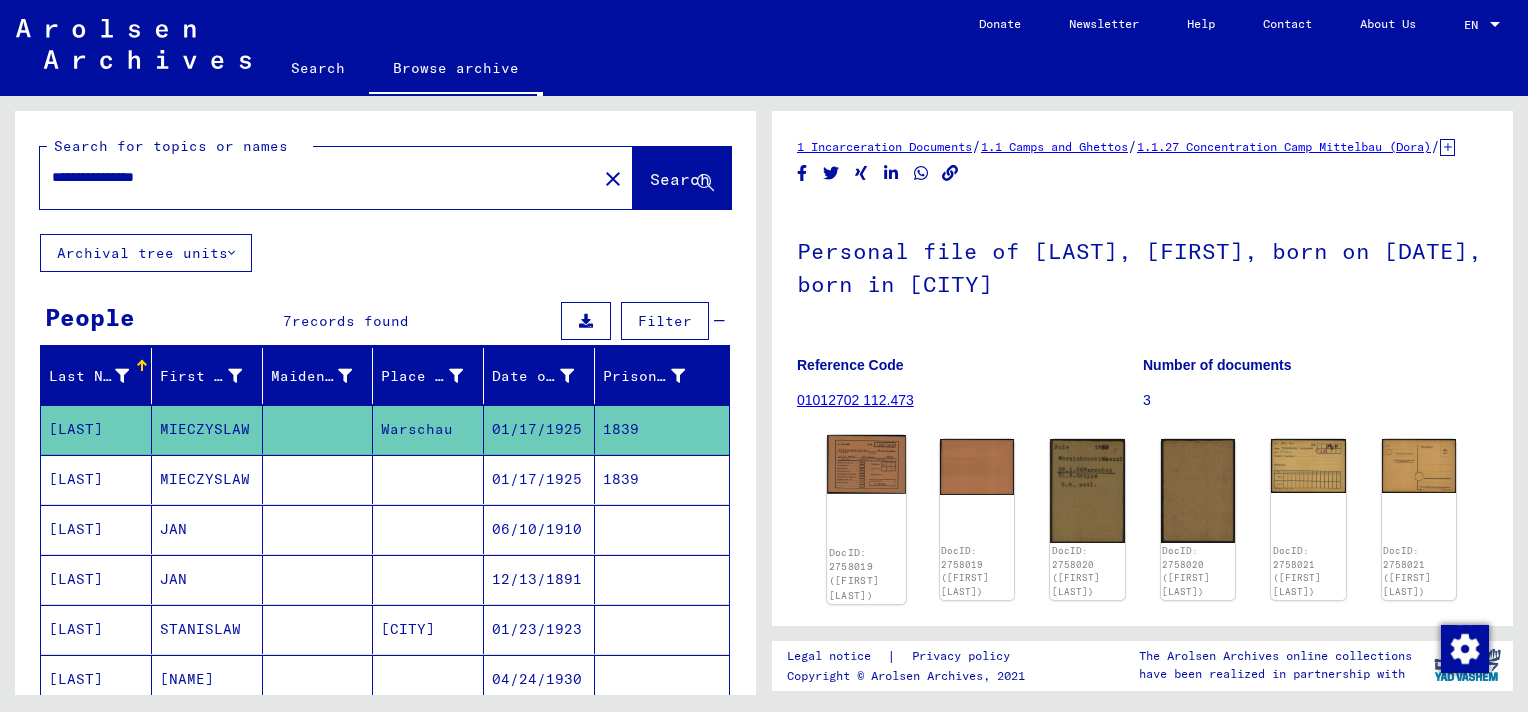 click 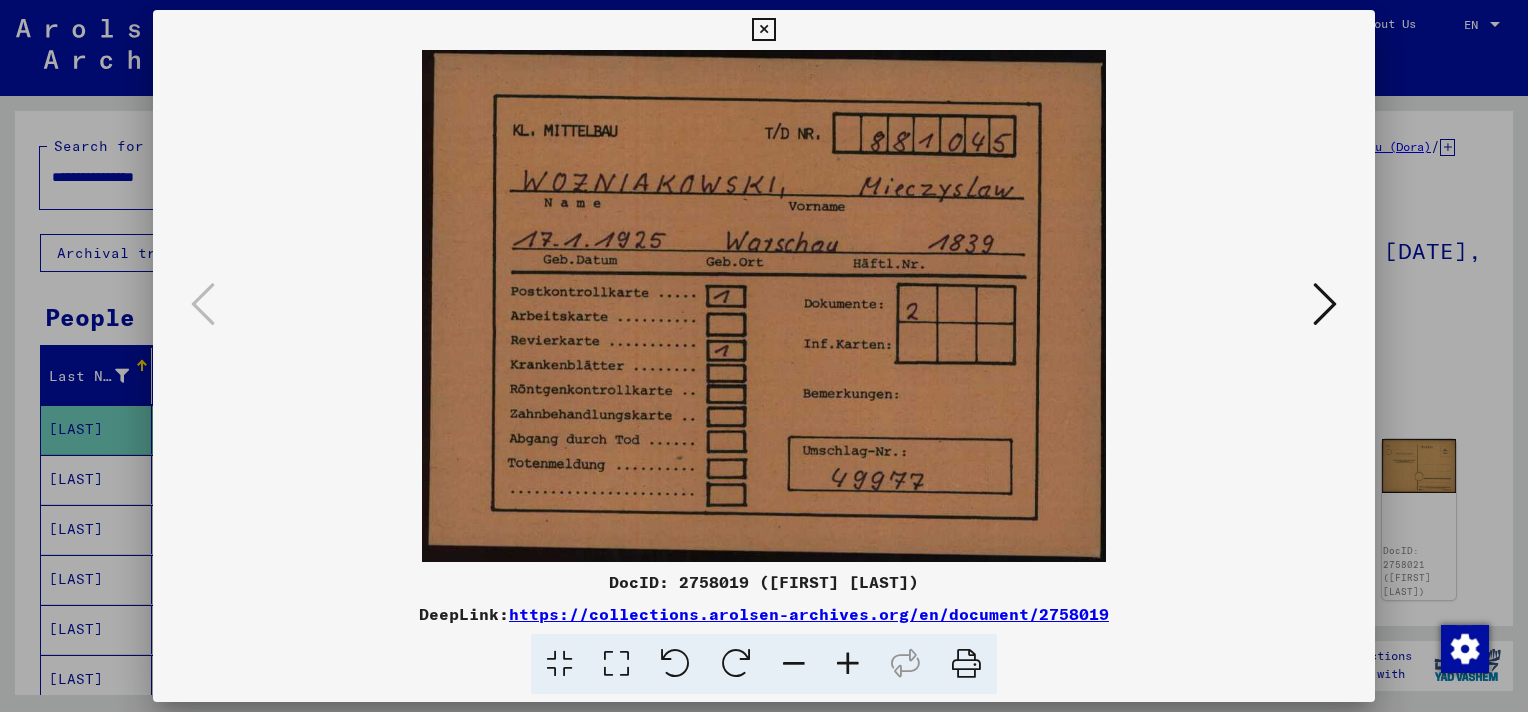 click at bounding box center [1325, 304] 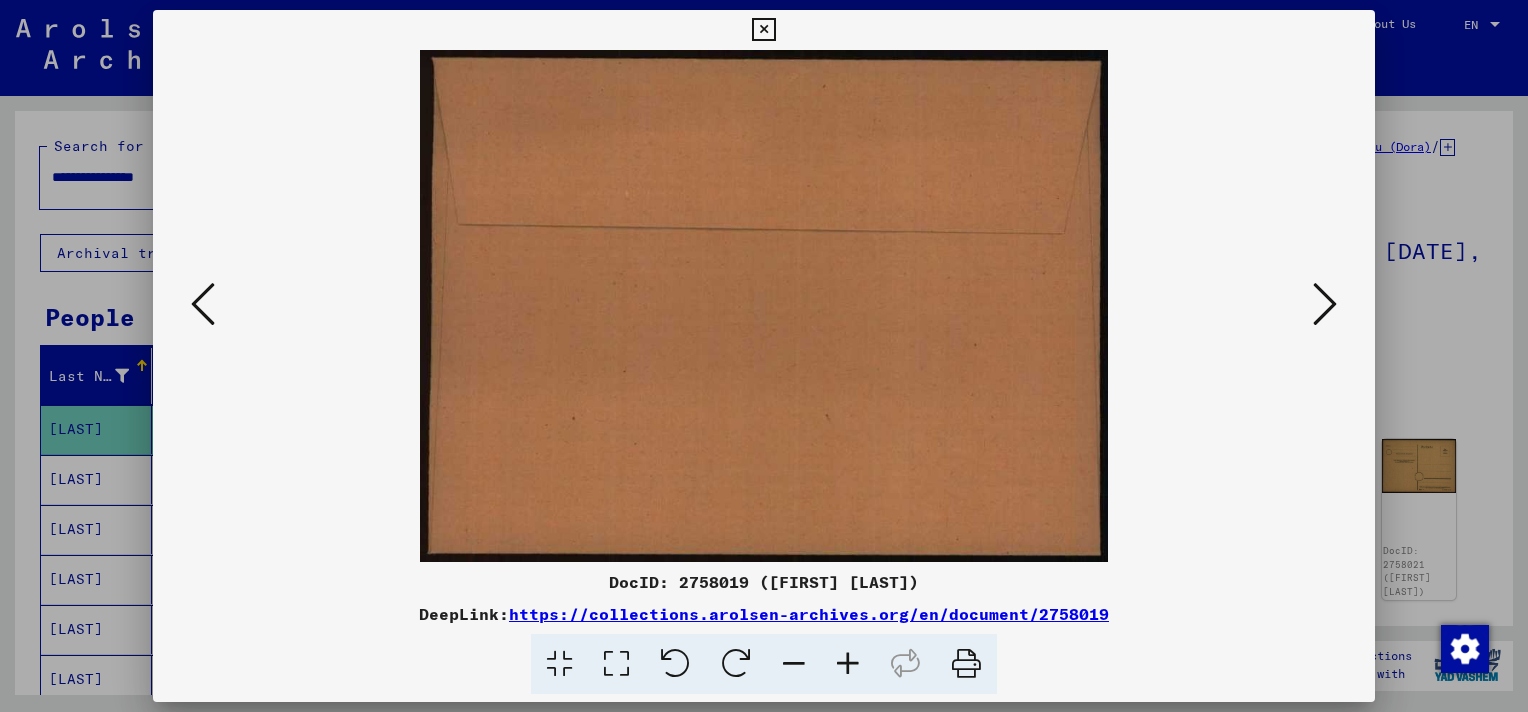 click at bounding box center (1325, 304) 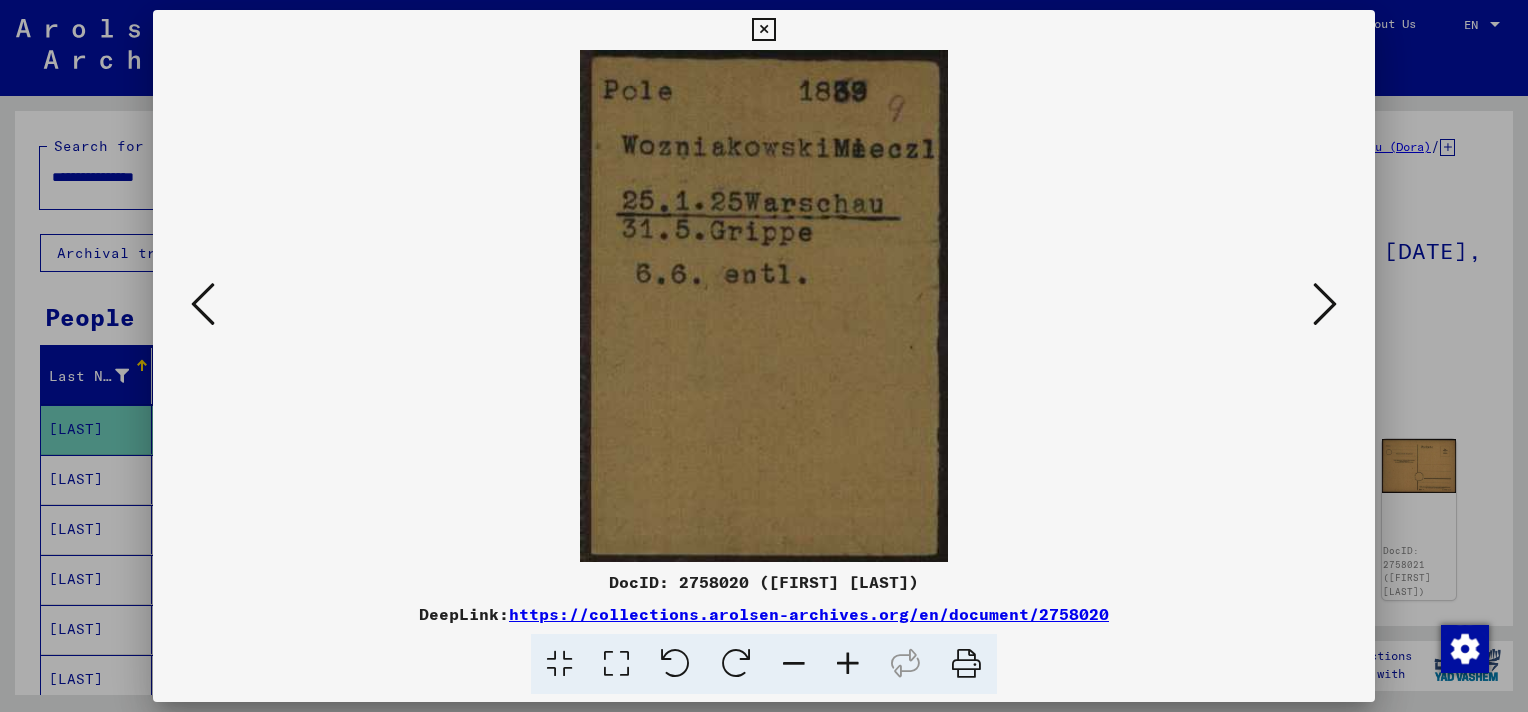 click at bounding box center (764, 306) 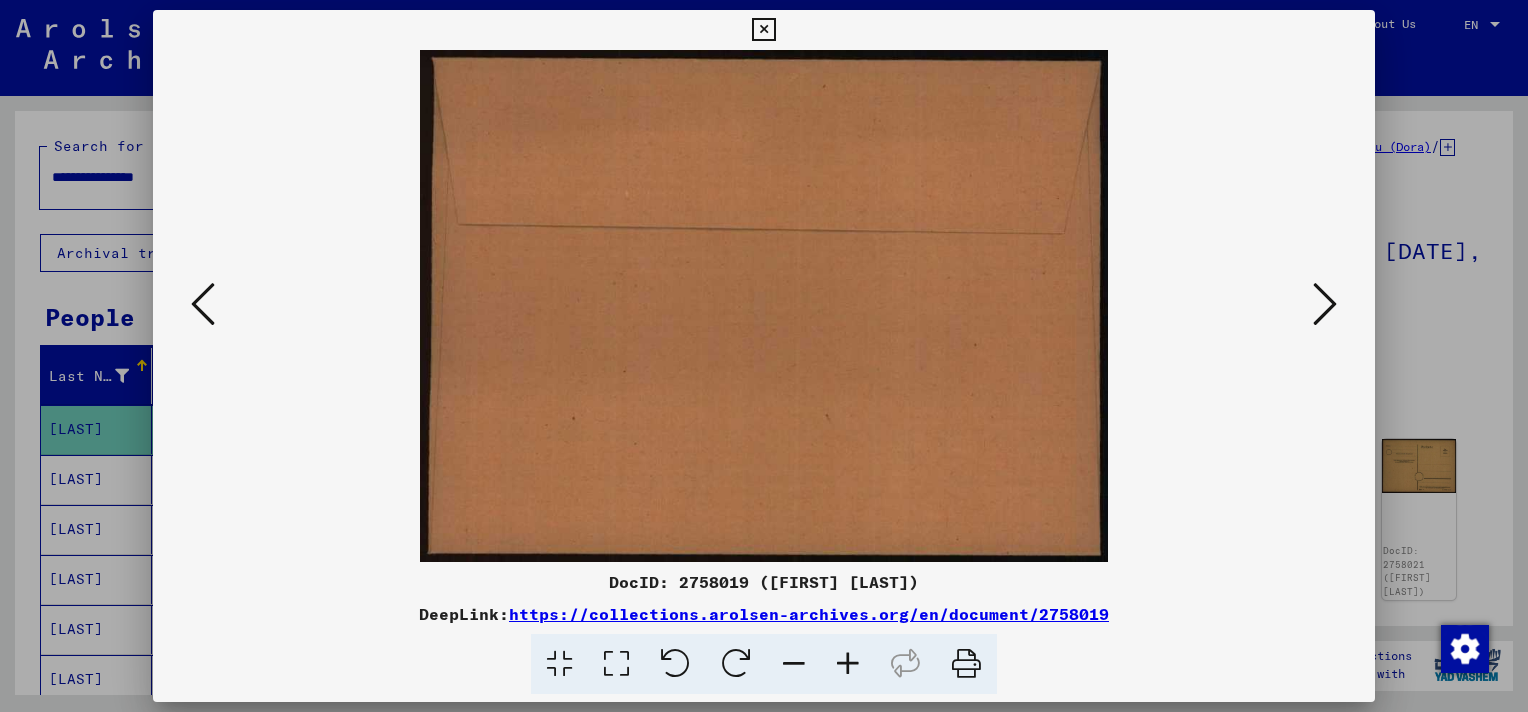 click at bounding box center [203, 304] 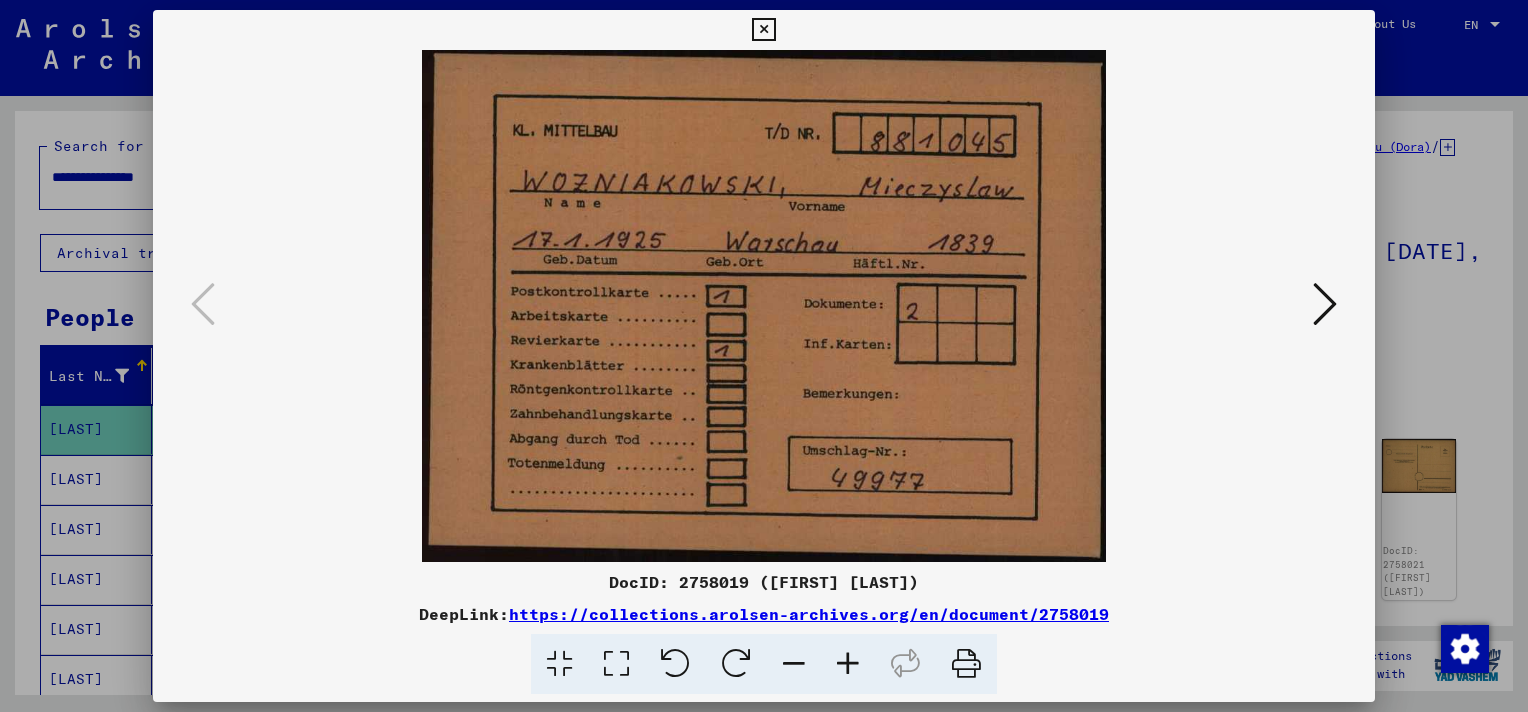 click at bounding box center (1325, 304) 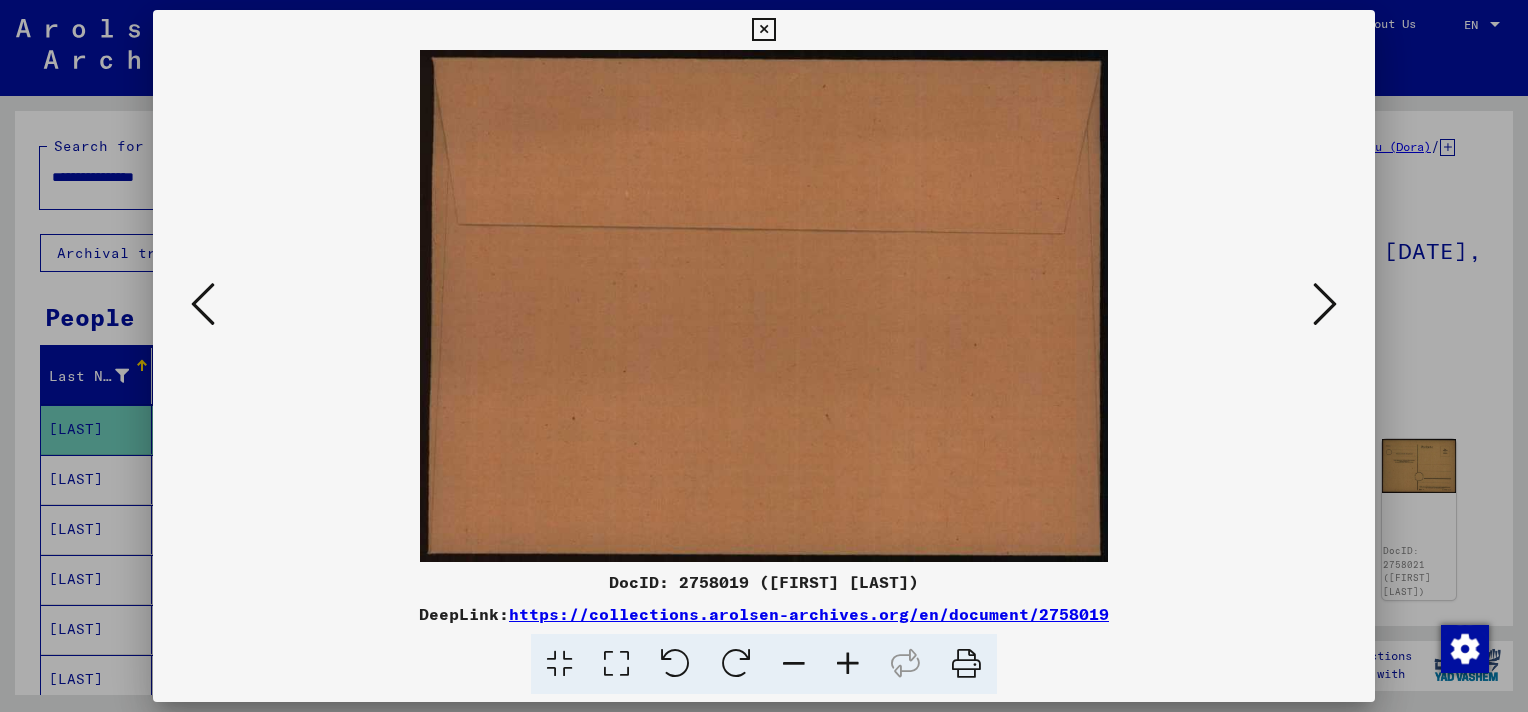 click at bounding box center (1325, 304) 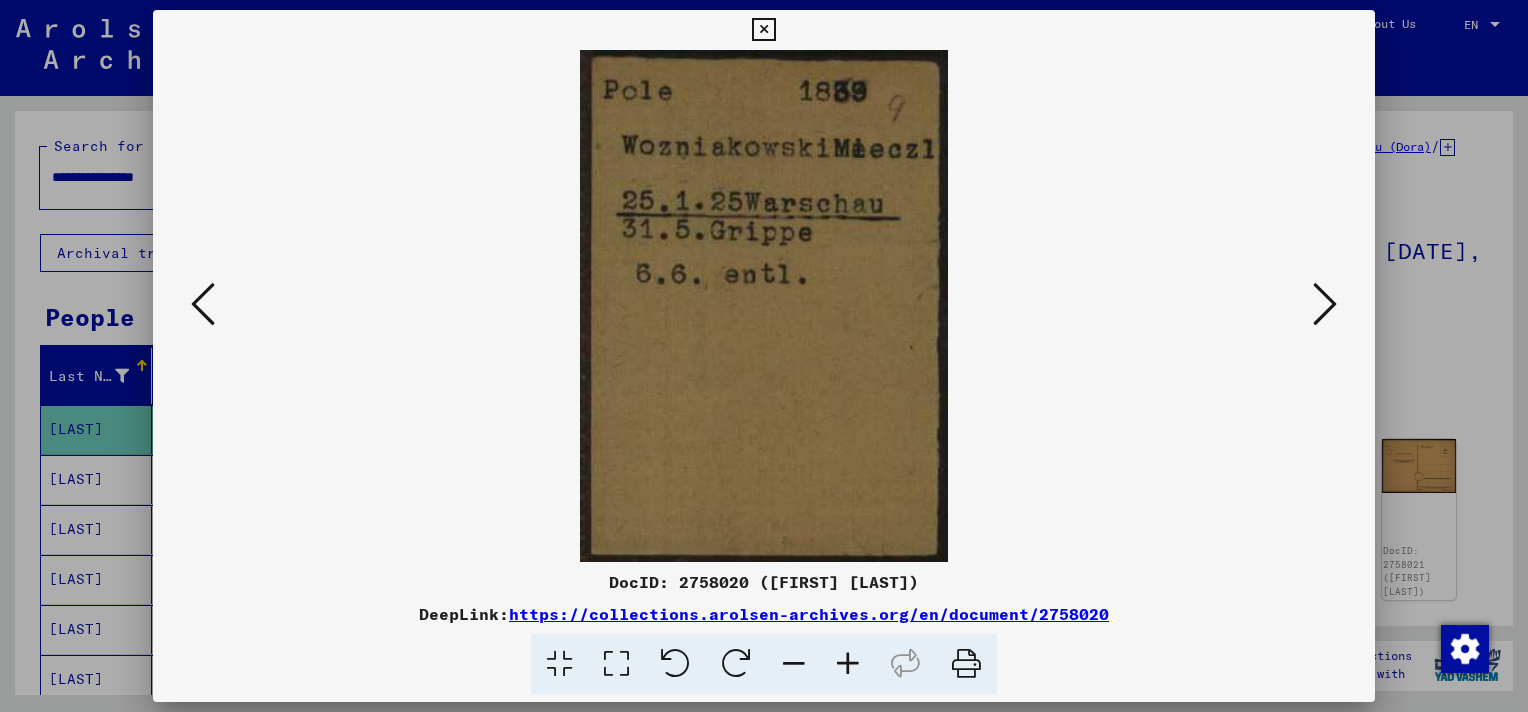 click at bounding box center [1325, 304] 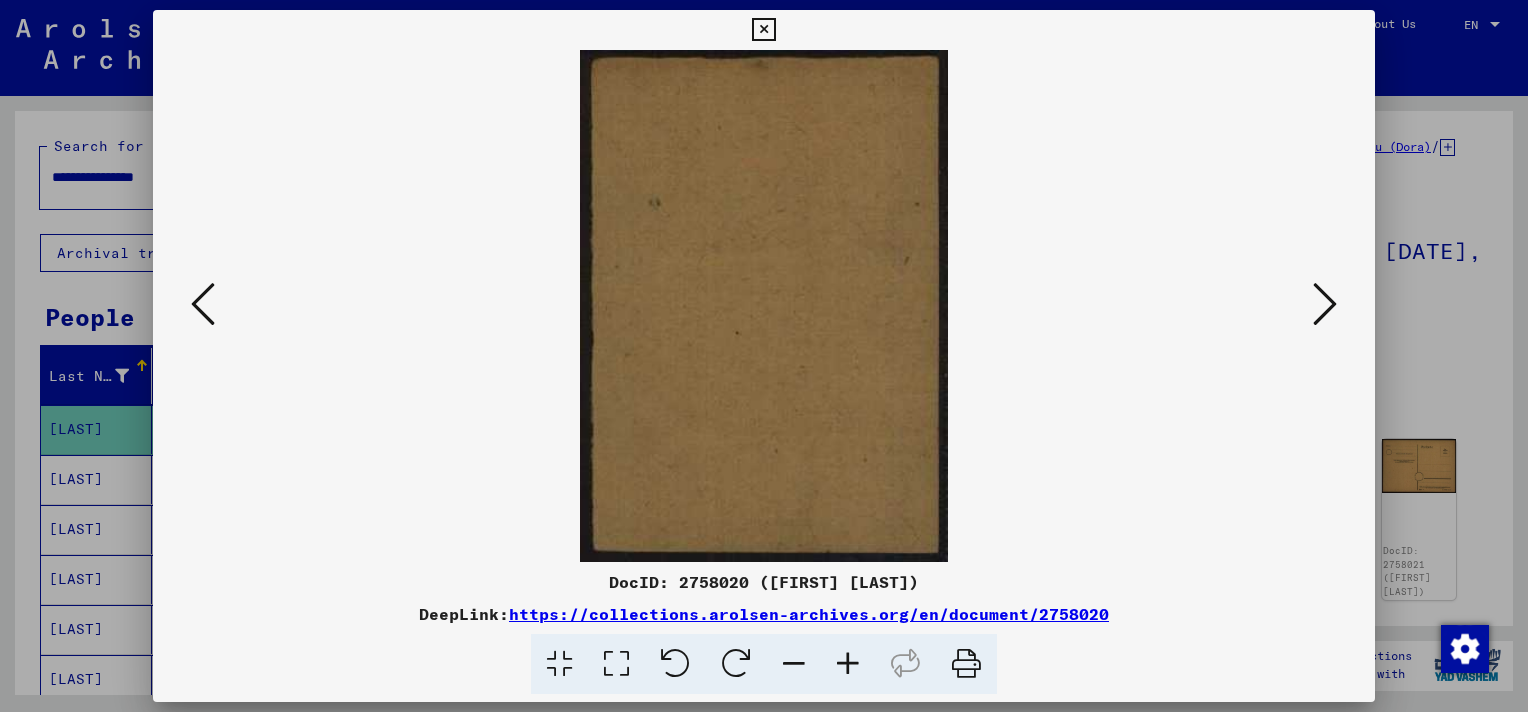 click at bounding box center [1325, 304] 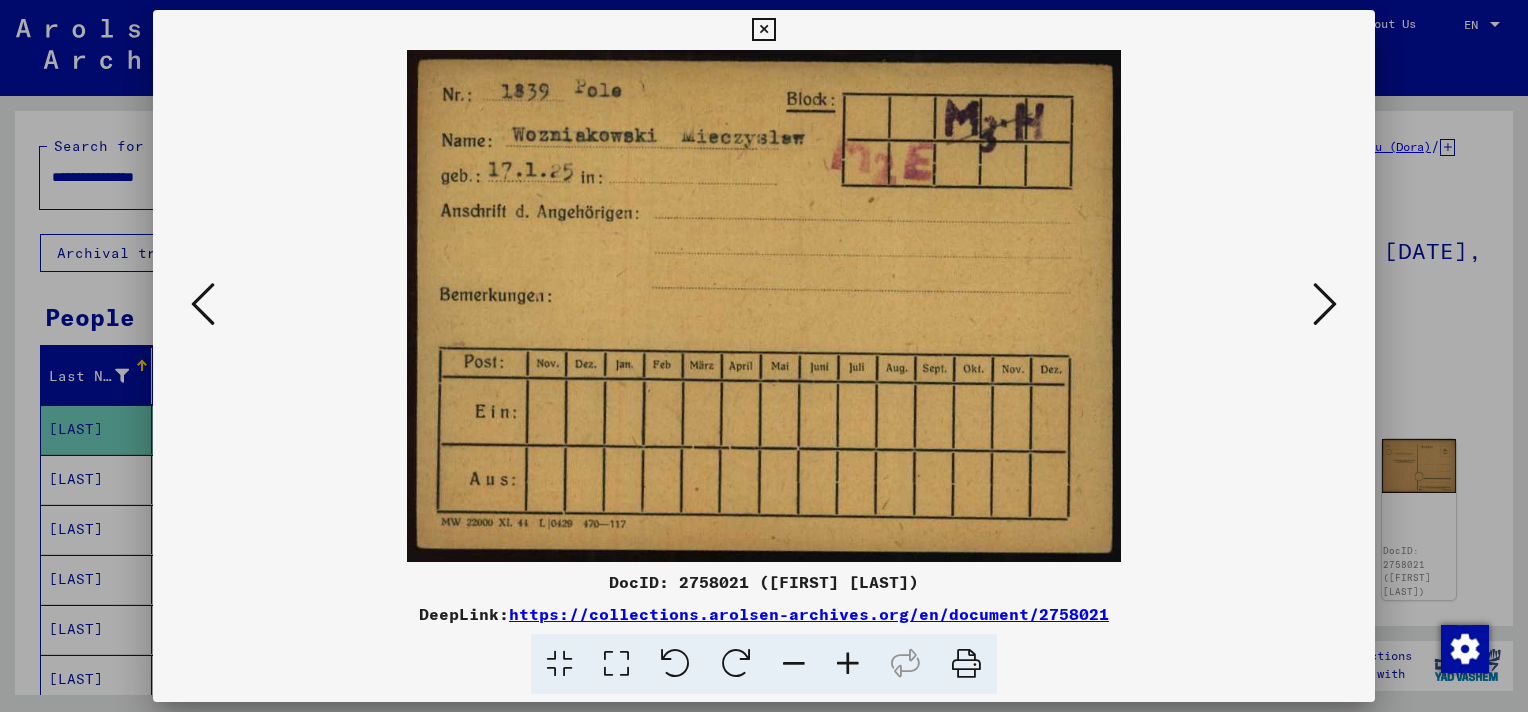 click at bounding box center [203, 304] 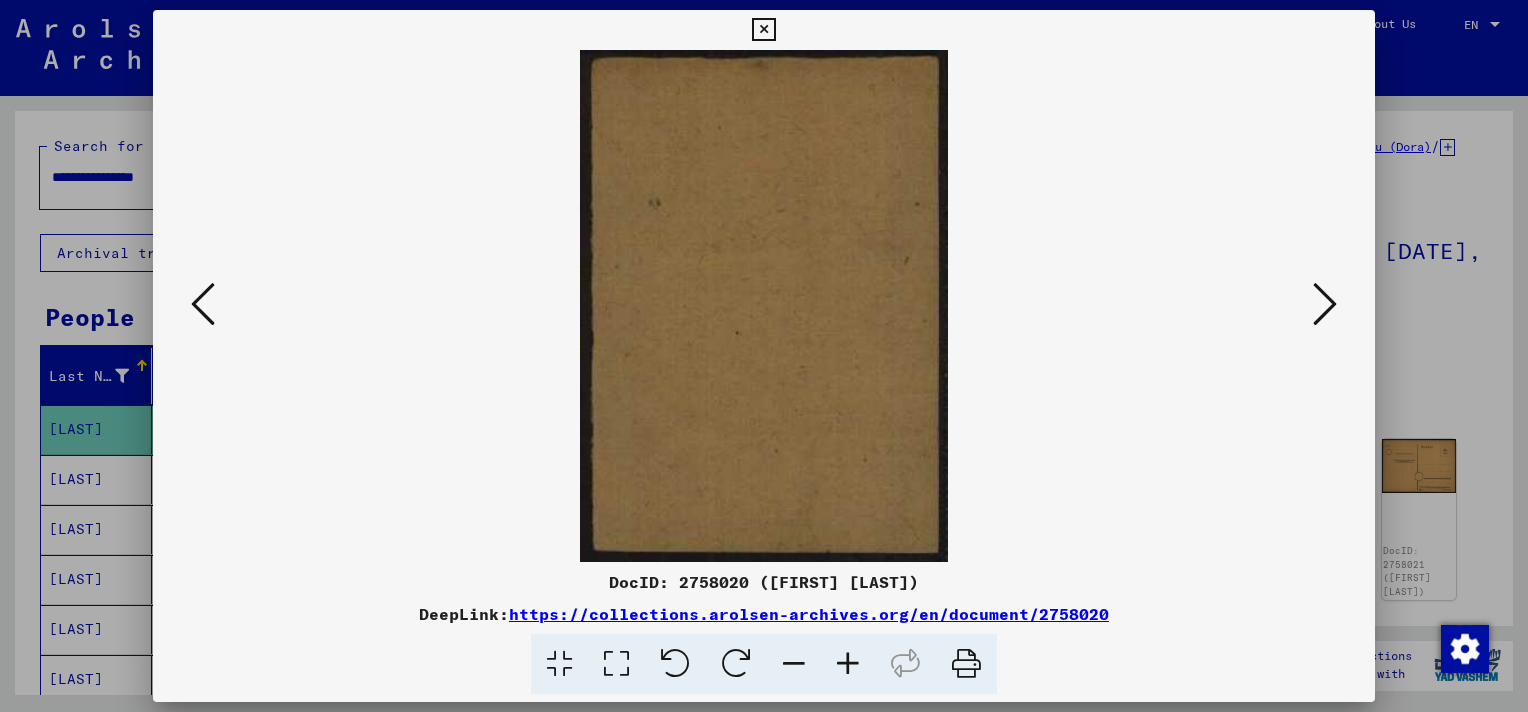 click at bounding box center [203, 304] 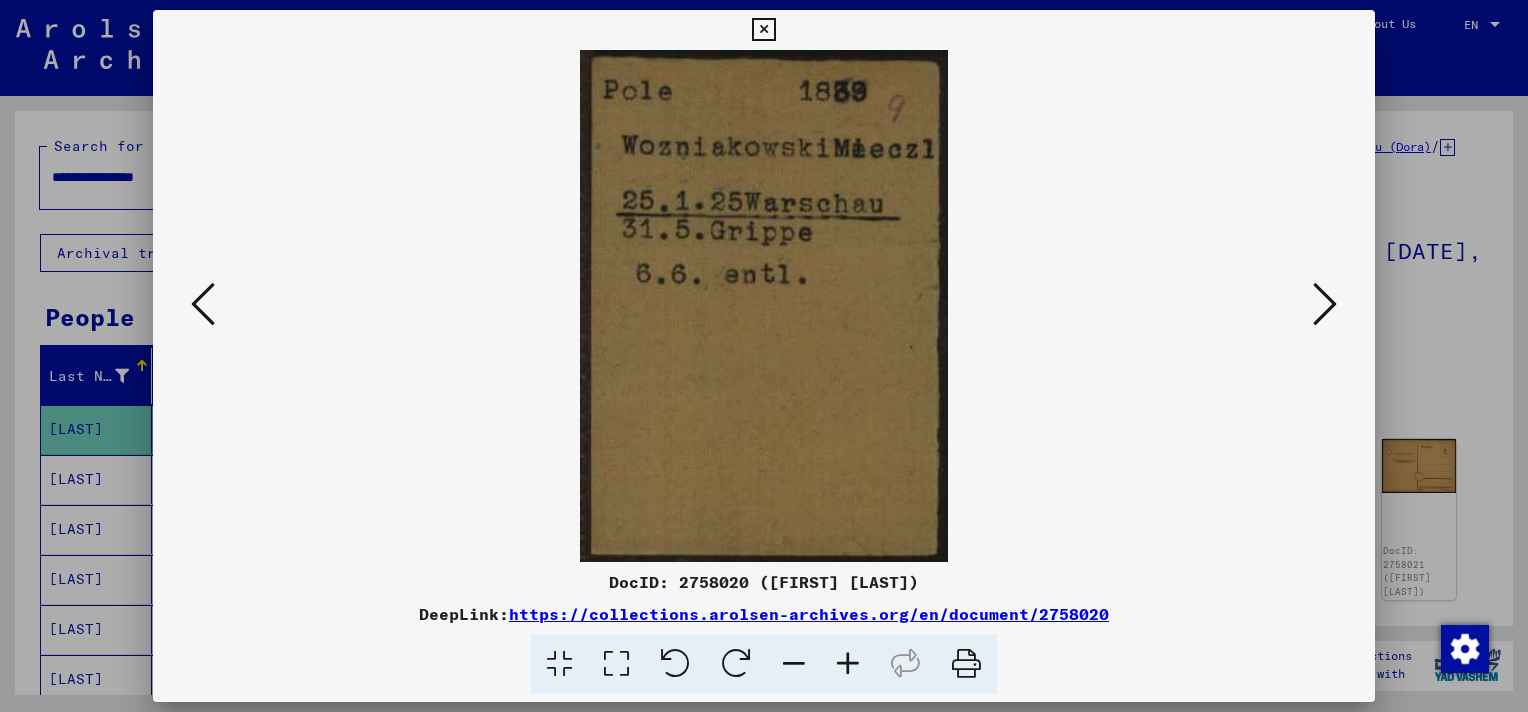 click at bounding box center [203, 304] 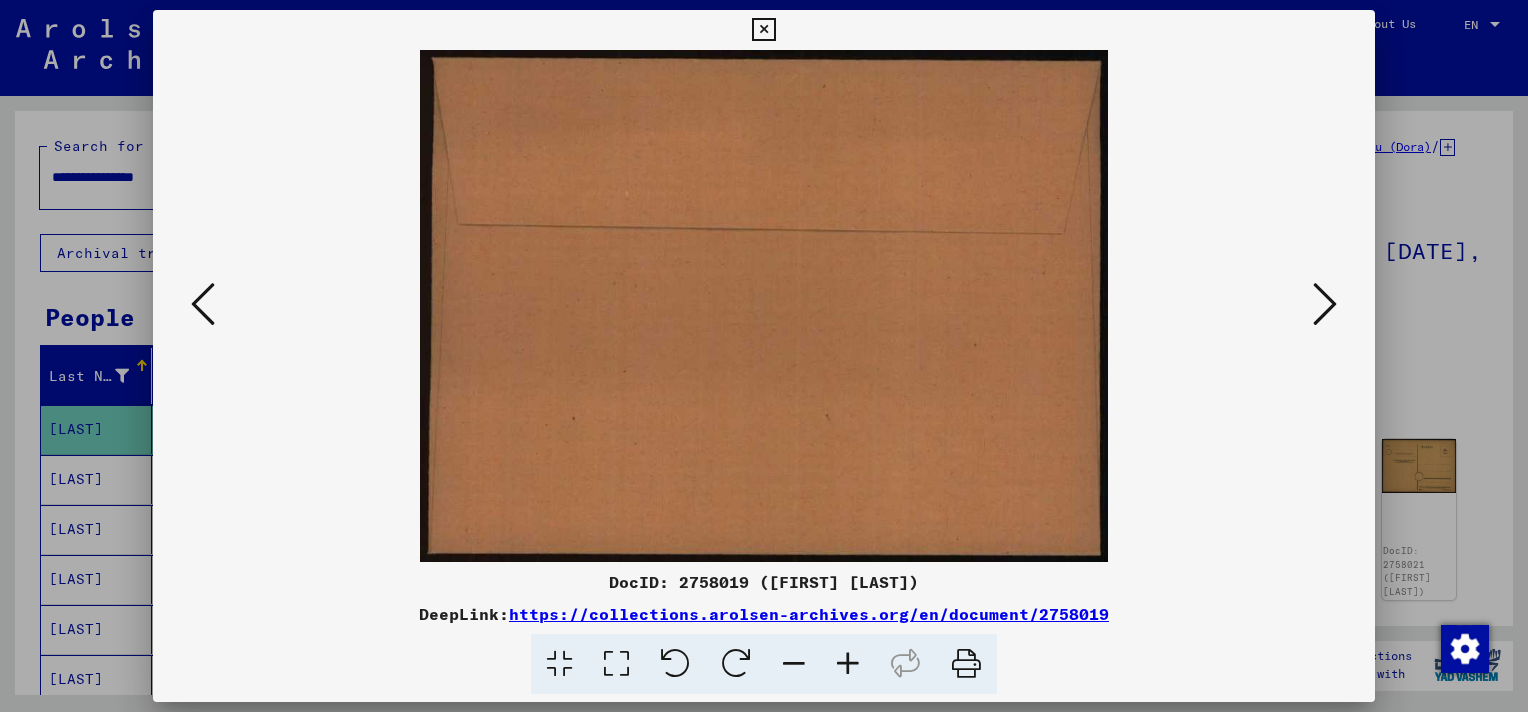 click at bounding box center [203, 304] 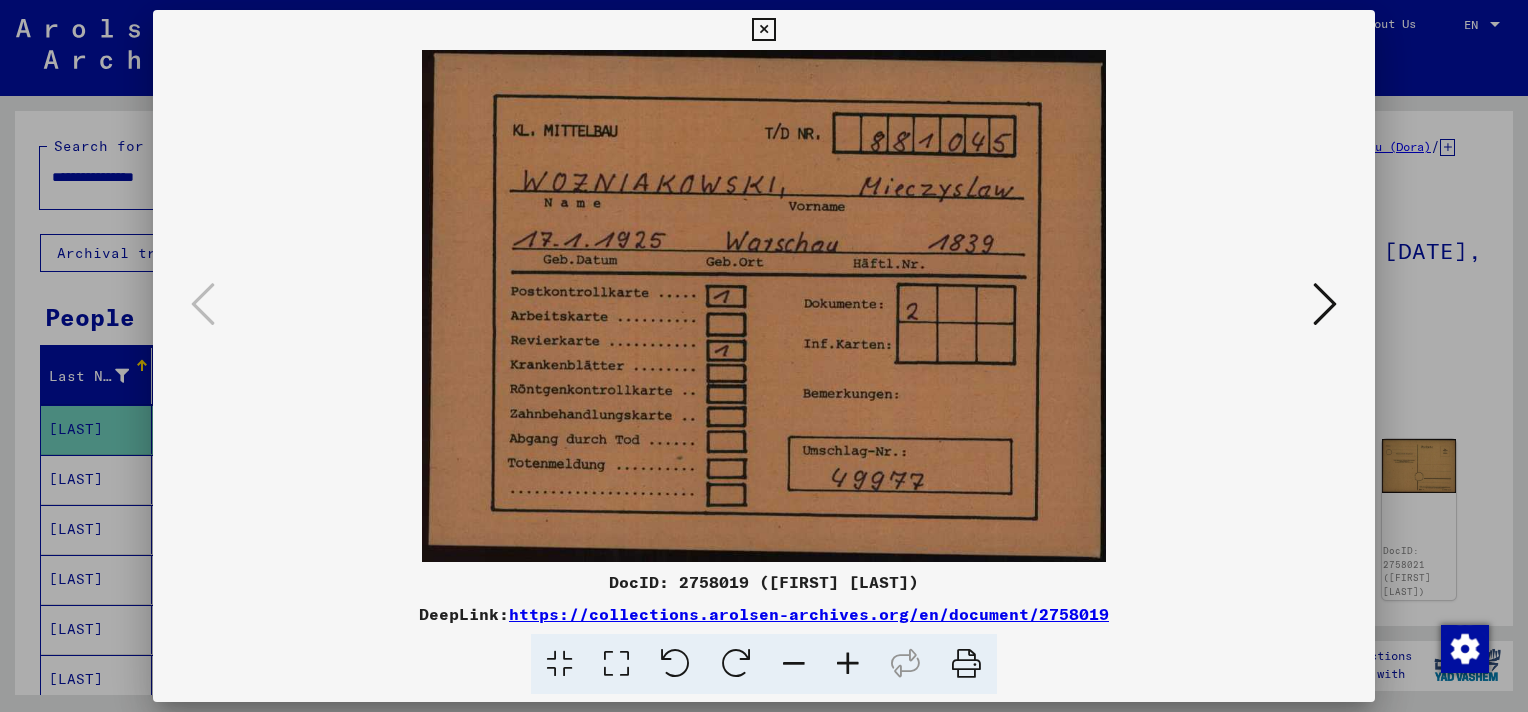 click at bounding box center (1325, 304) 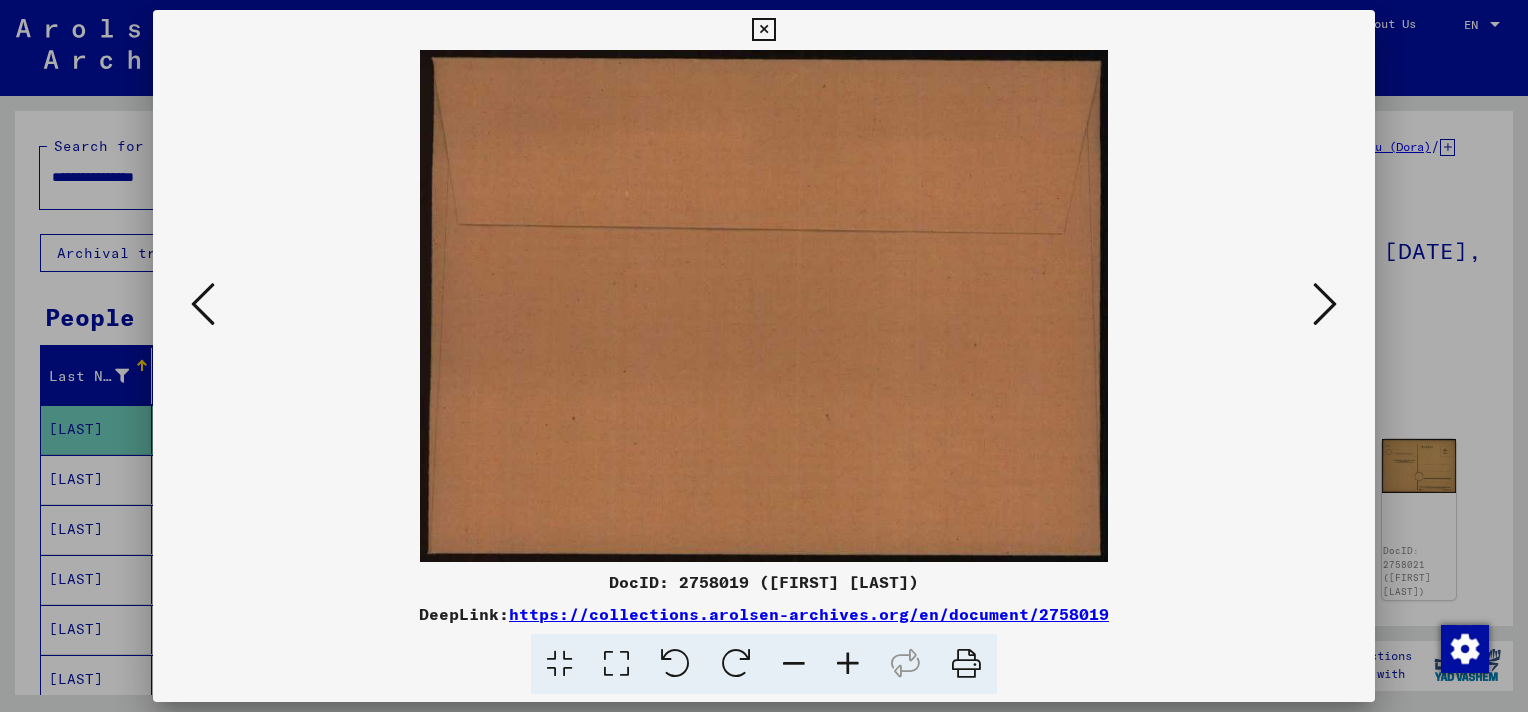 click at bounding box center (1325, 304) 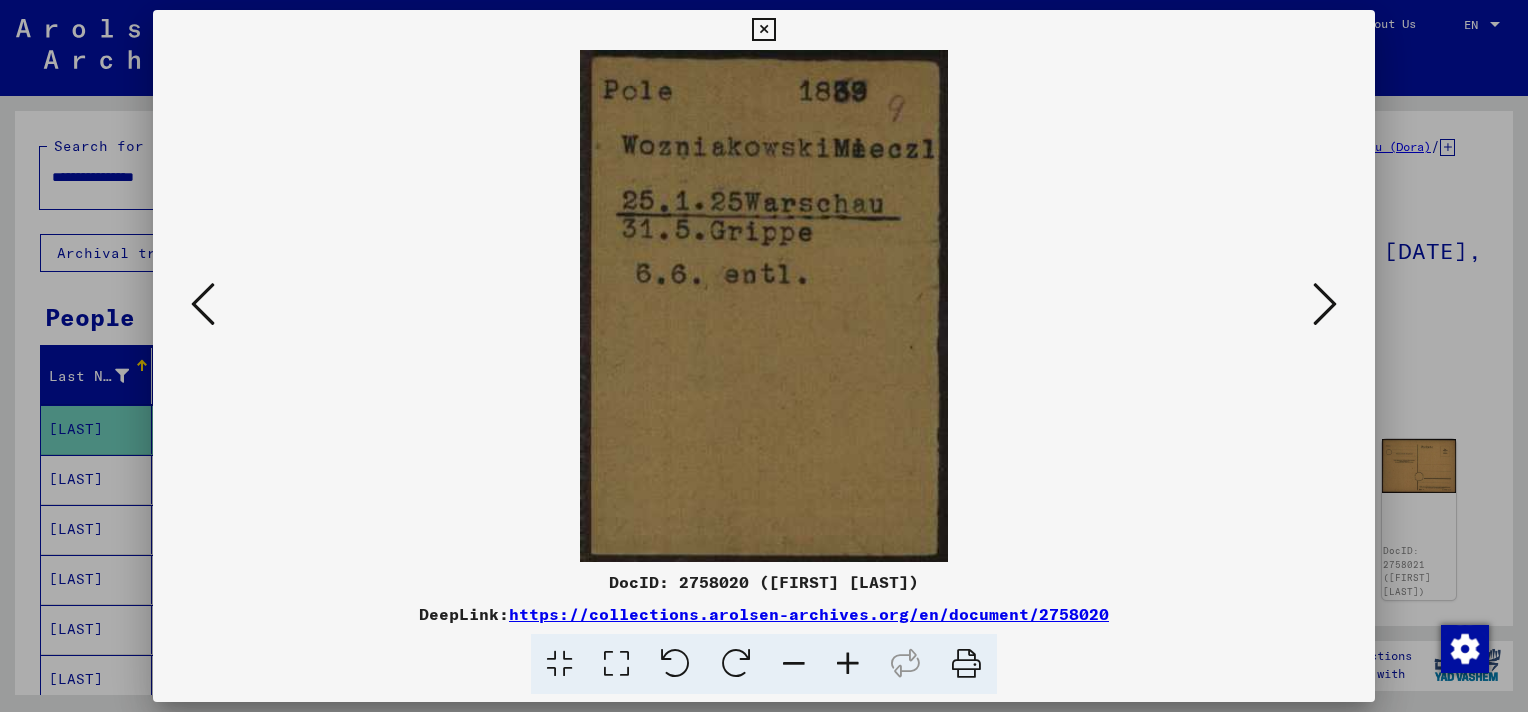click at bounding box center (1325, 304) 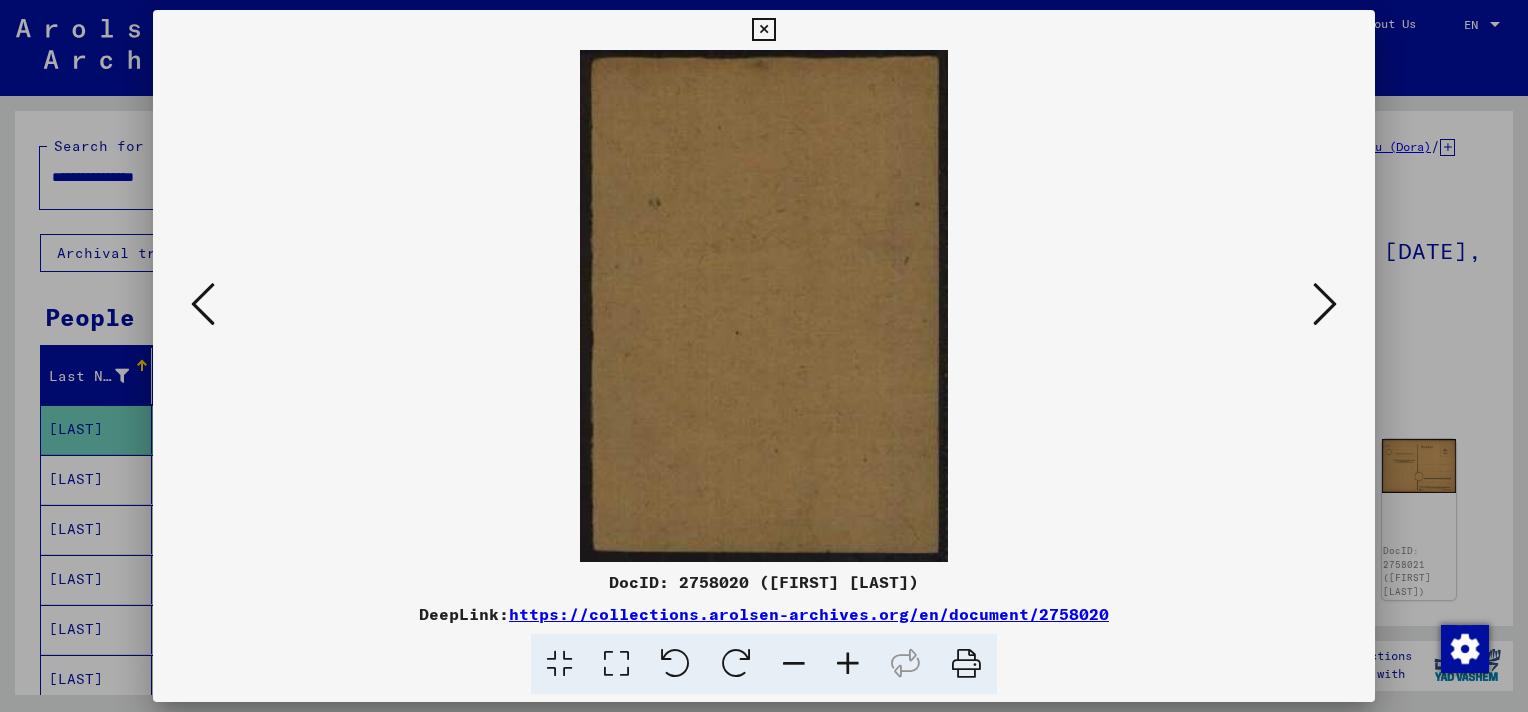 click at bounding box center [1325, 304] 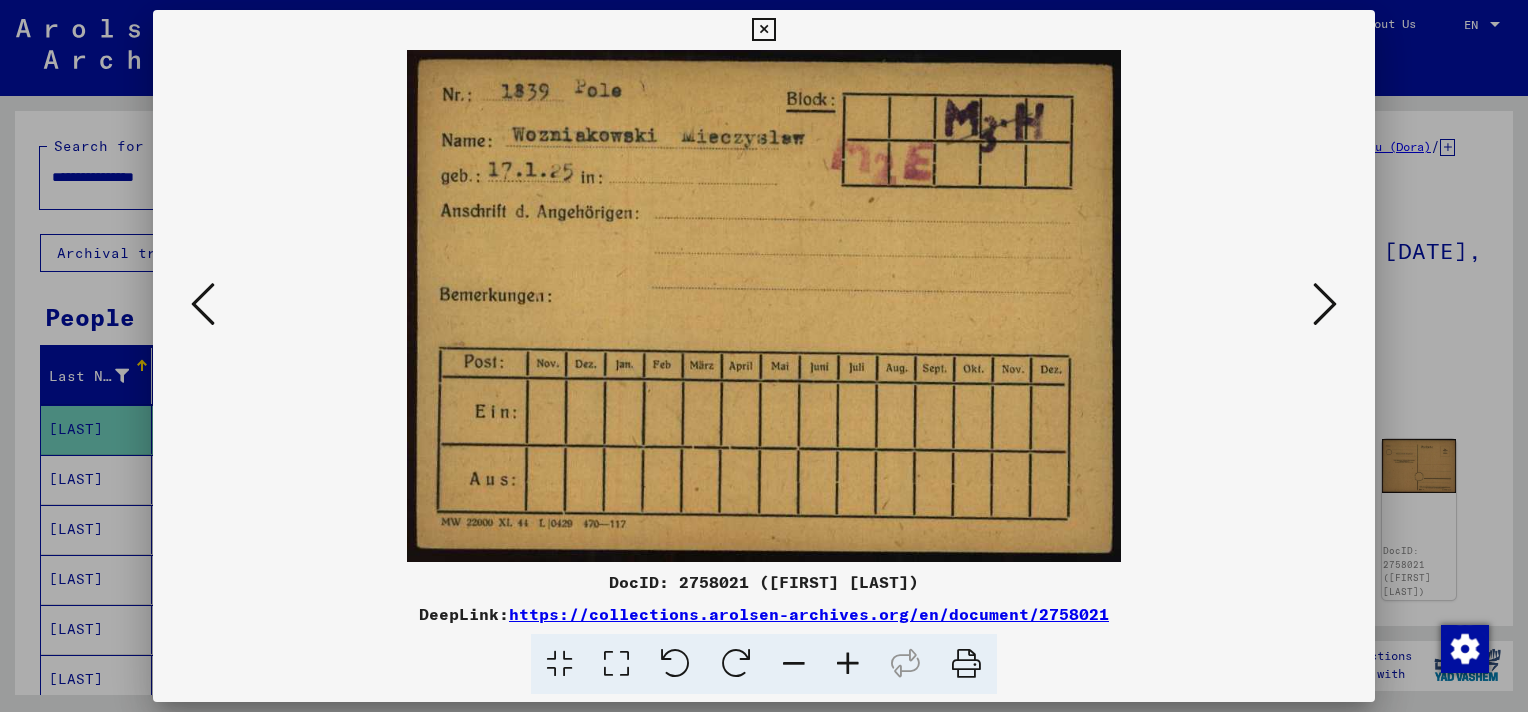 click at bounding box center [1325, 304] 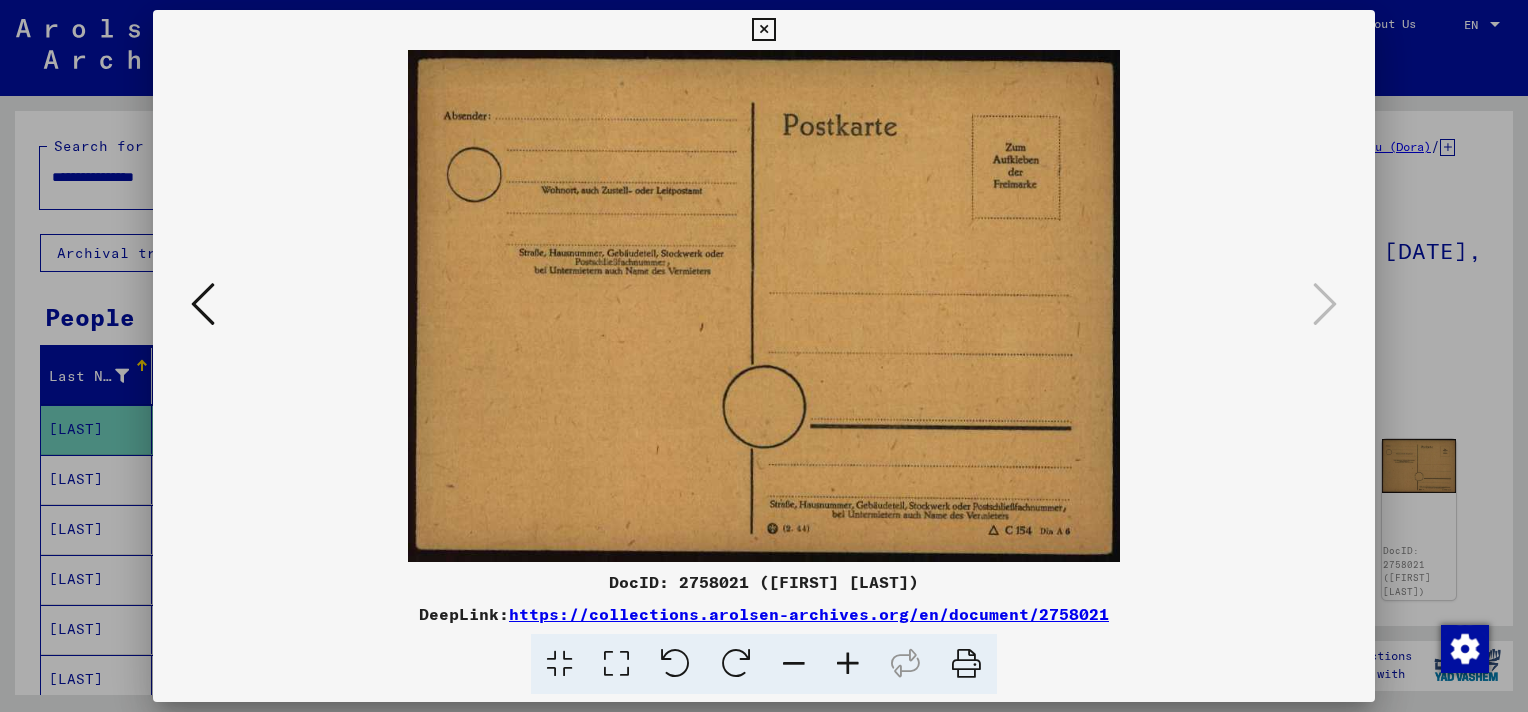 click at bounding box center [763, 30] 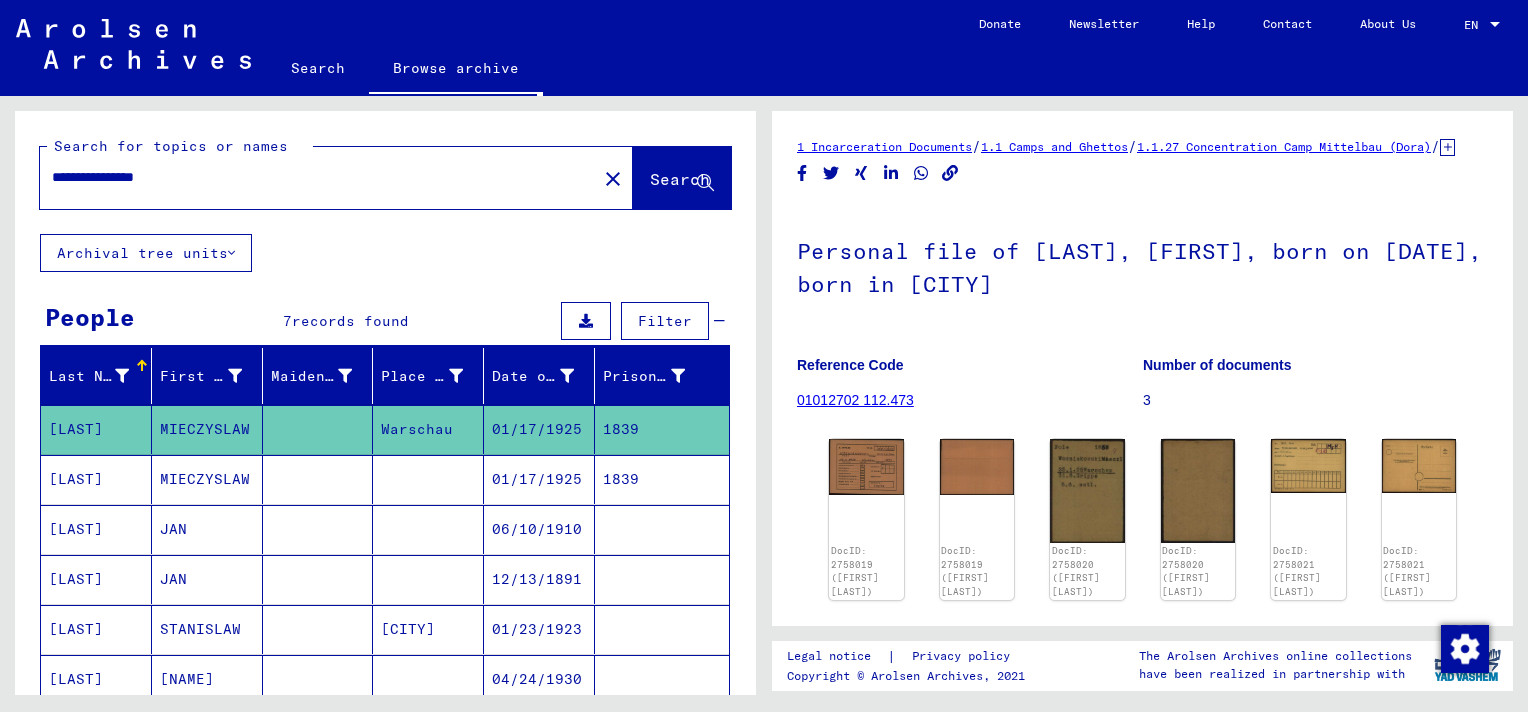 click on "1839" at bounding box center [662, 529] 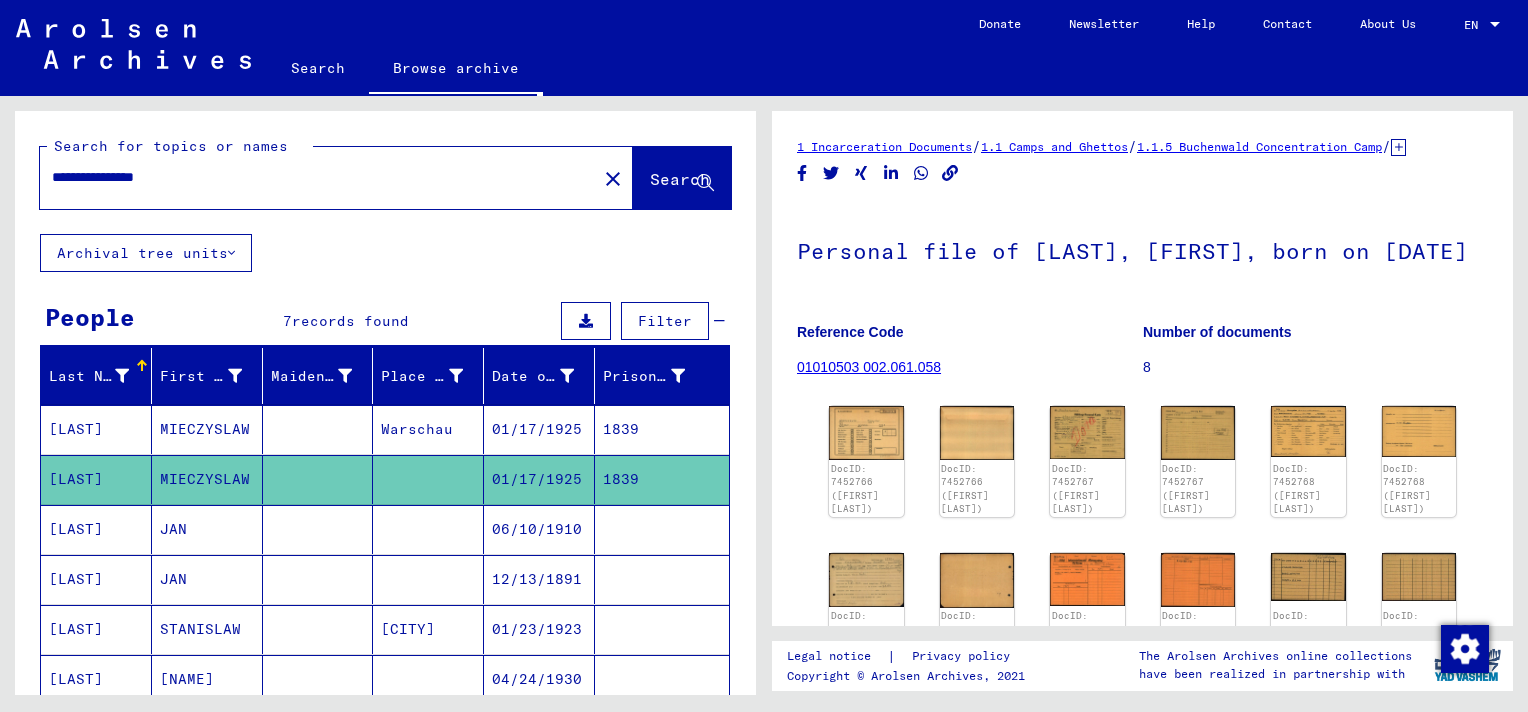 scroll, scrollTop: 0, scrollLeft: 0, axis: both 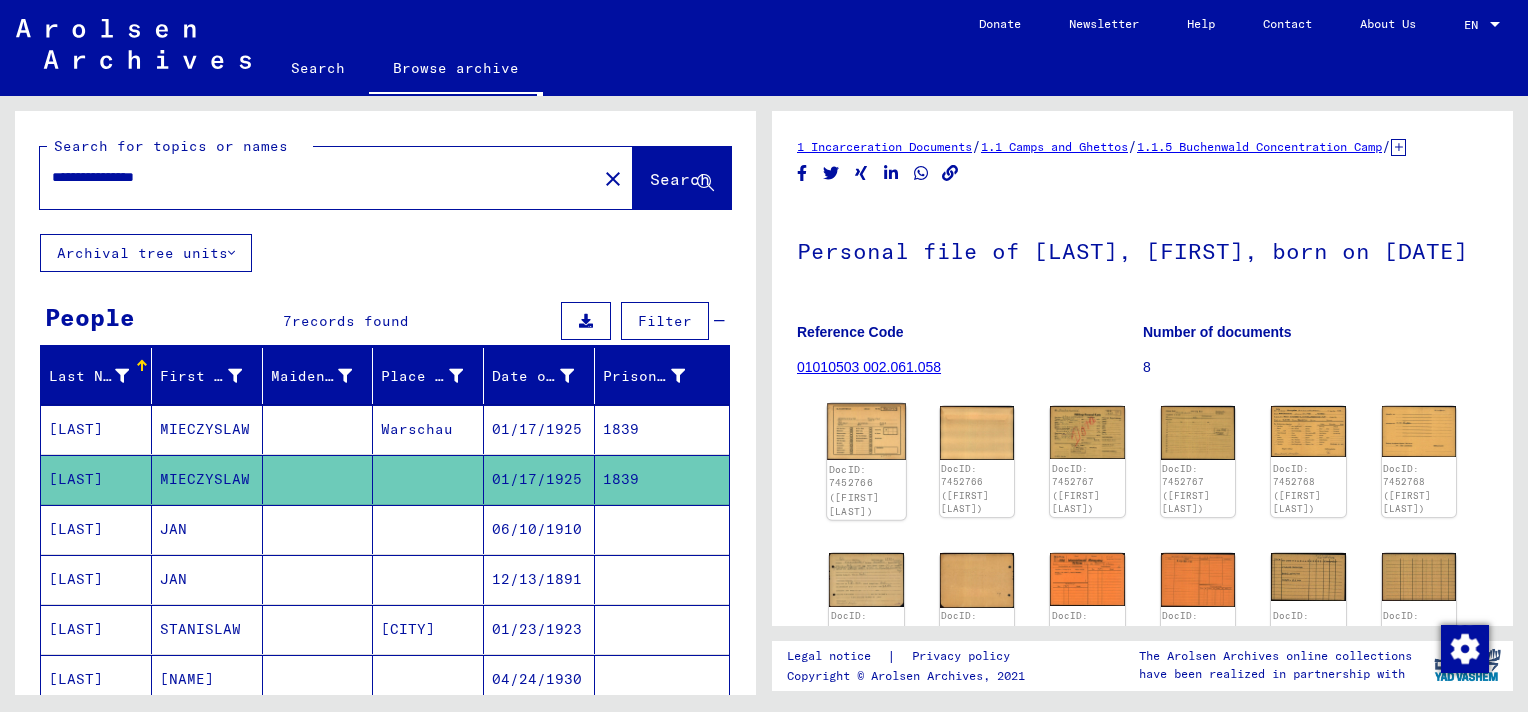 click 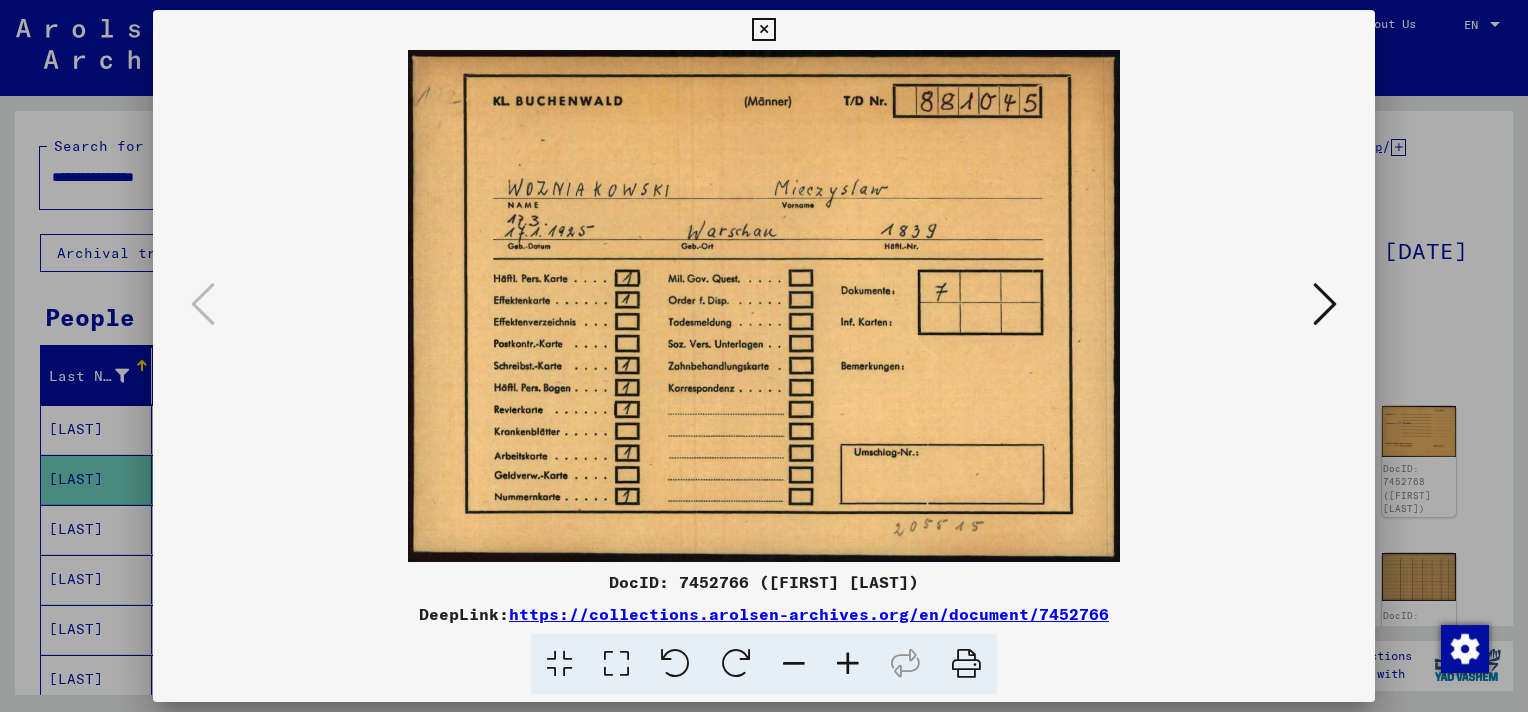 click at bounding box center [1325, 304] 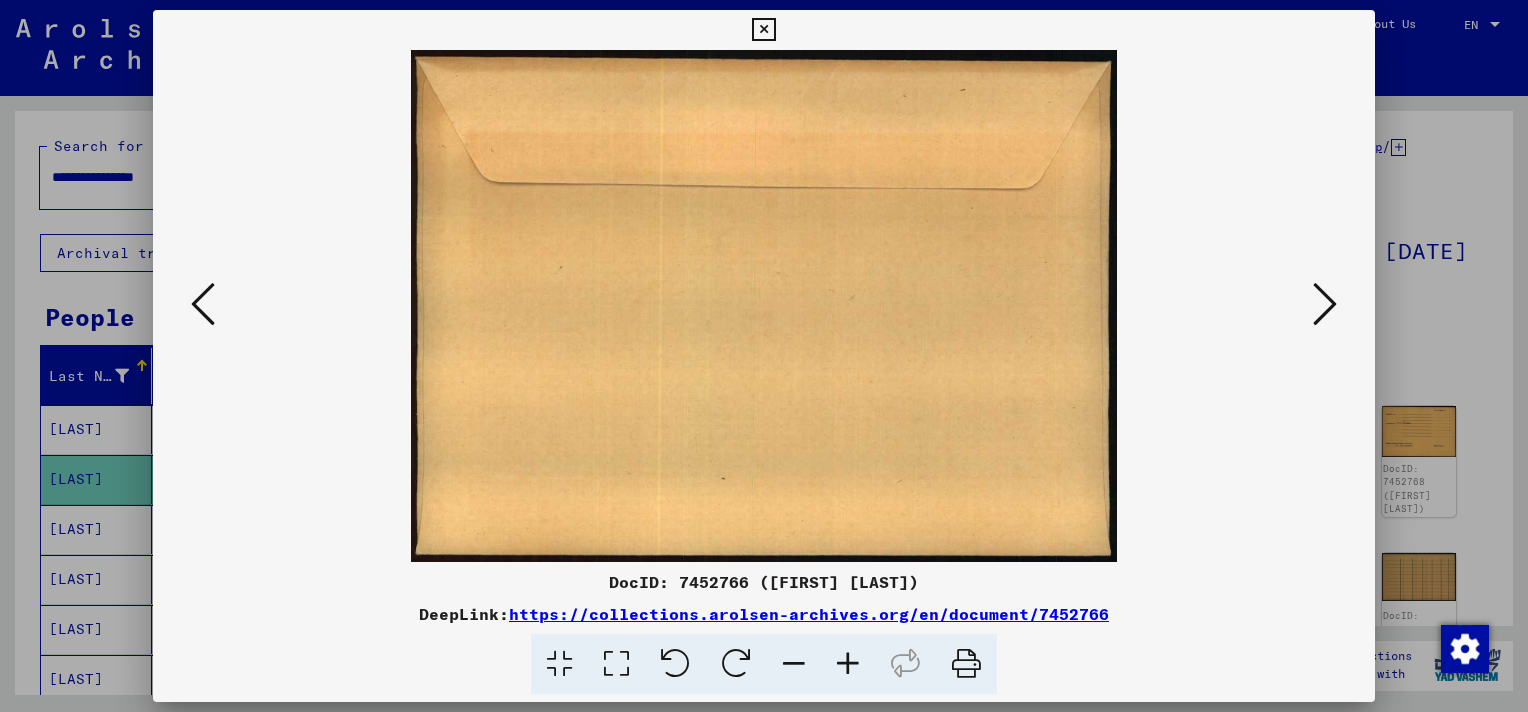 click at bounding box center [1325, 304] 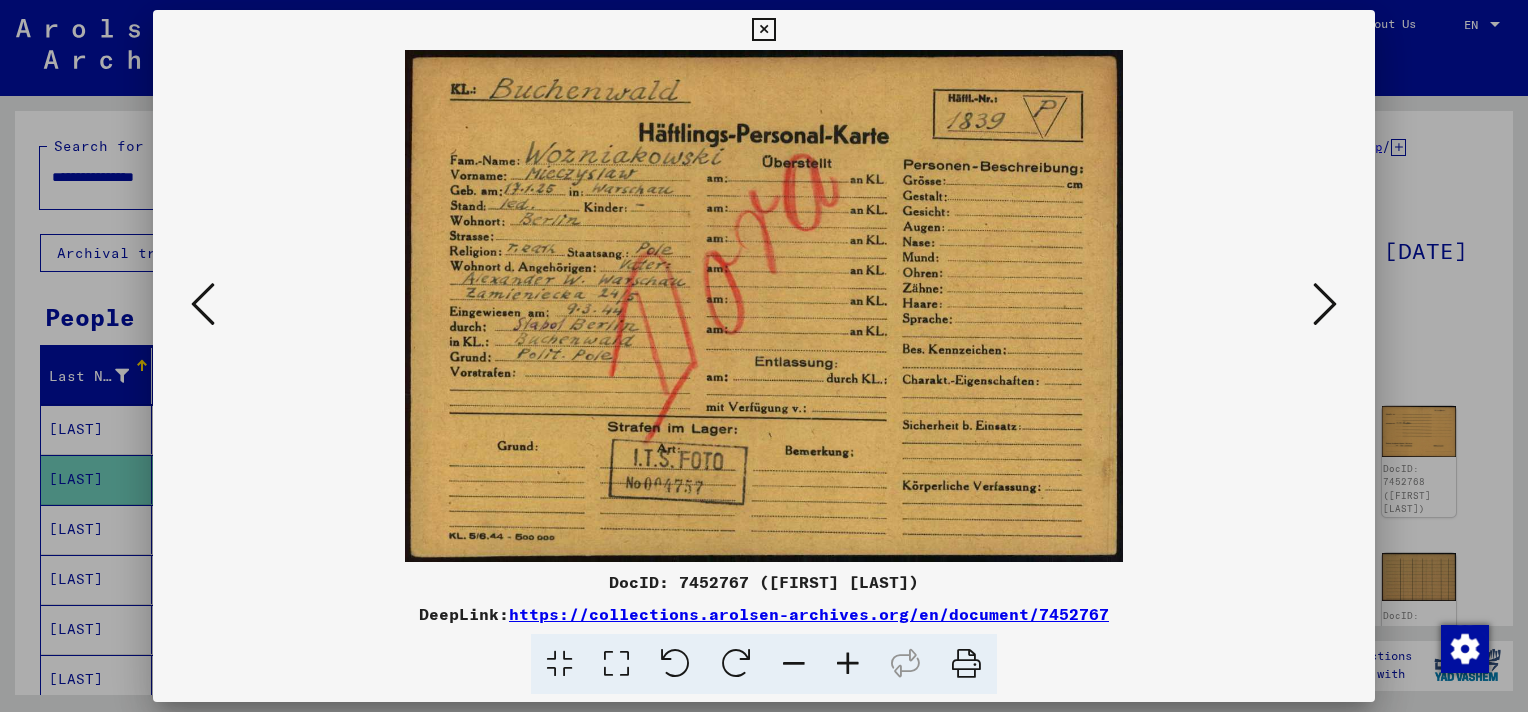 click at bounding box center (1325, 304) 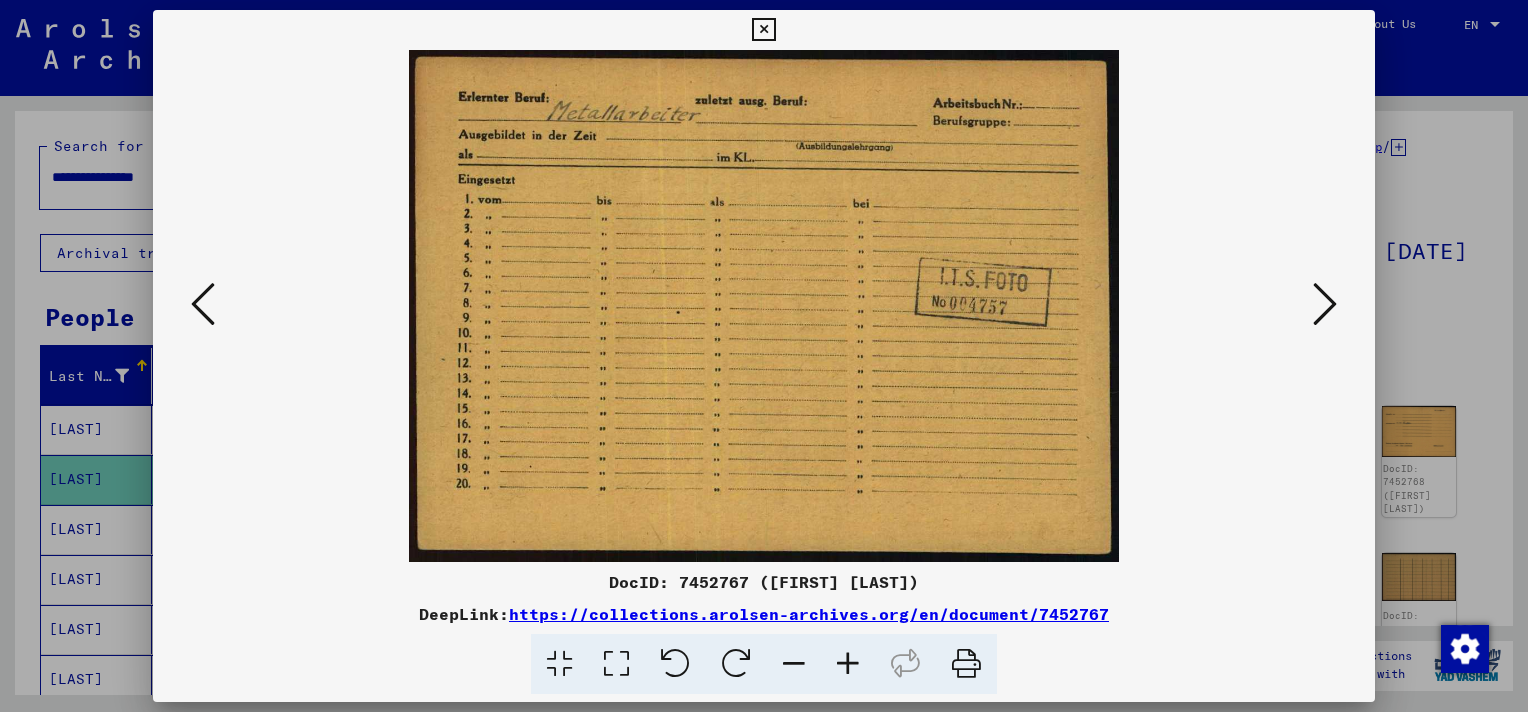 click at bounding box center (203, 304) 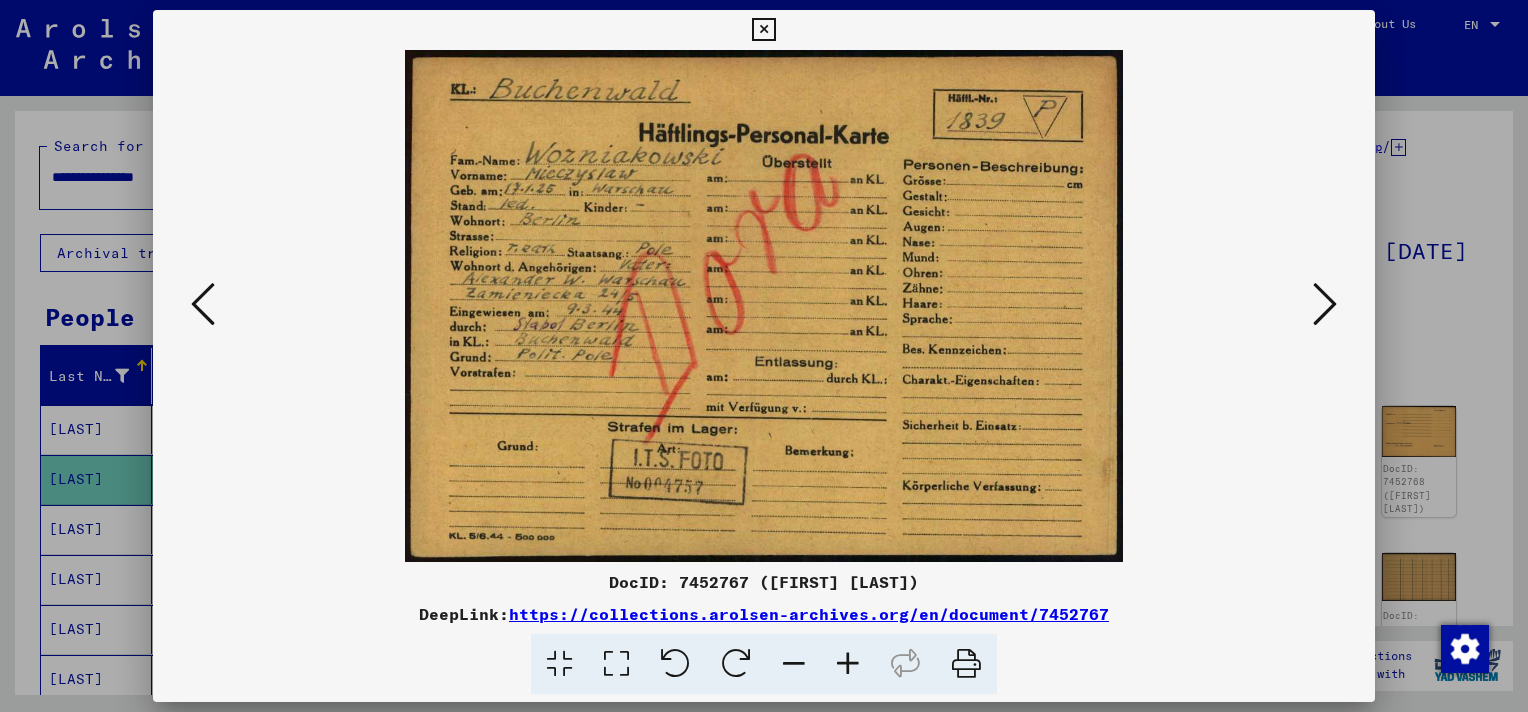 click at bounding box center [1325, 304] 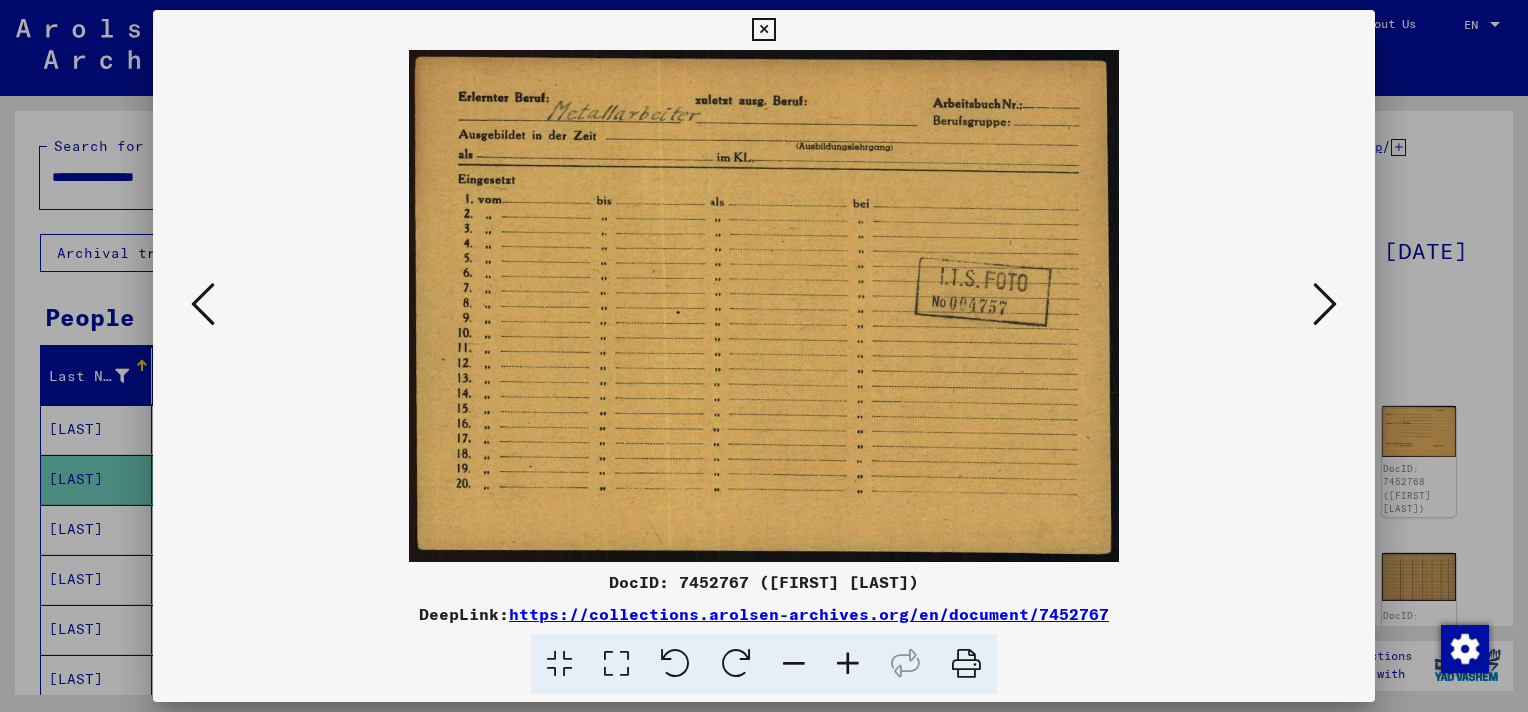 click at bounding box center (1325, 304) 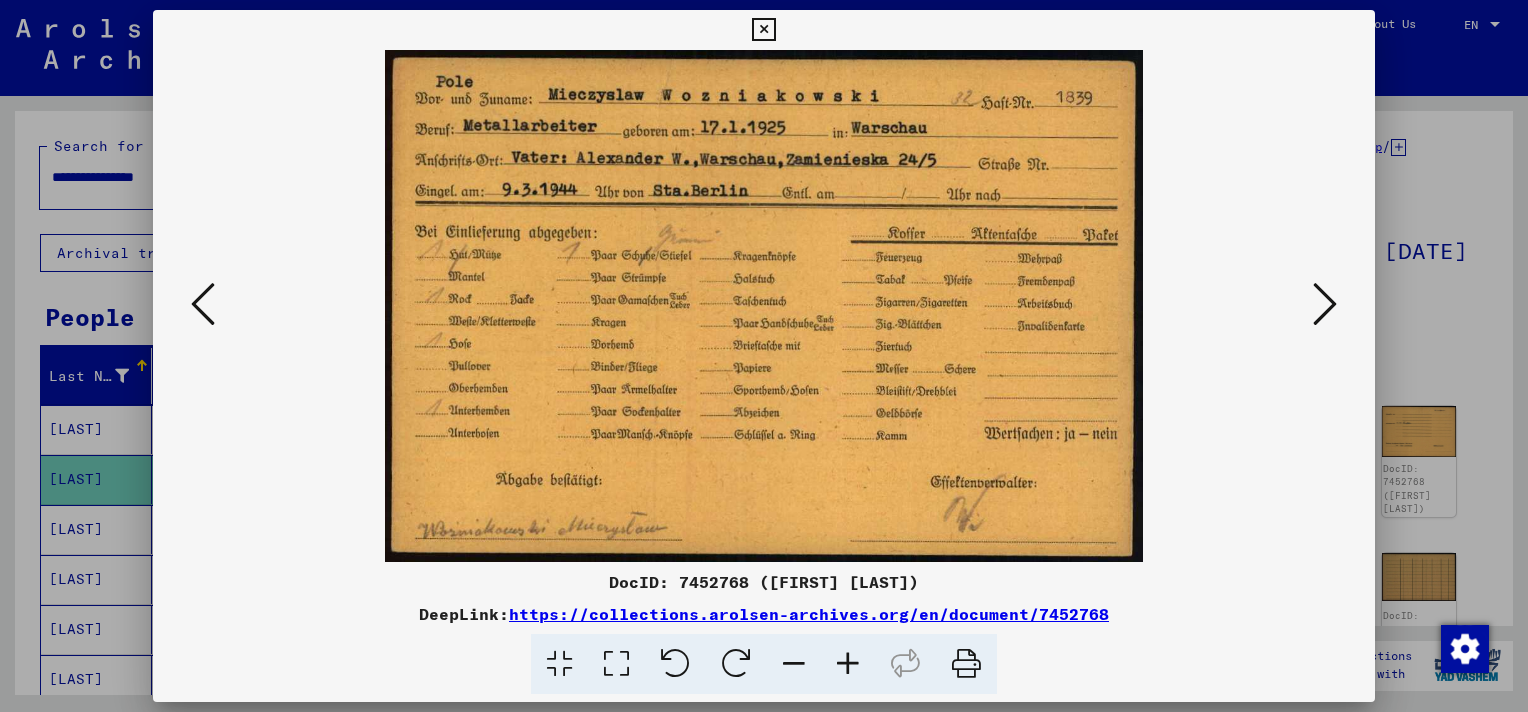click at bounding box center [1325, 304] 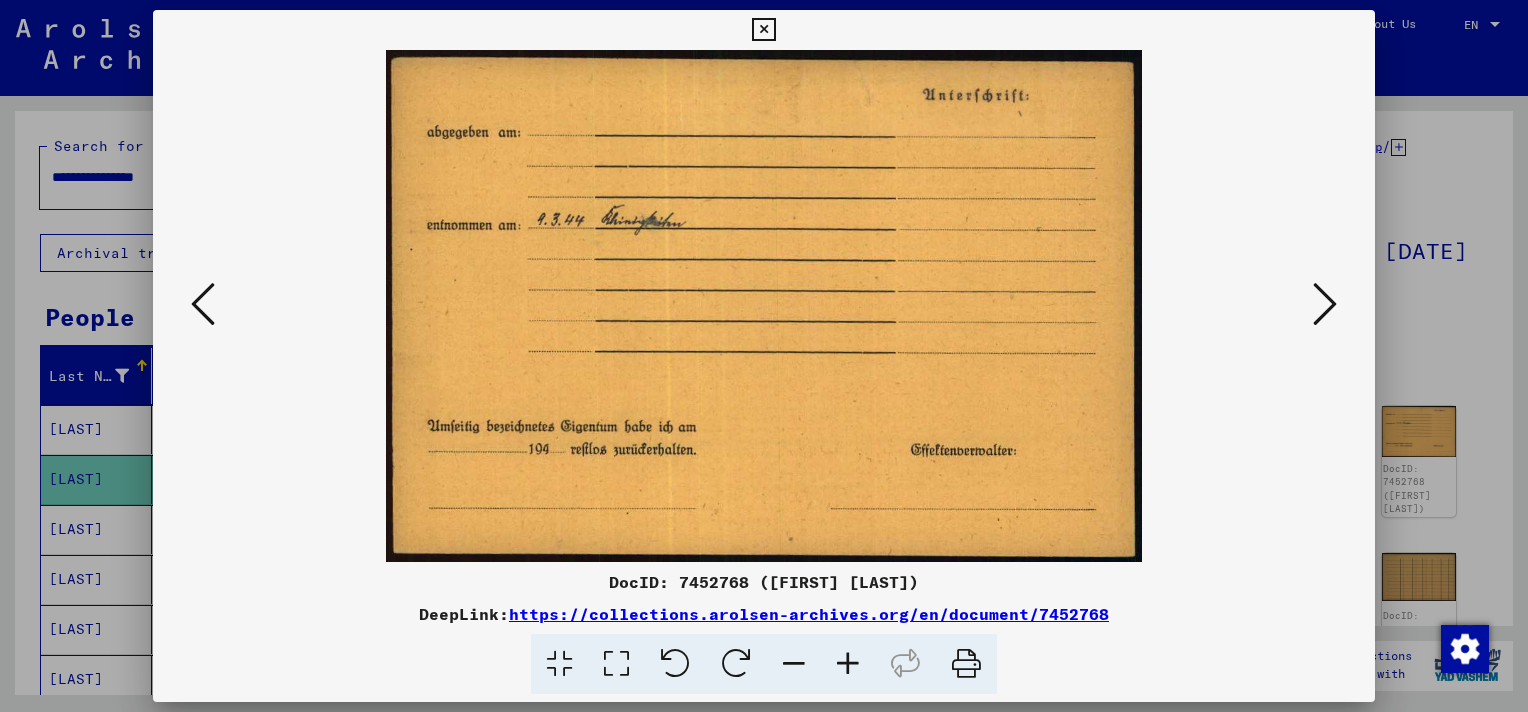 click at bounding box center [1325, 304] 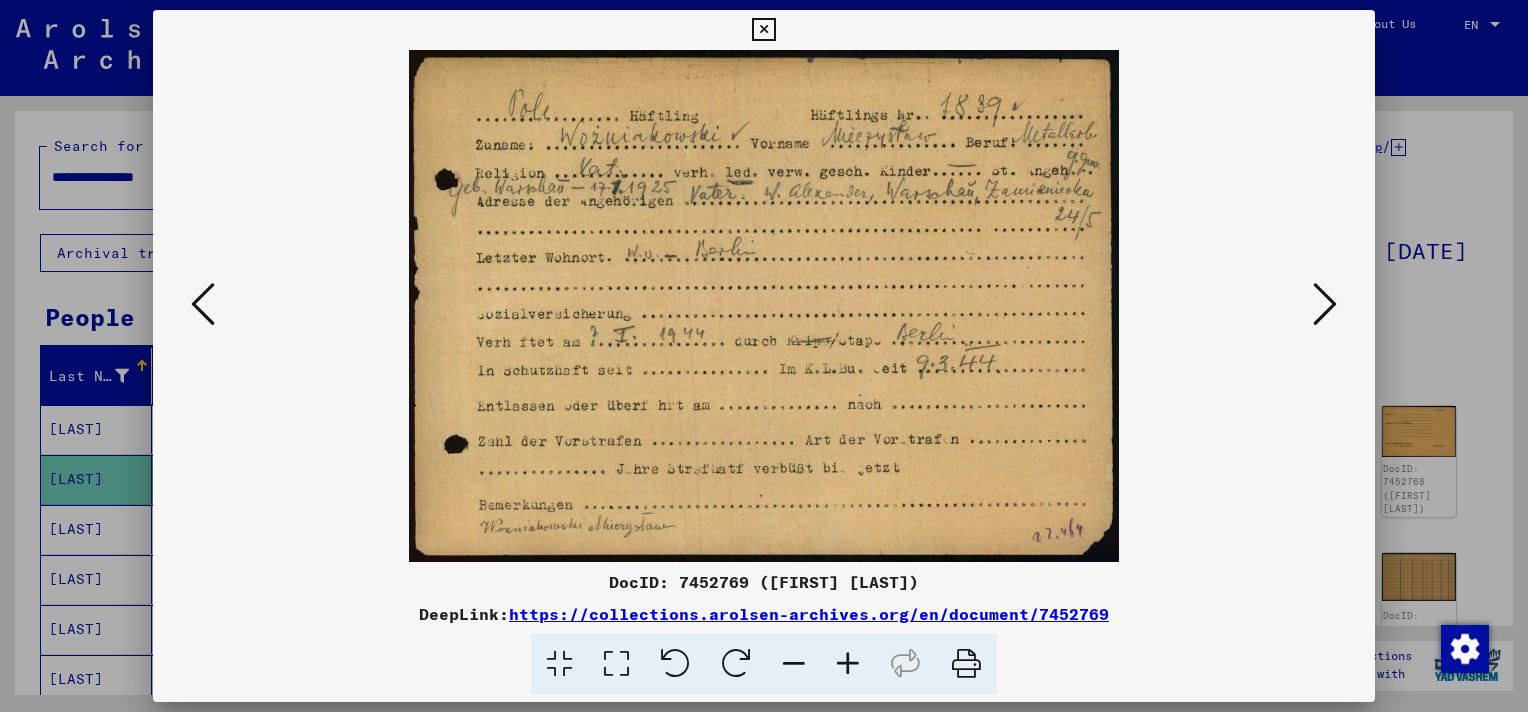 click at bounding box center [1325, 304] 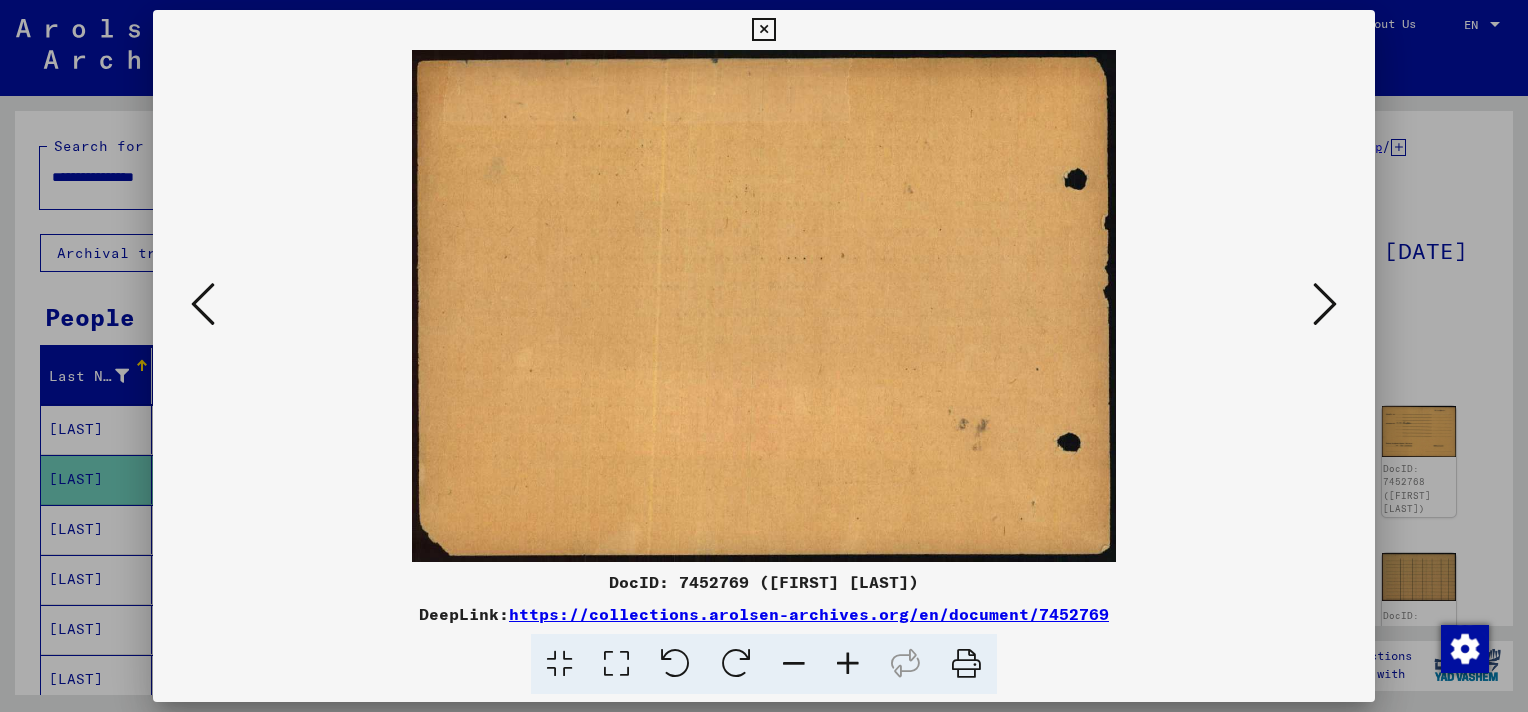 click at bounding box center (1325, 304) 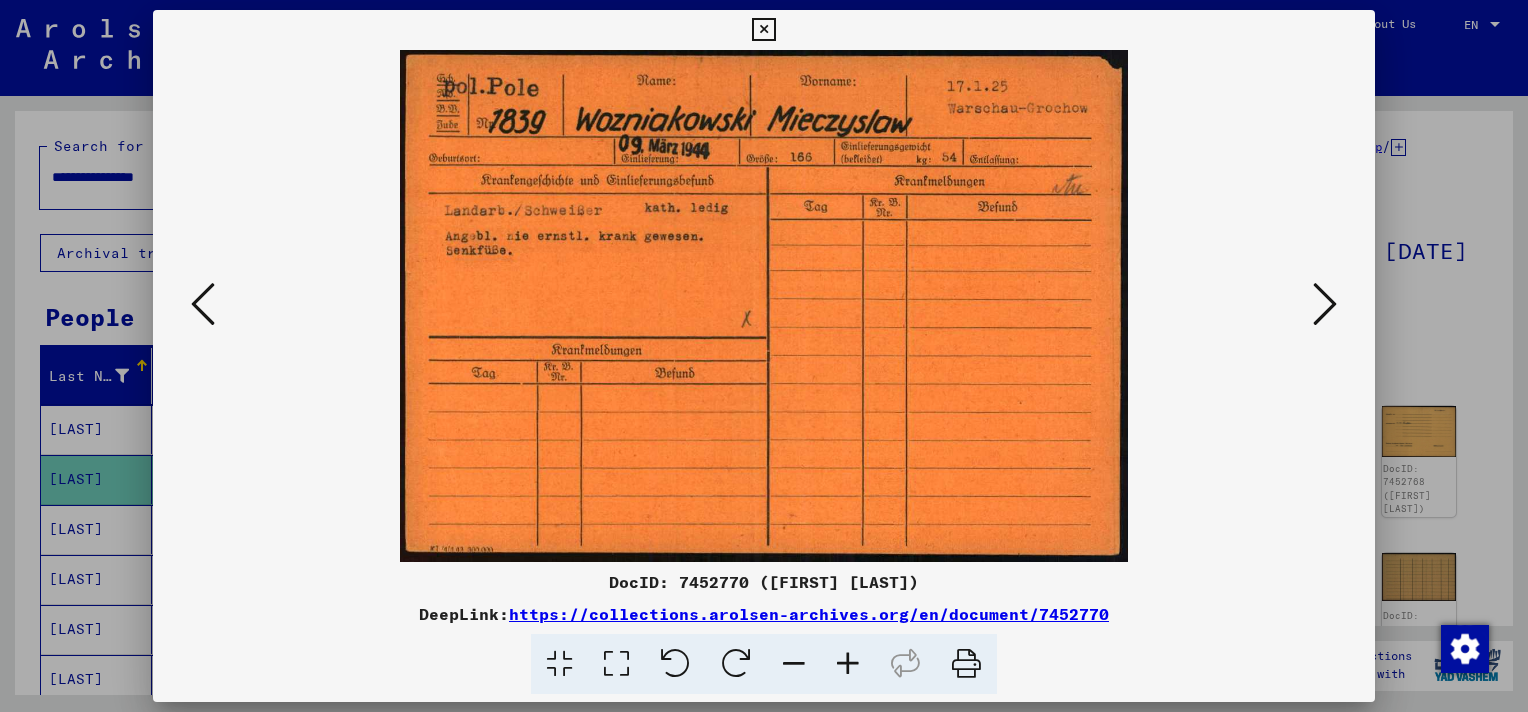 click at bounding box center (1325, 304) 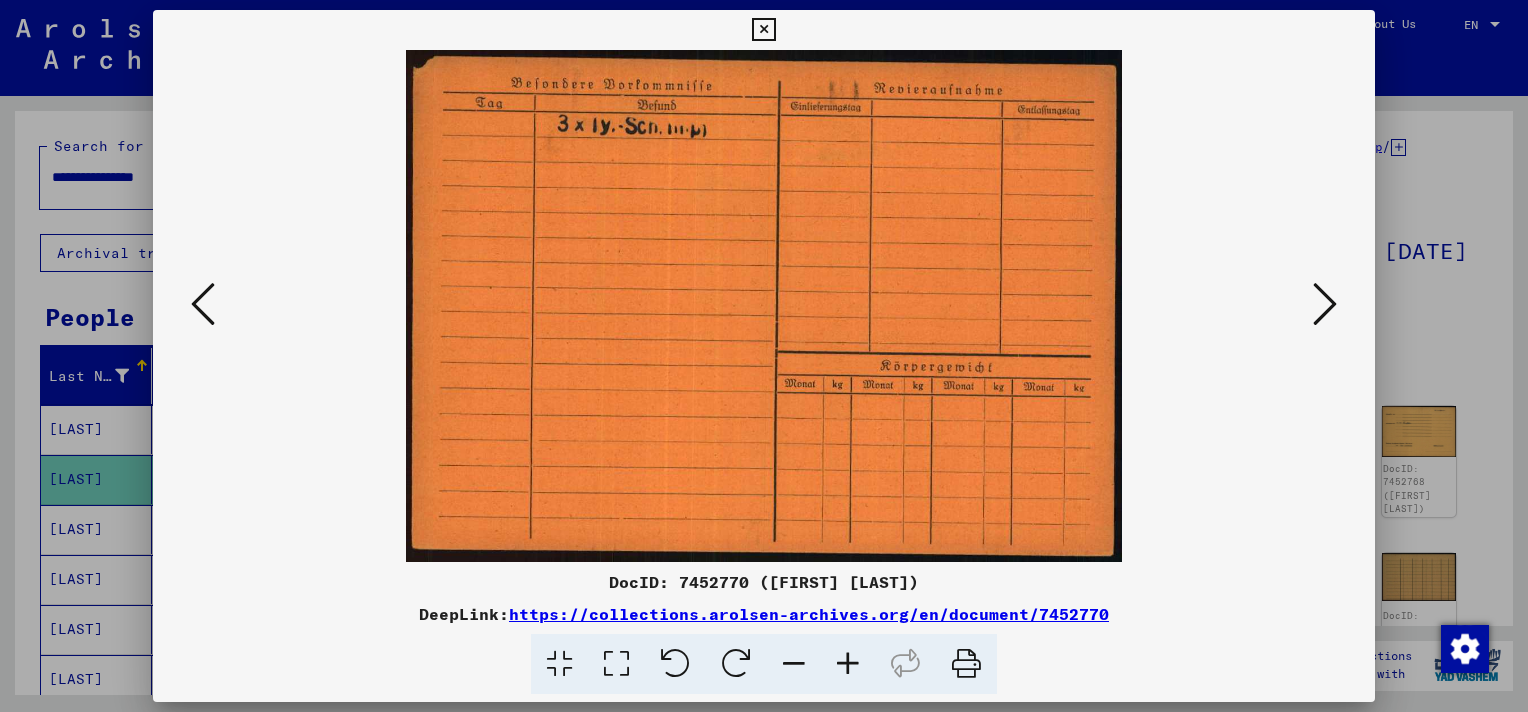 click at bounding box center (1325, 304) 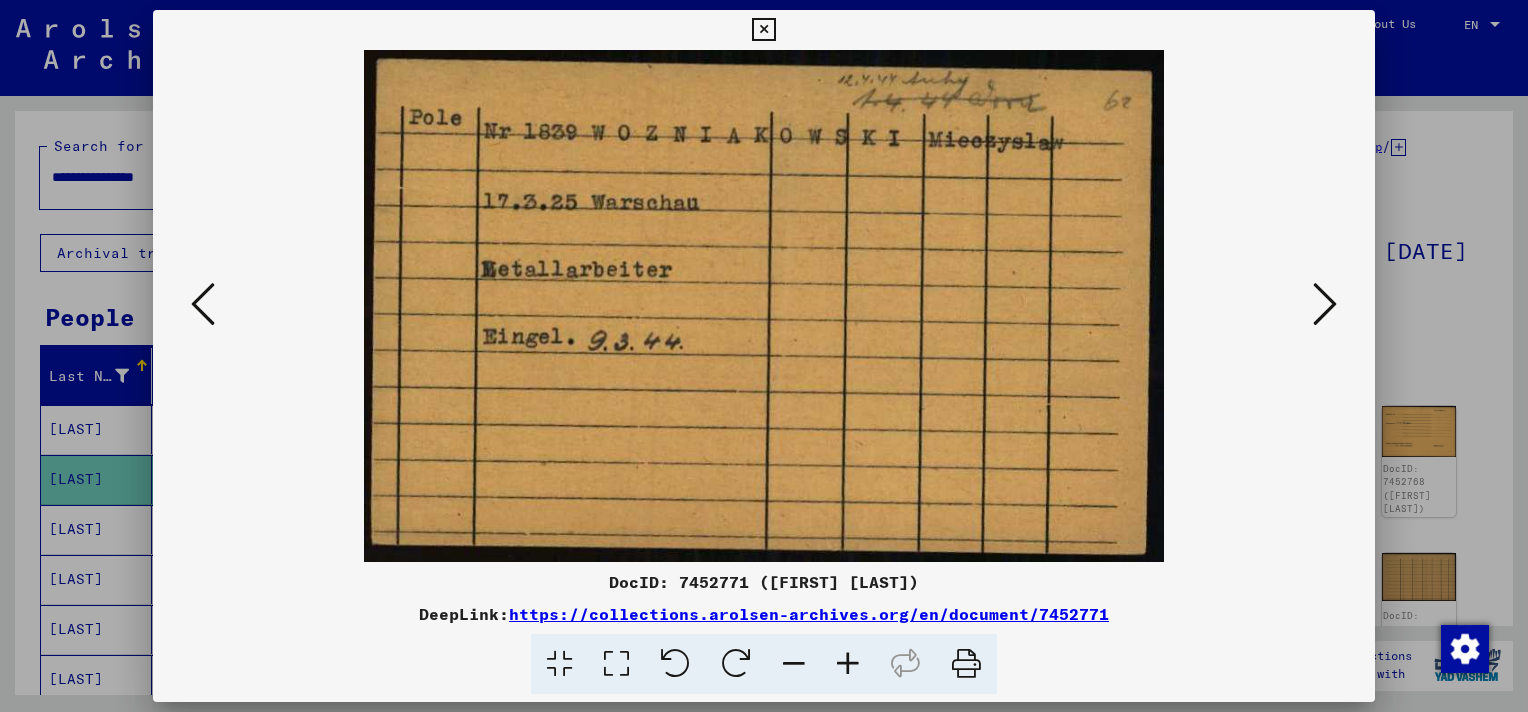 click at bounding box center [1325, 304] 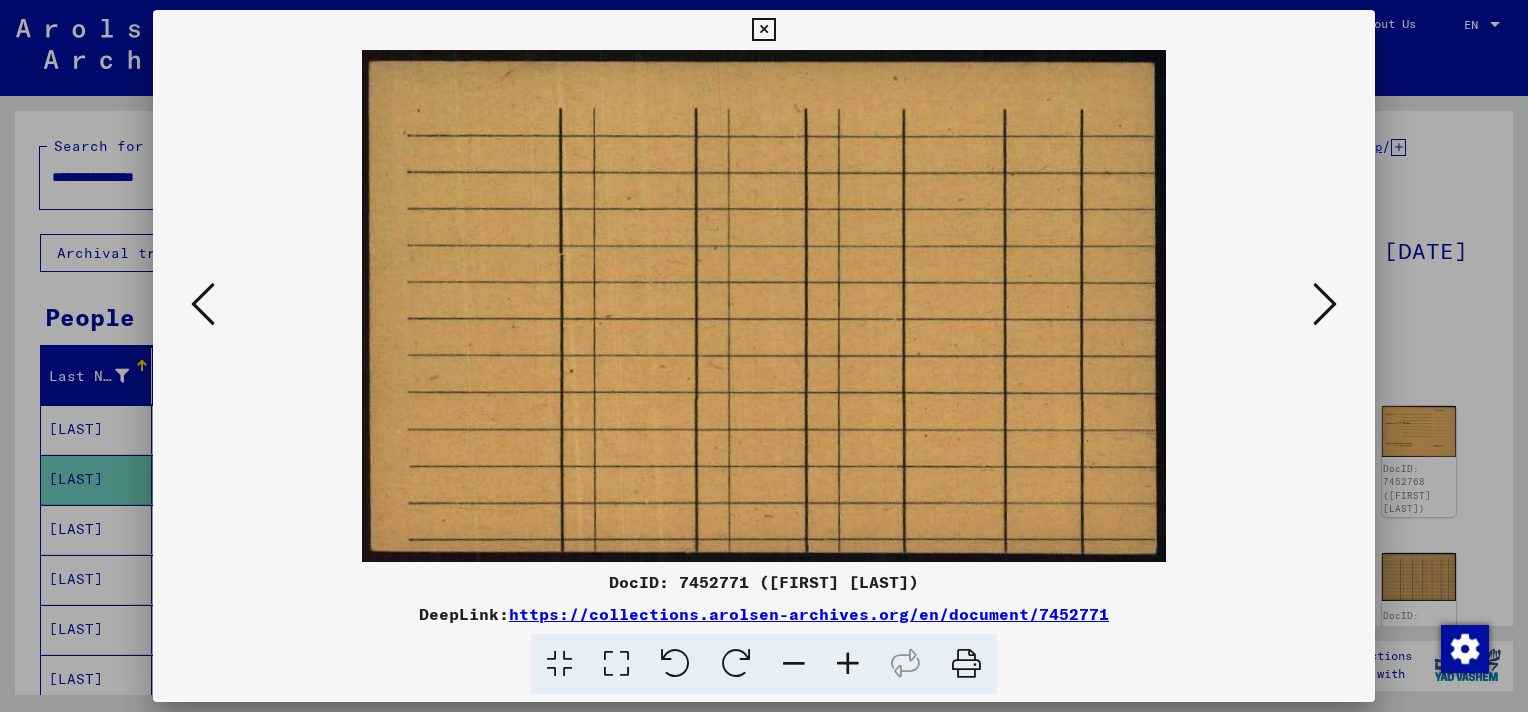 click at bounding box center (1325, 304) 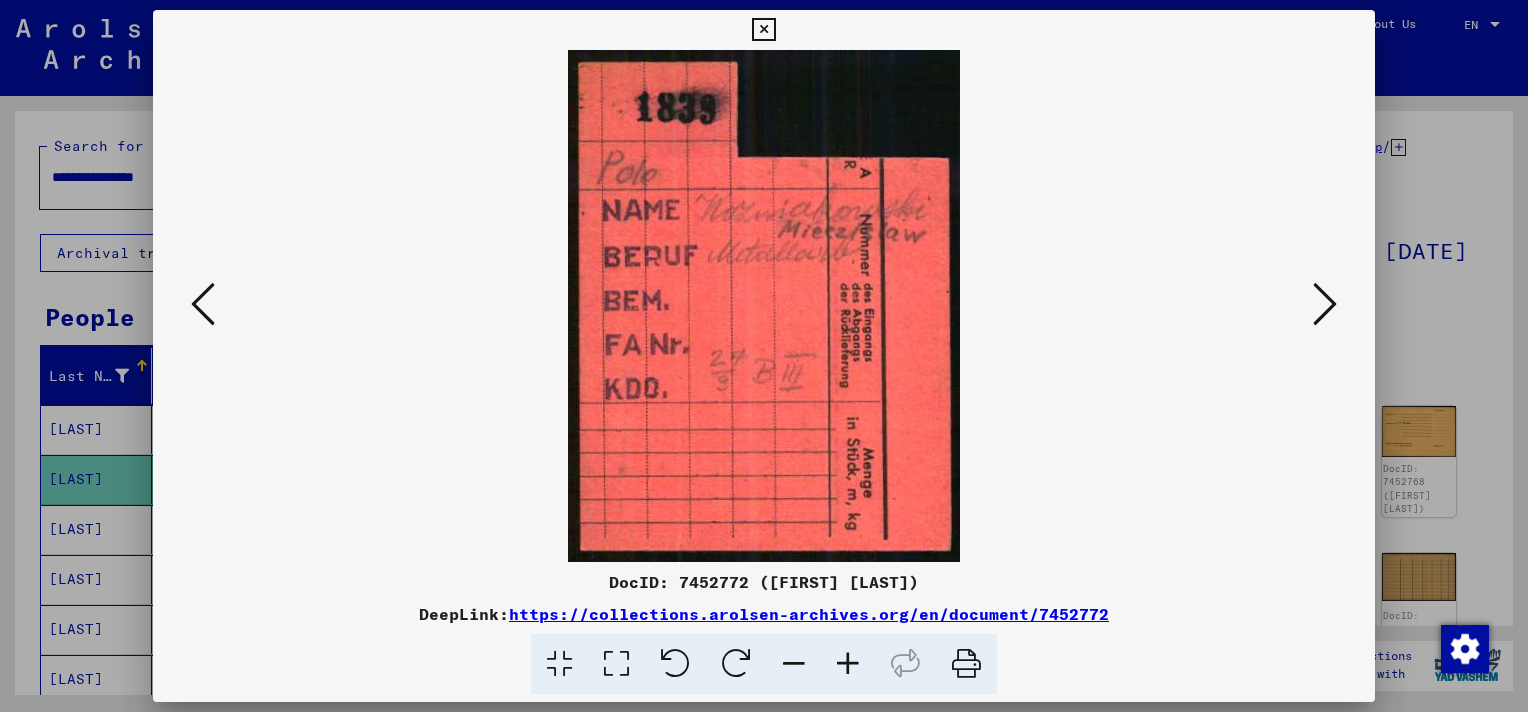 click at bounding box center [1325, 304] 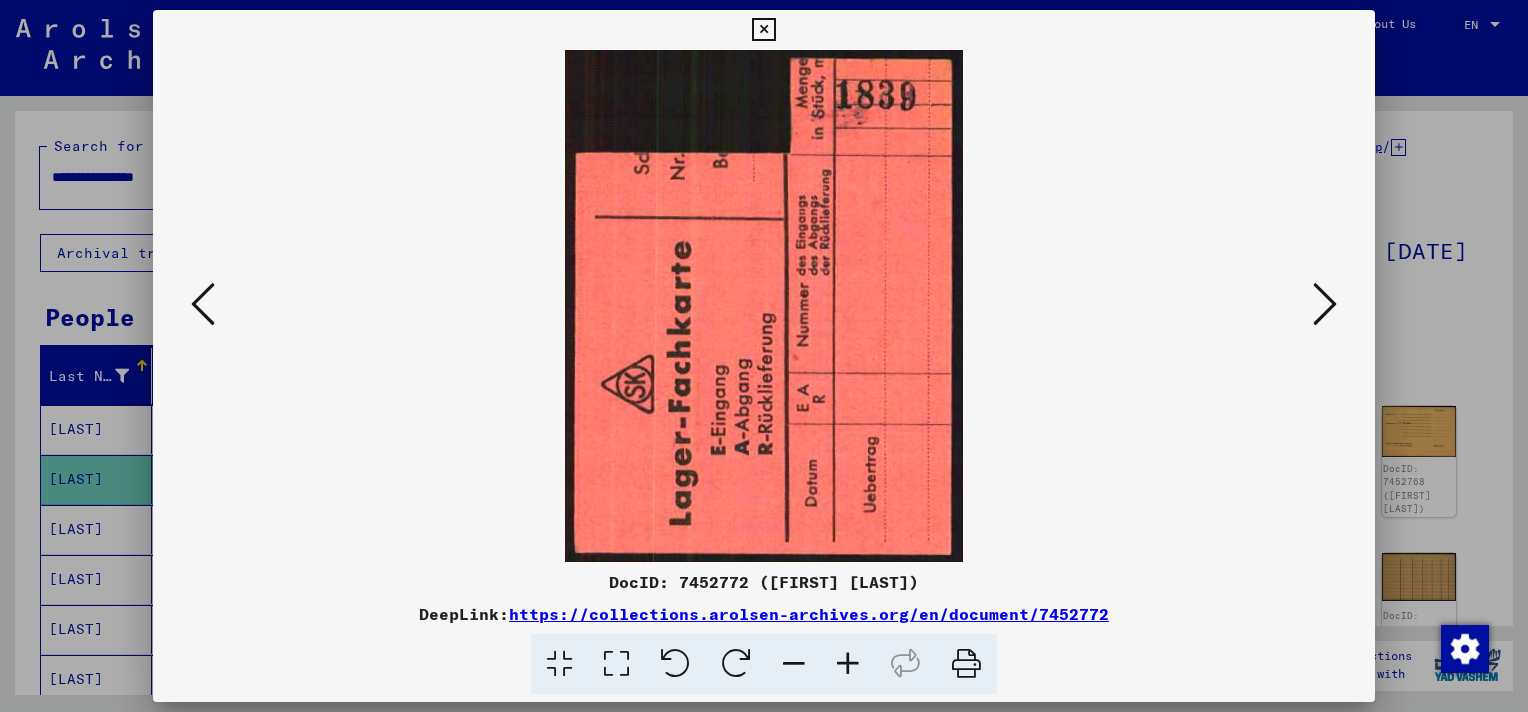 click at bounding box center [203, 304] 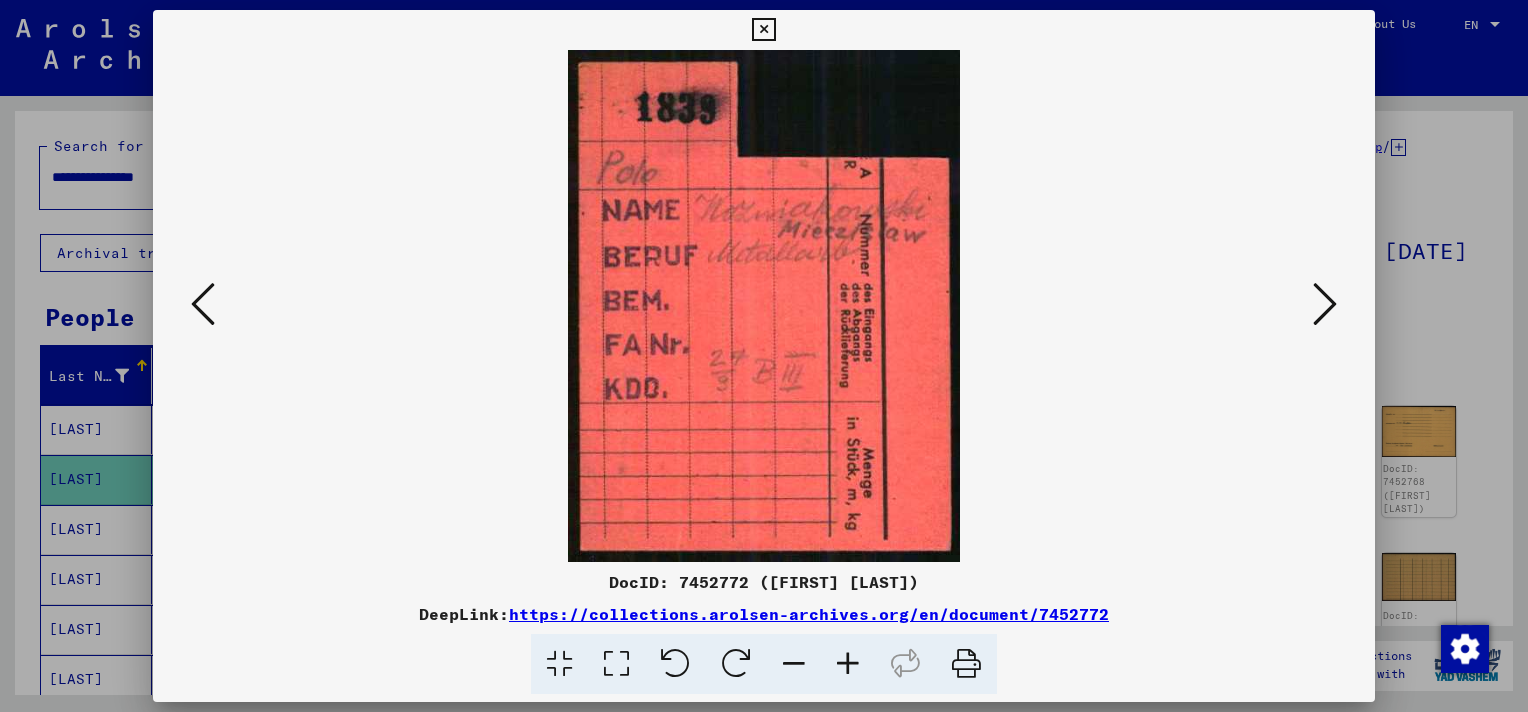 click at bounding box center (1325, 304) 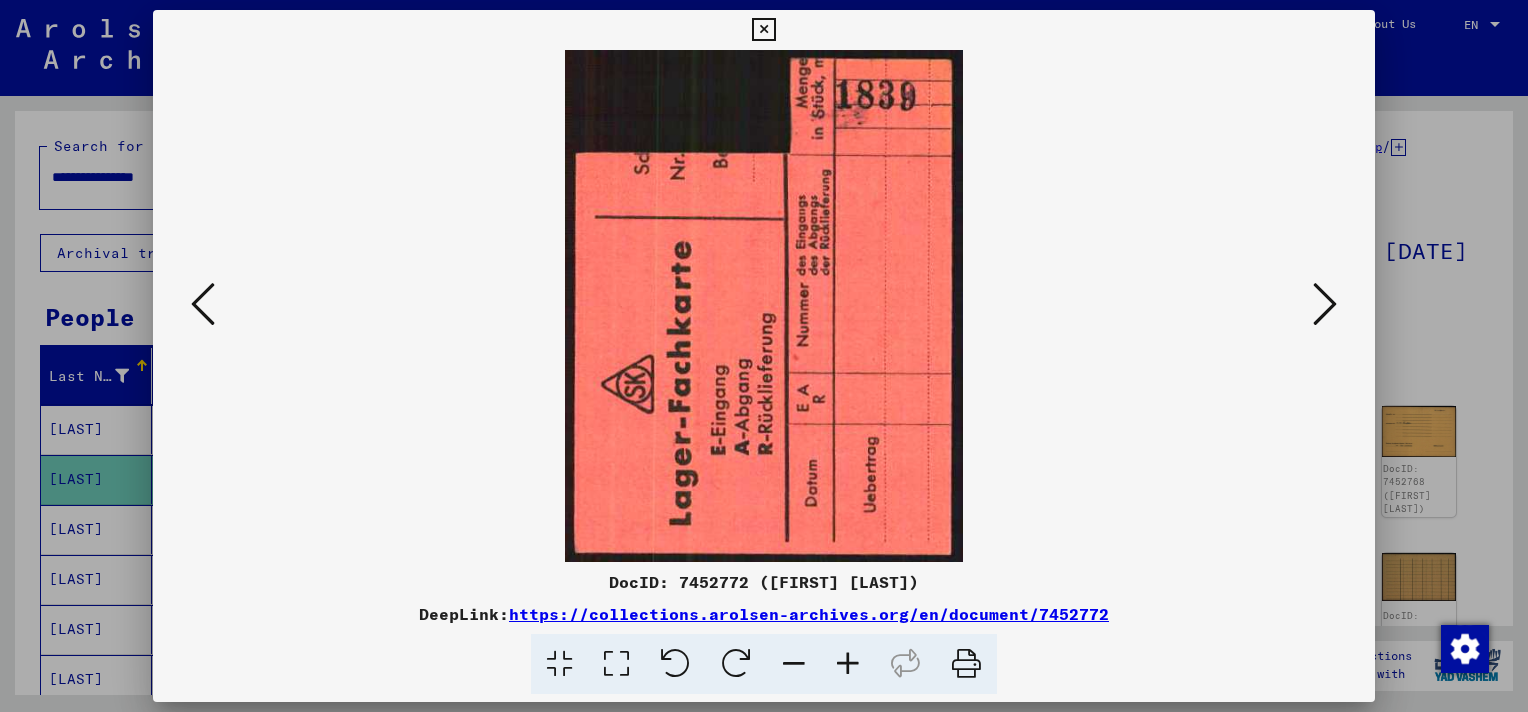 click at bounding box center [1325, 304] 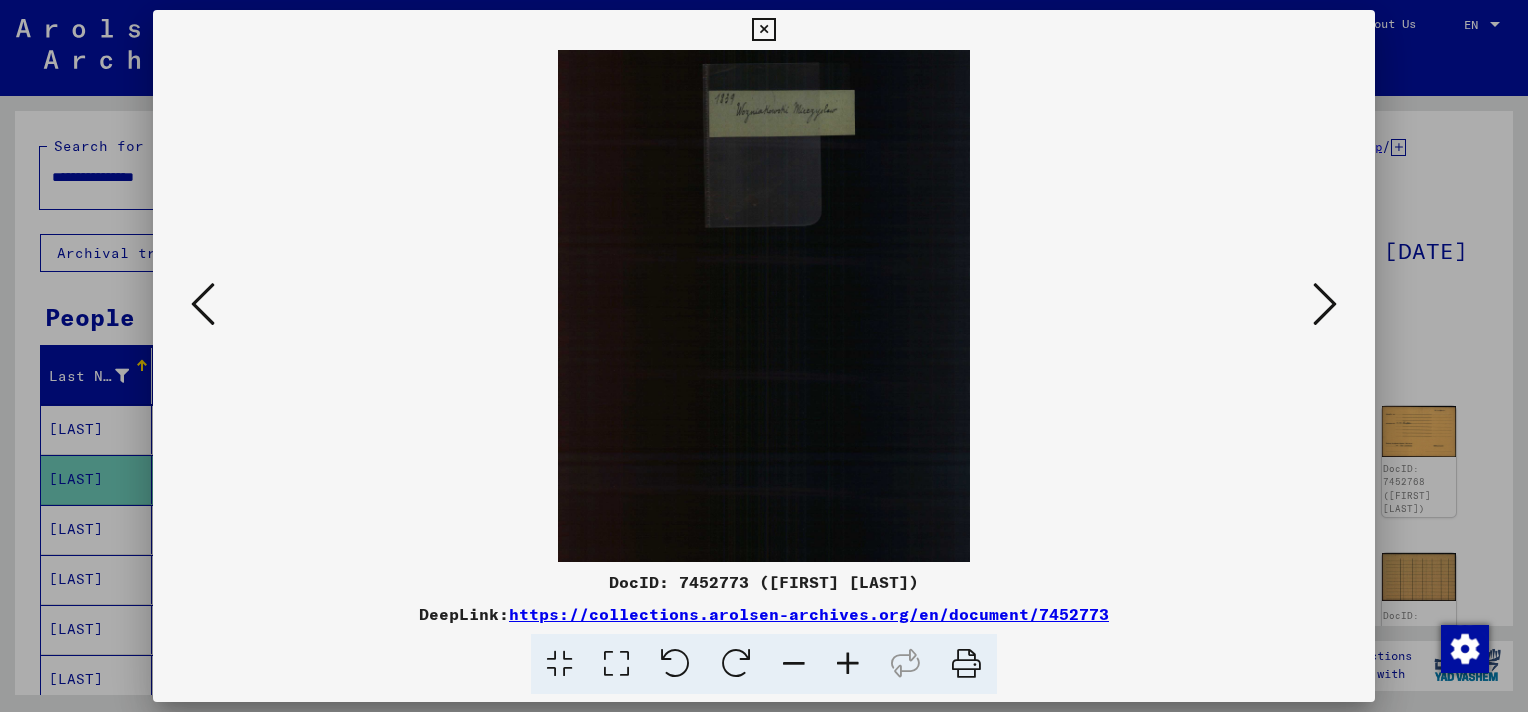 click at bounding box center [1325, 304] 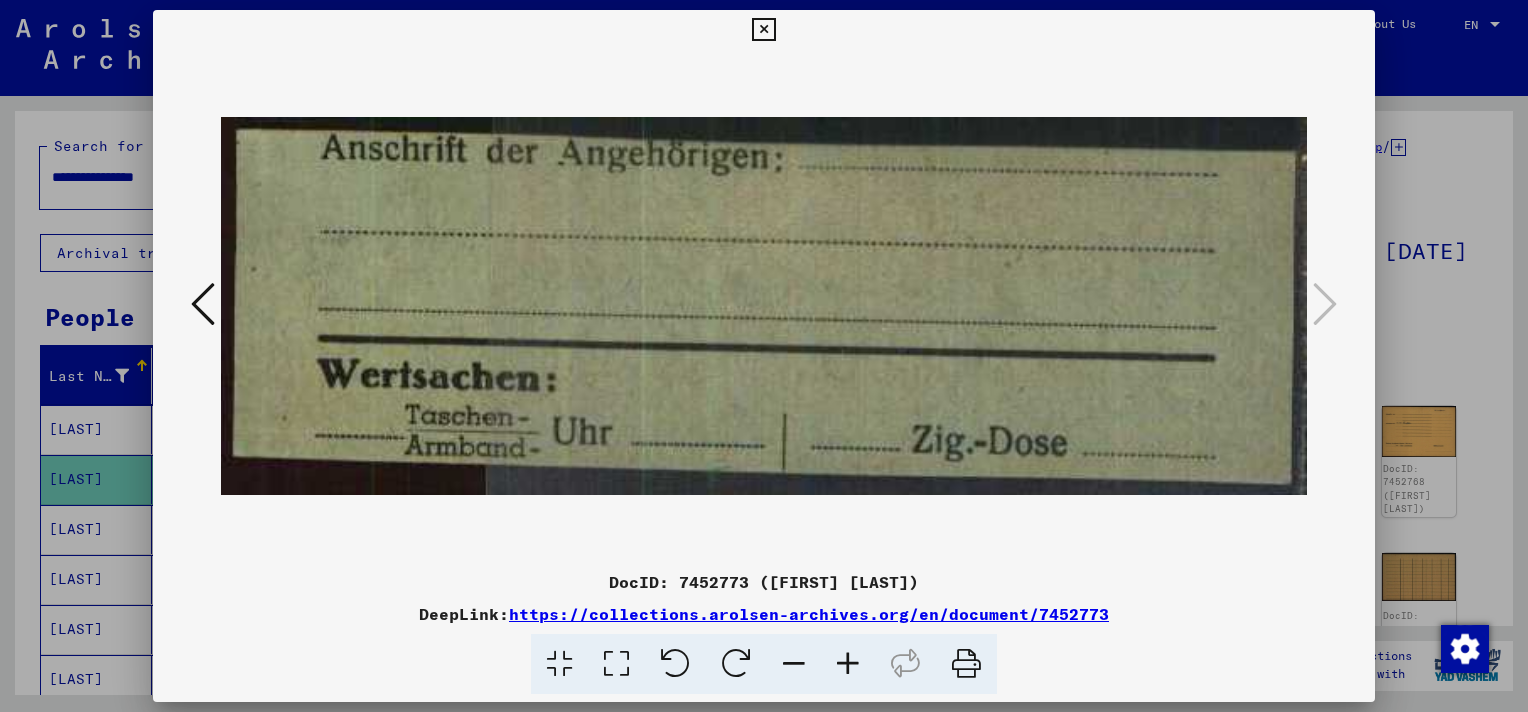 click at bounding box center [763, 30] 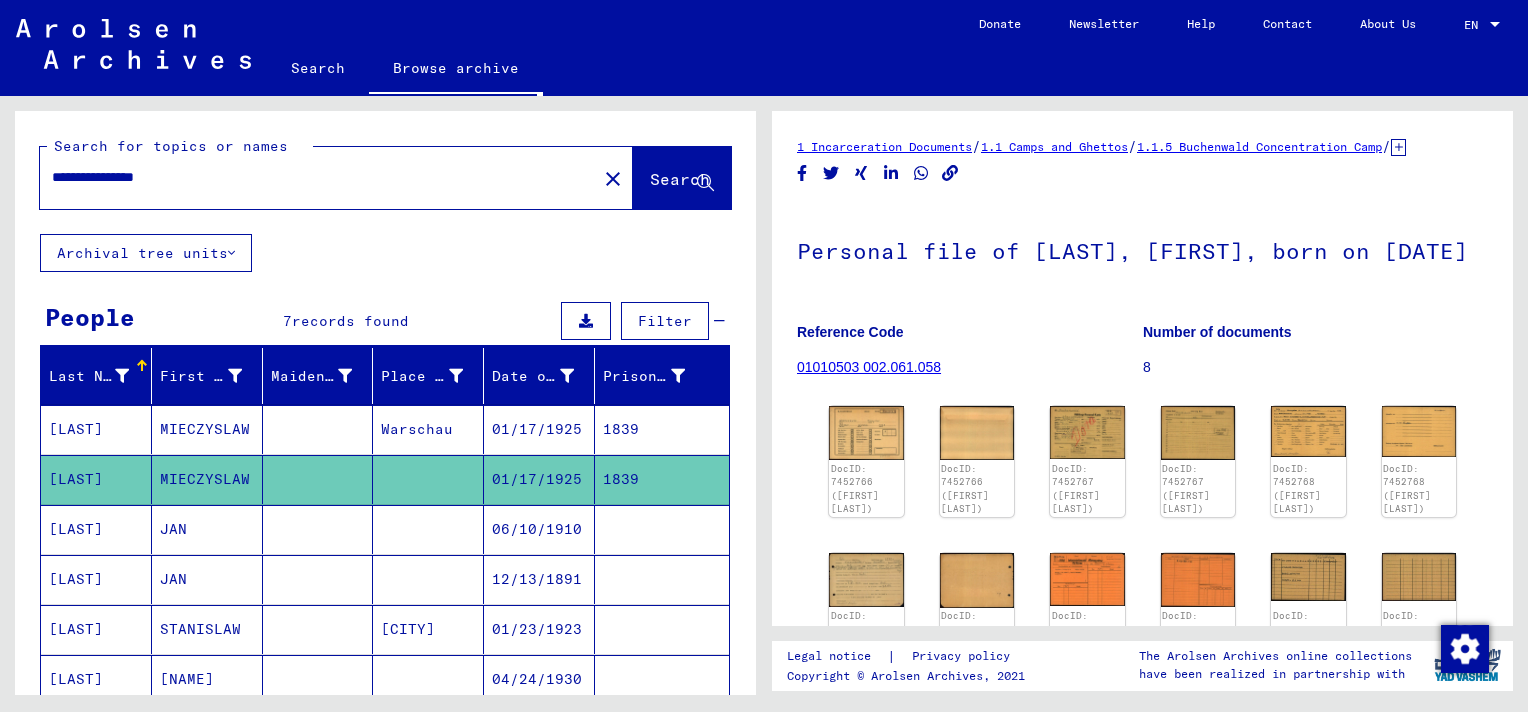 click at bounding box center (662, 579) 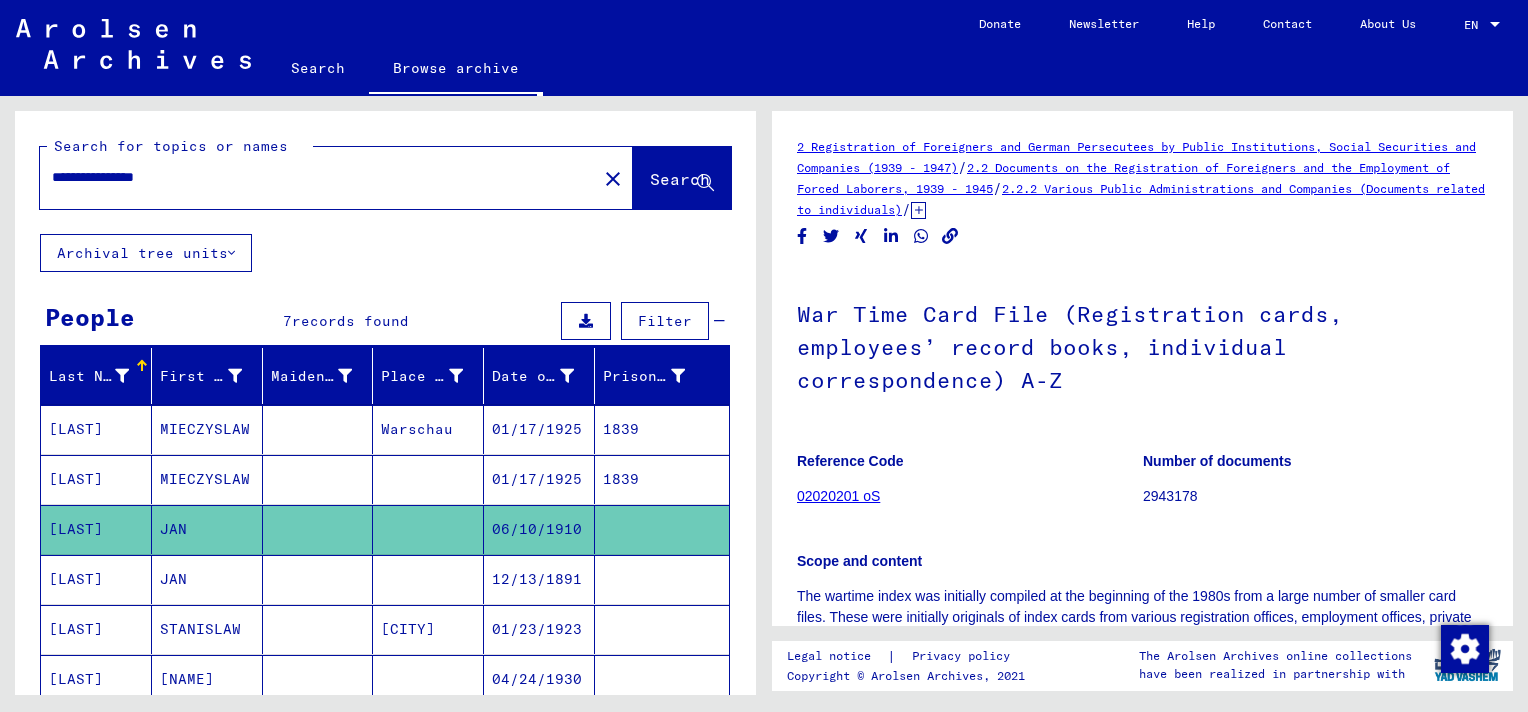 scroll, scrollTop: 0, scrollLeft: 0, axis: both 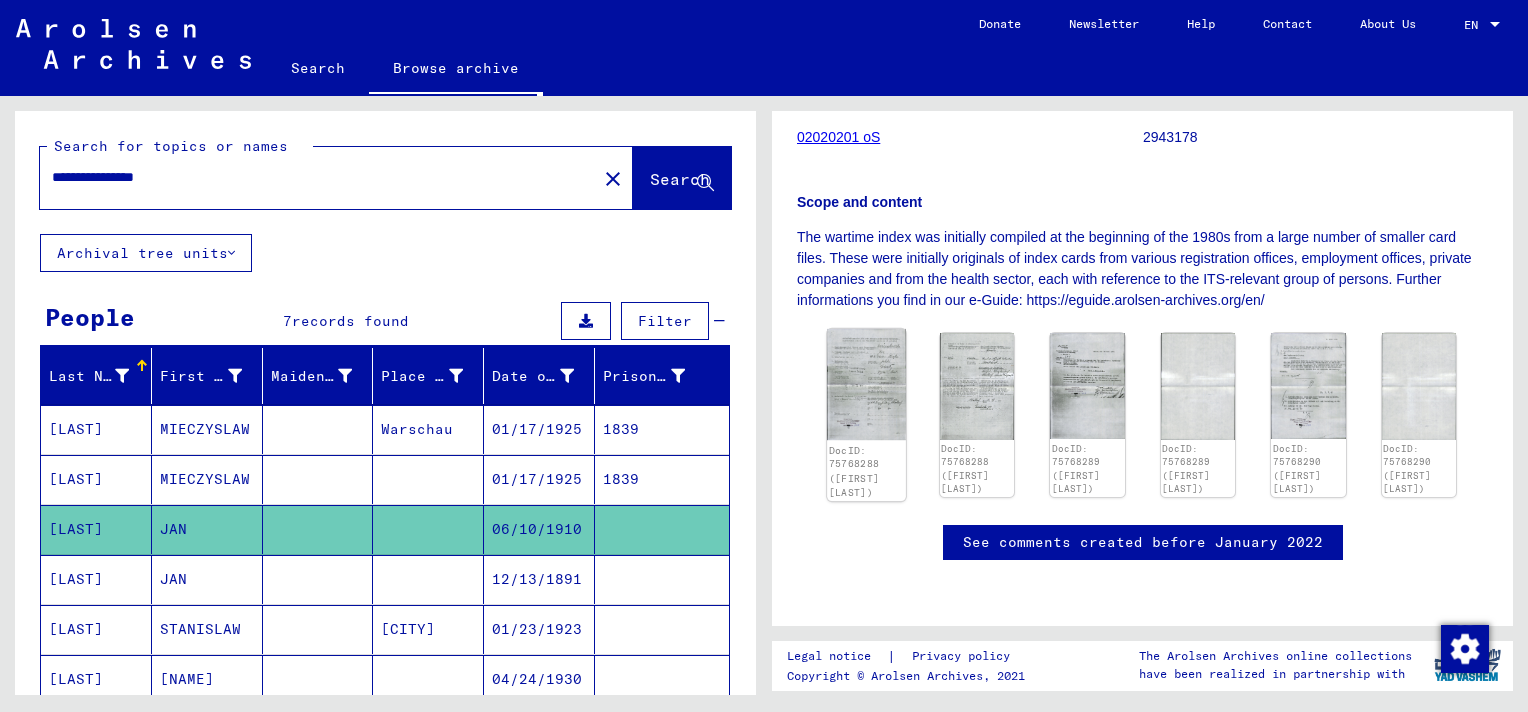 click 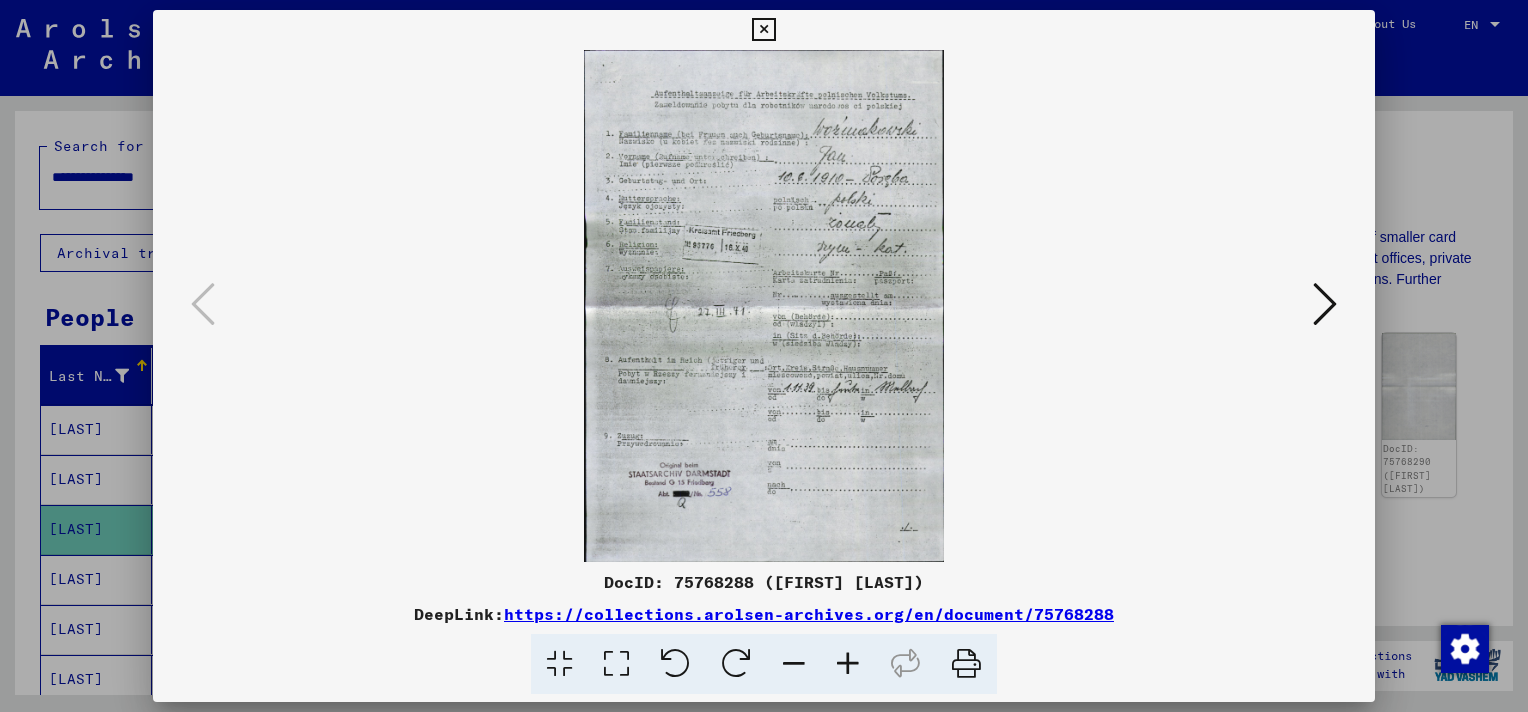 click at bounding box center (1325, 304) 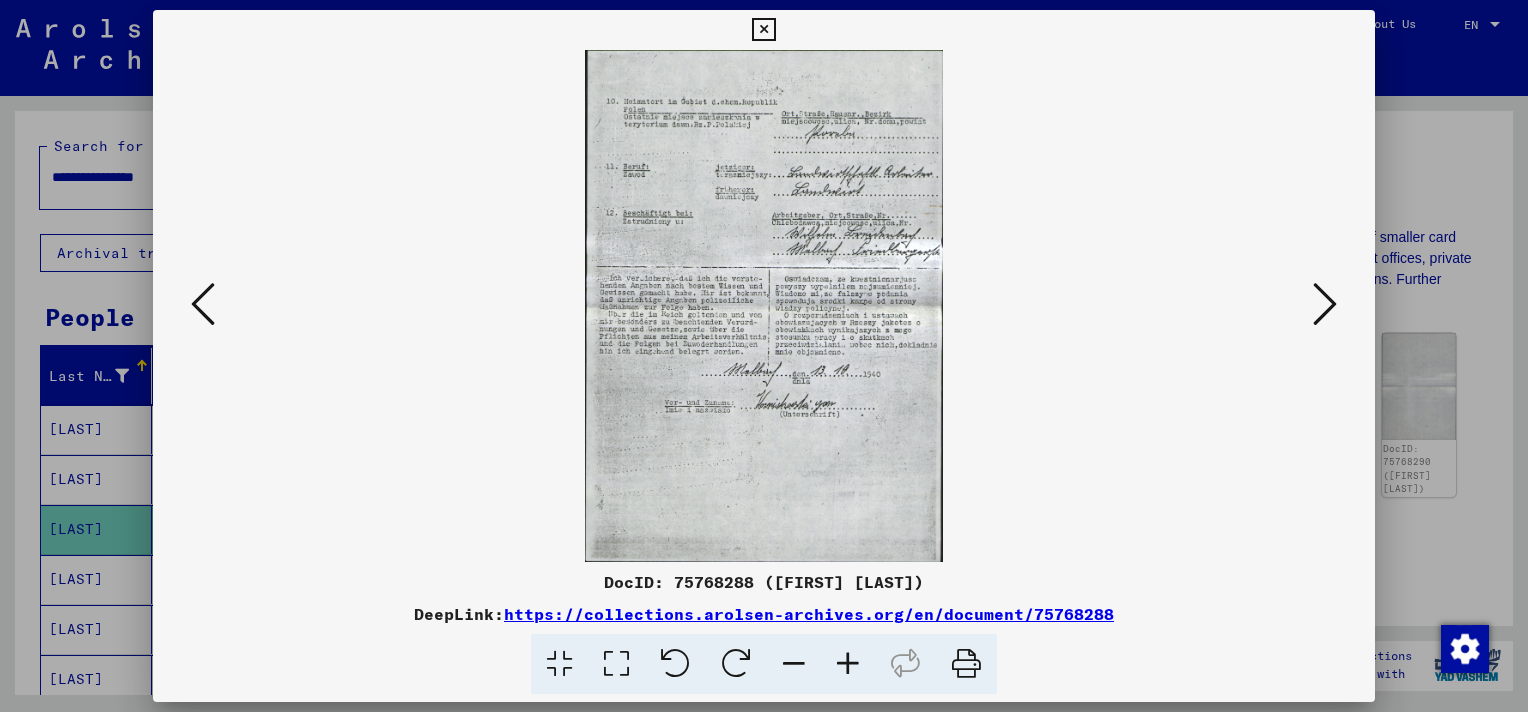 click at bounding box center [1325, 304] 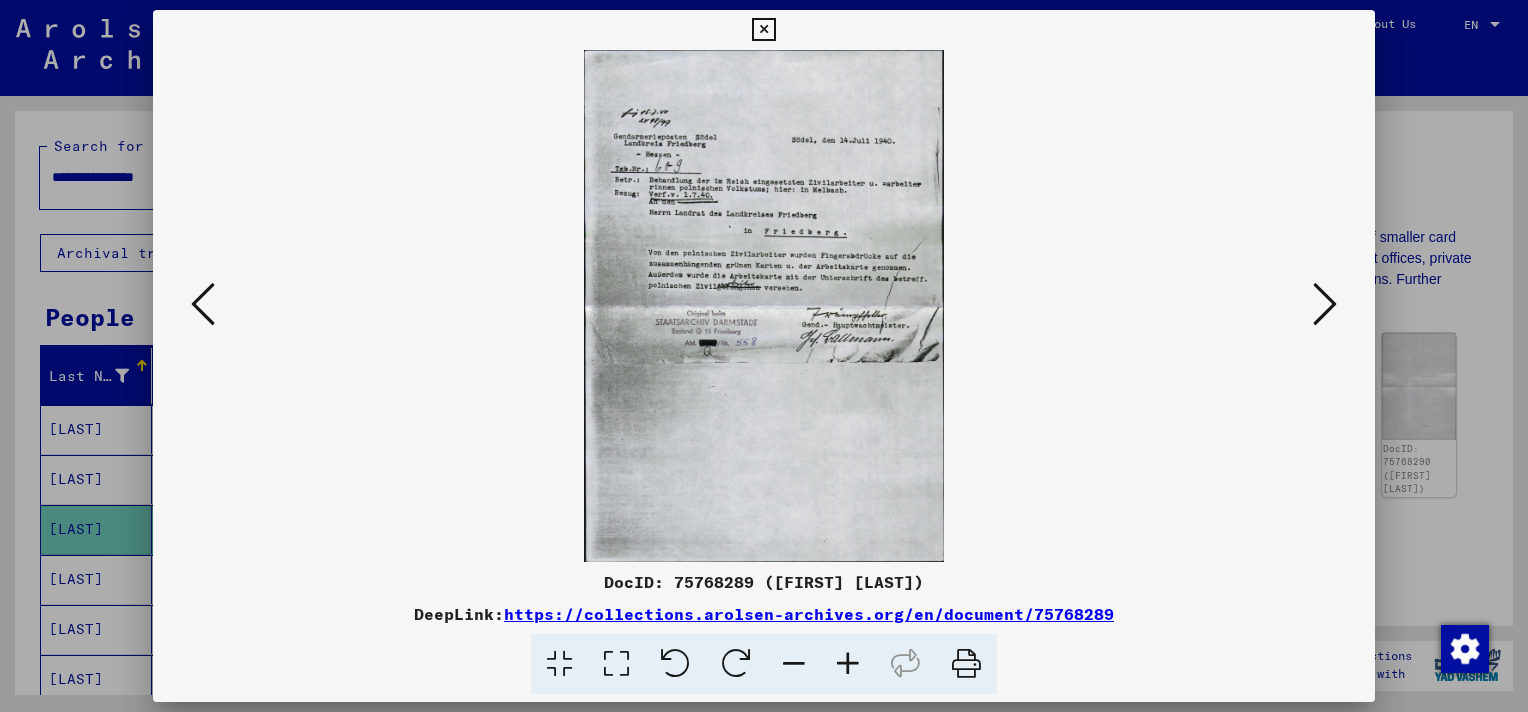 click at bounding box center [1325, 304] 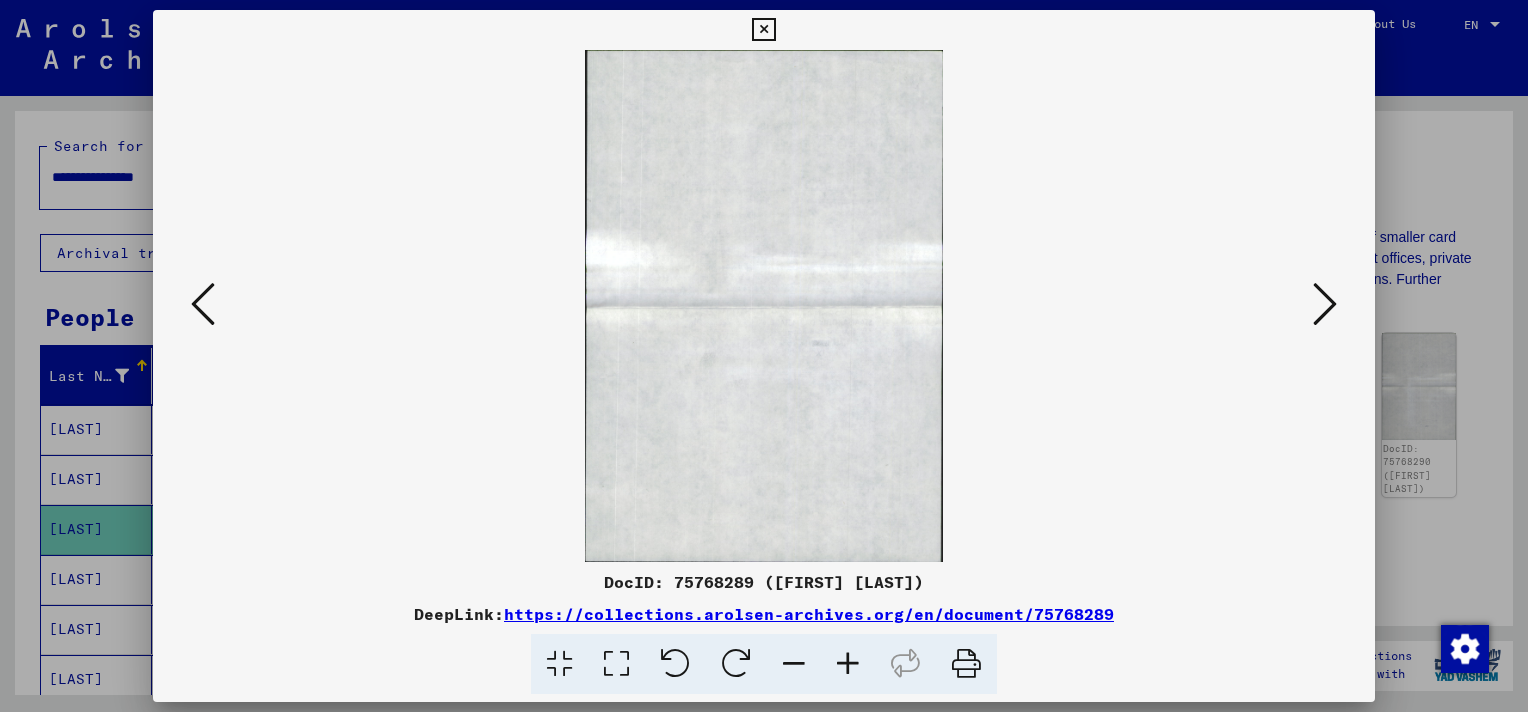click at bounding box center [1325, 304] 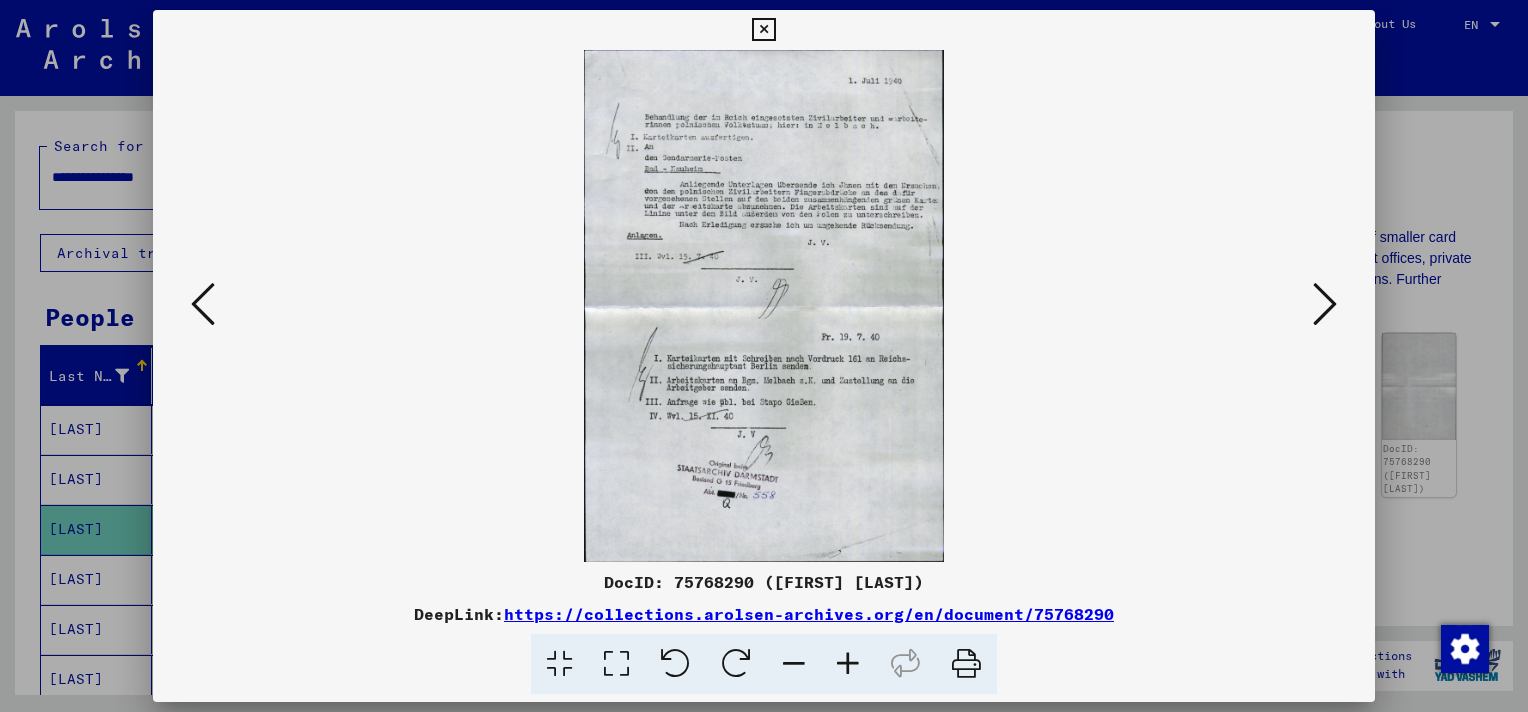 click at bounding box center [1325, 304] 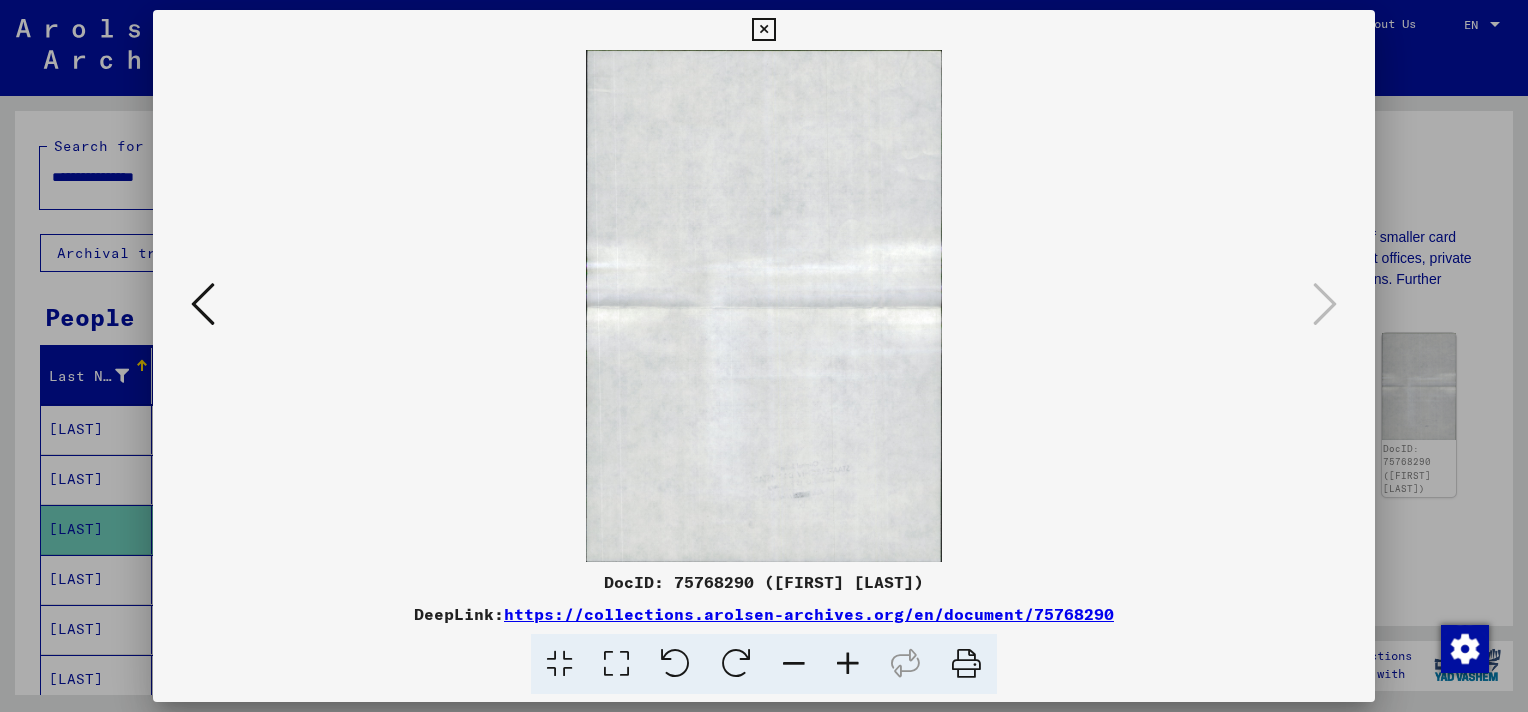 click at bounding box center (763, 30) 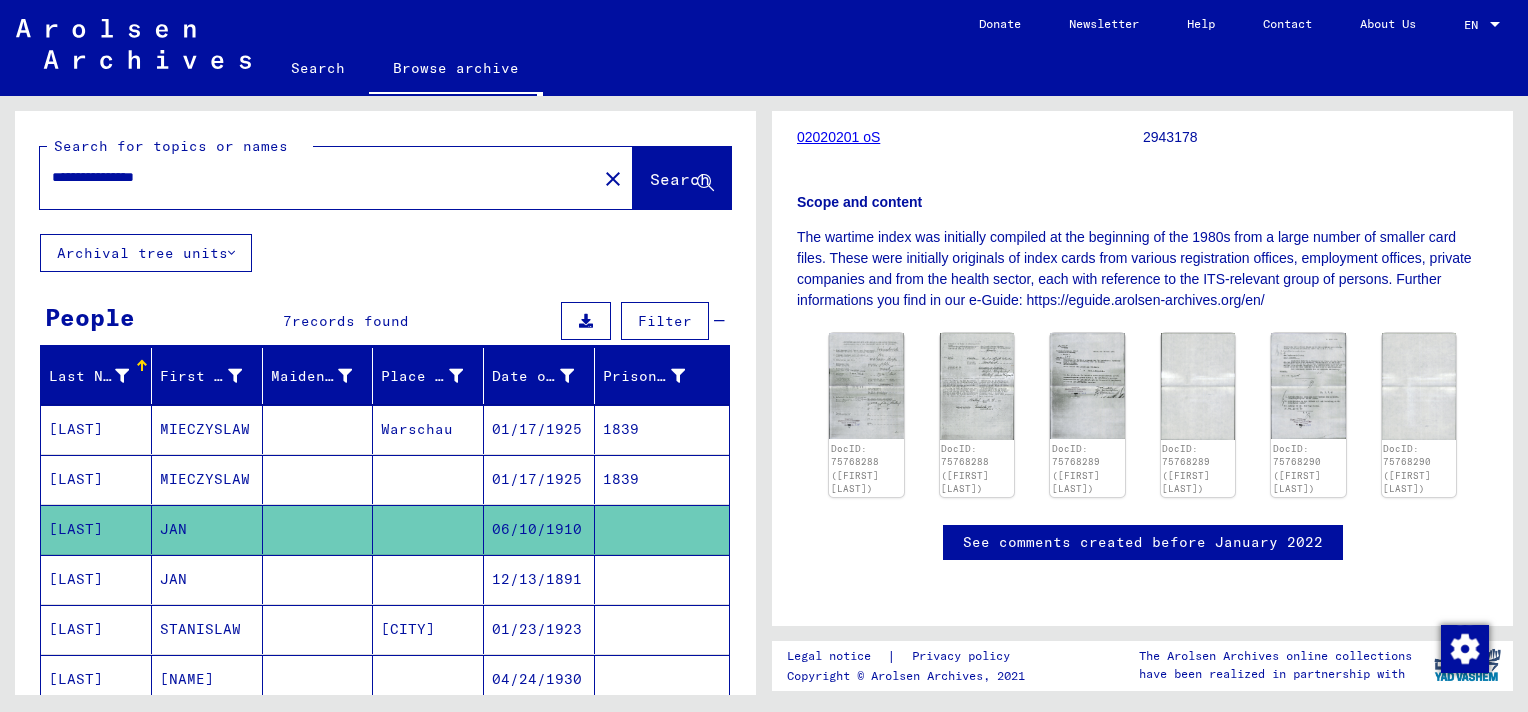 click at bounding box center (662, 629) 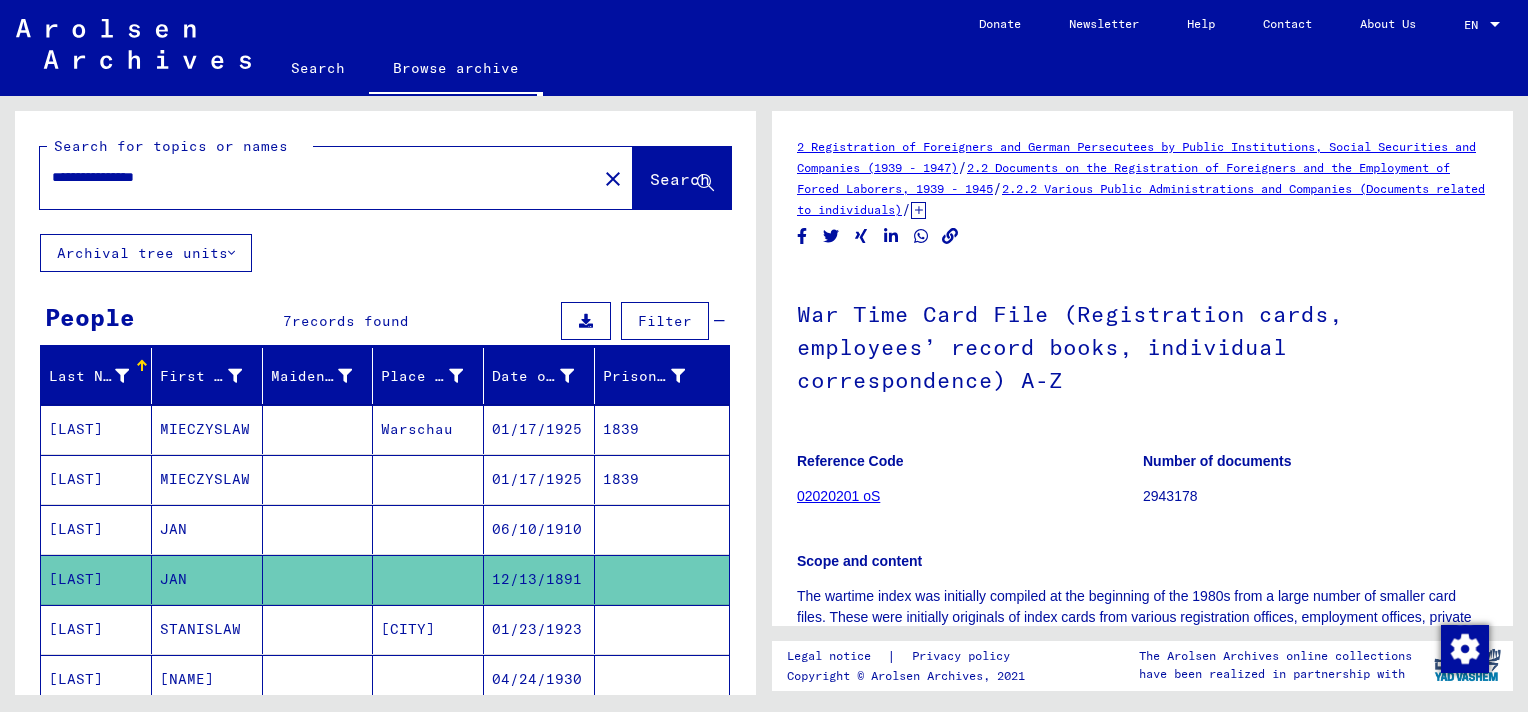 scroll, scrollTop: 0, scrollLeft: 0, axis: both 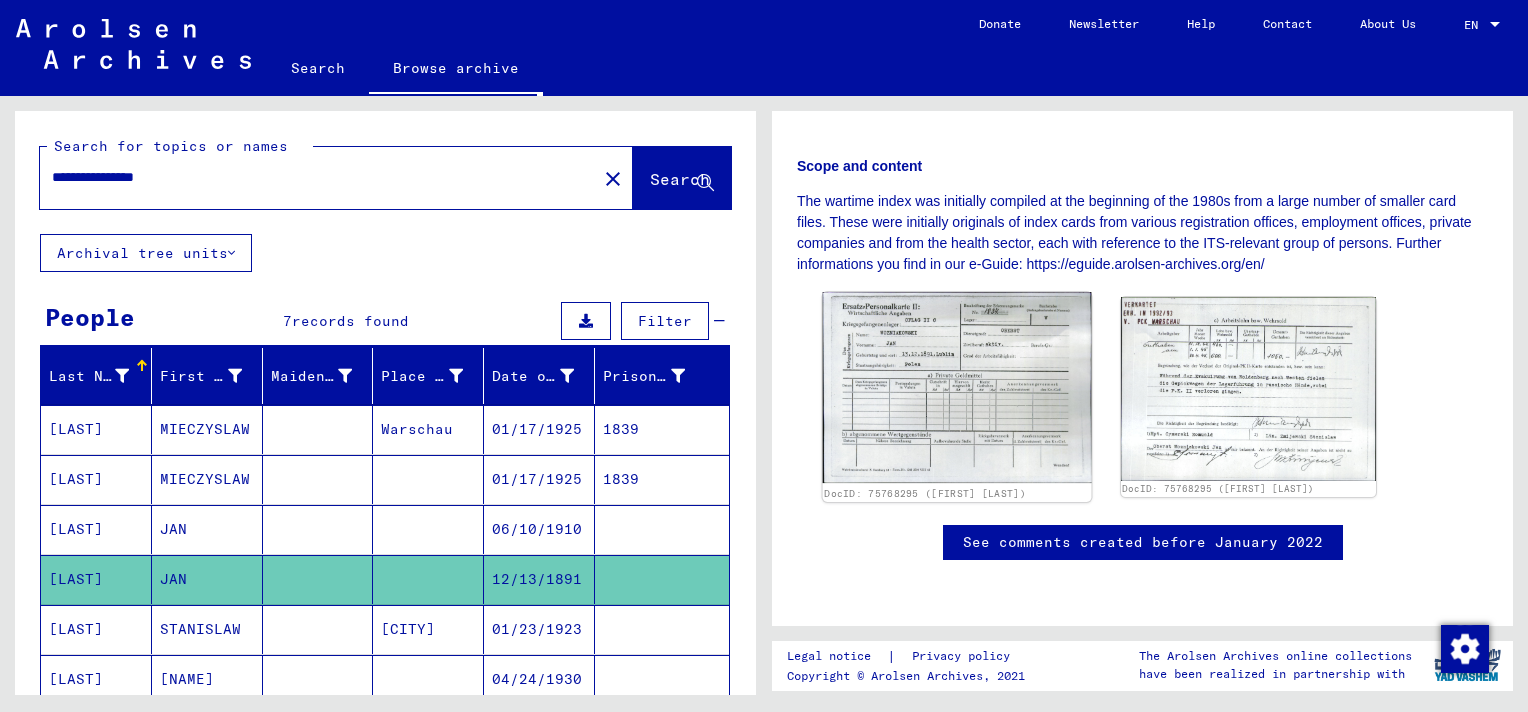 click 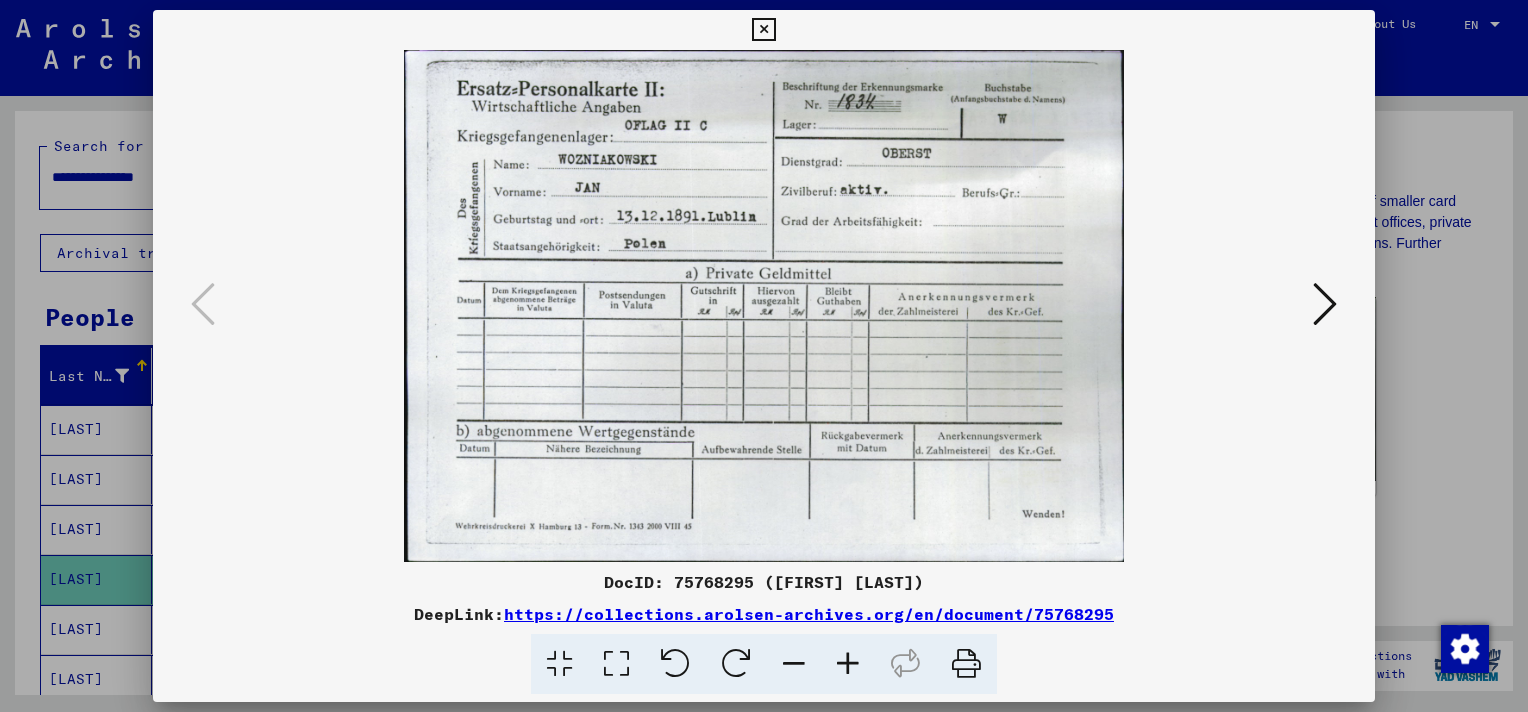click at bounding box center (1325, 304) 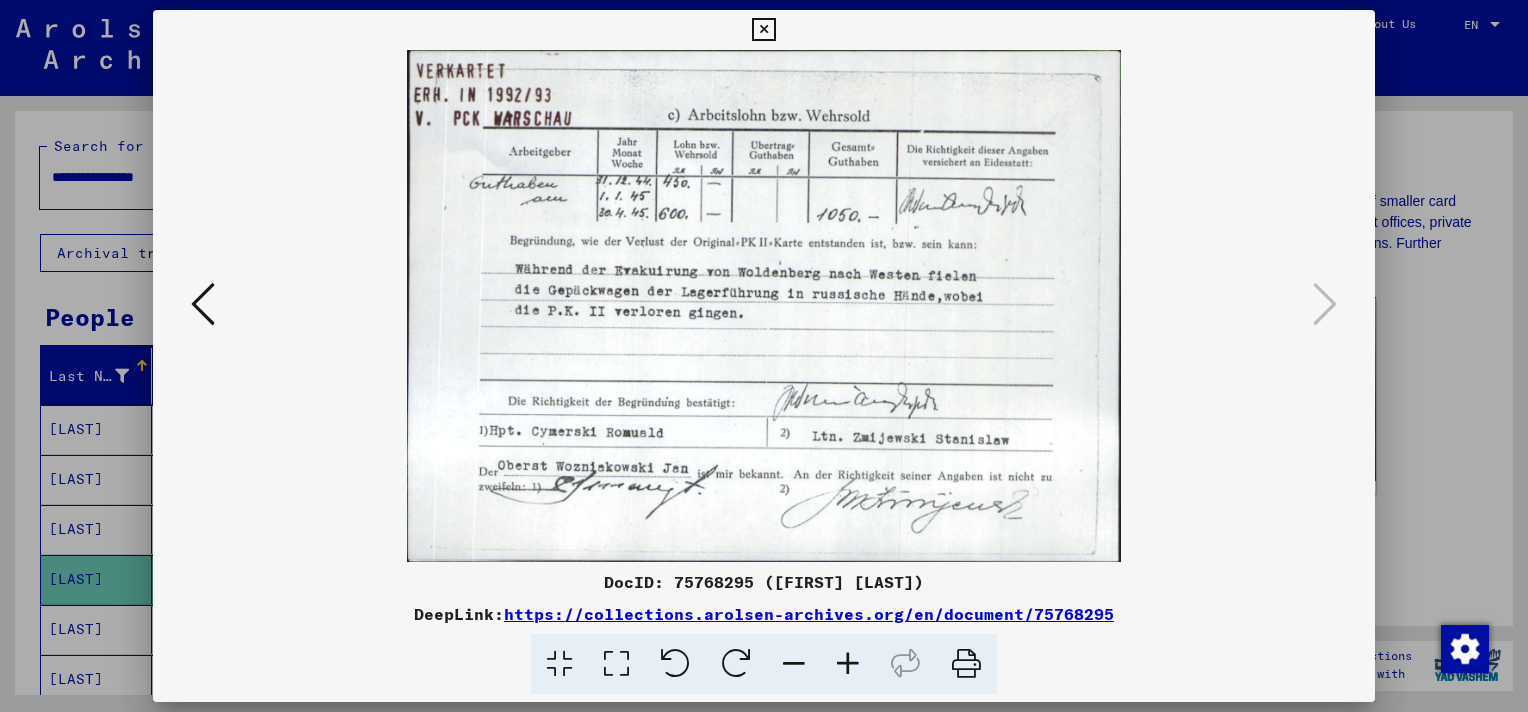click at bounding box center [763, 30] 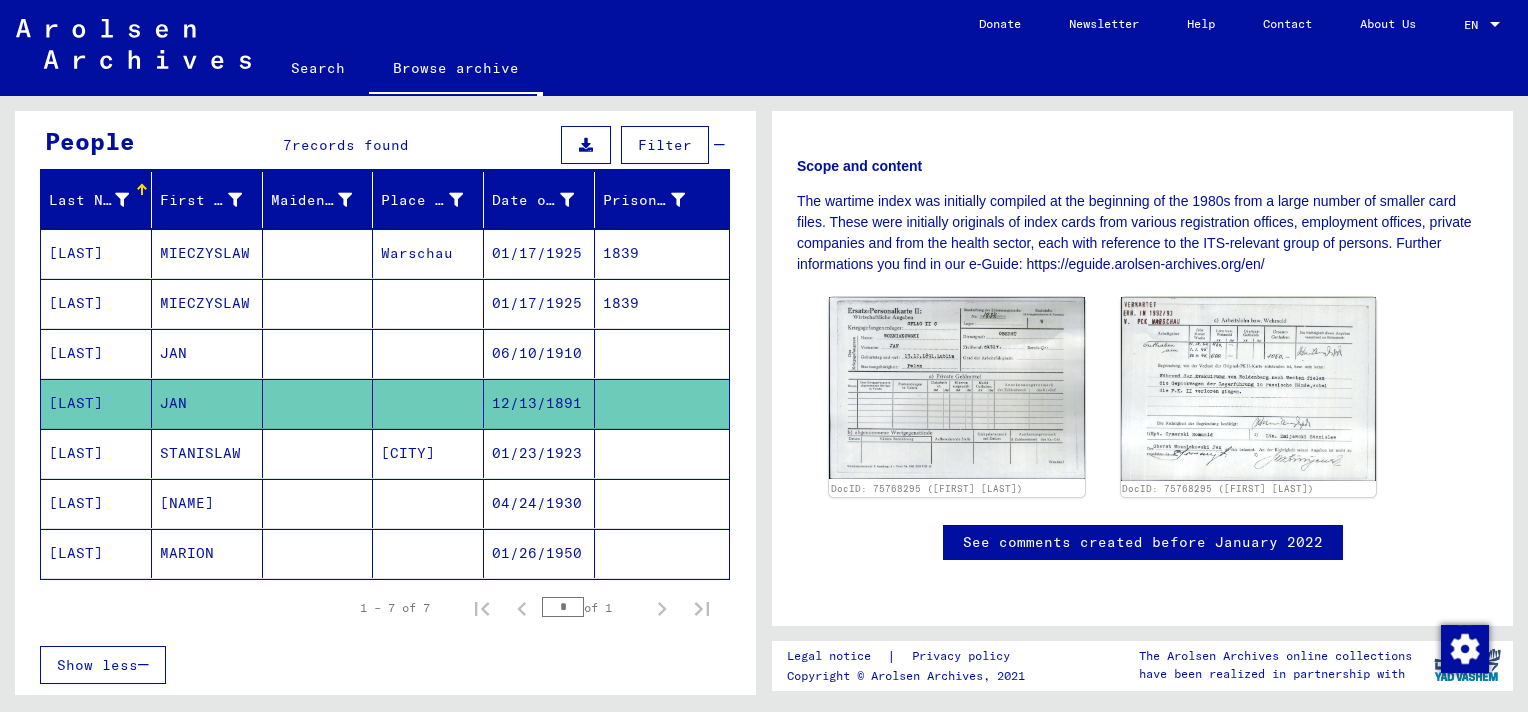 scroll, scrollTop: 184, scrollLeft: 0, axis: vertical 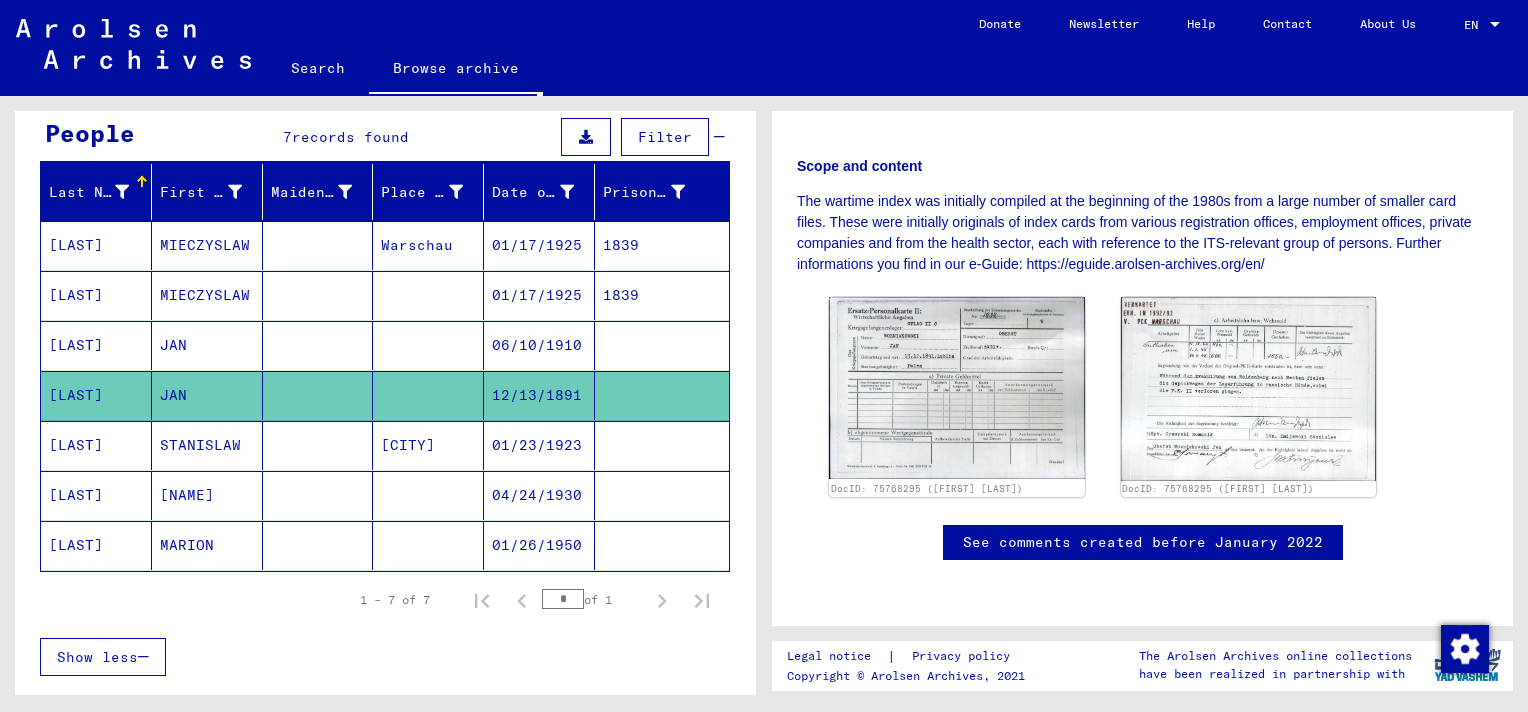 click at bounding box center (662, 495) 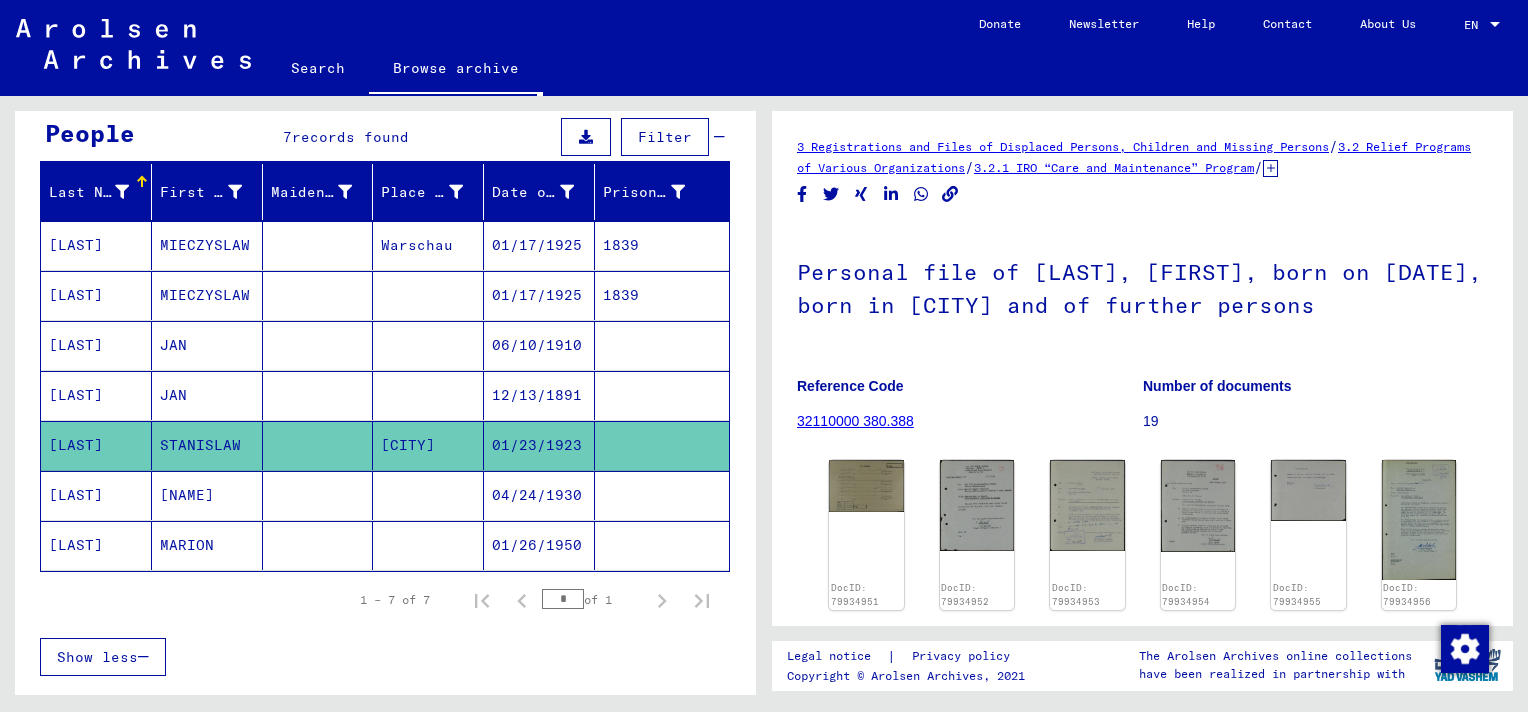 scroll, scrollTop: 0, scrollLeft: 0, axis: both 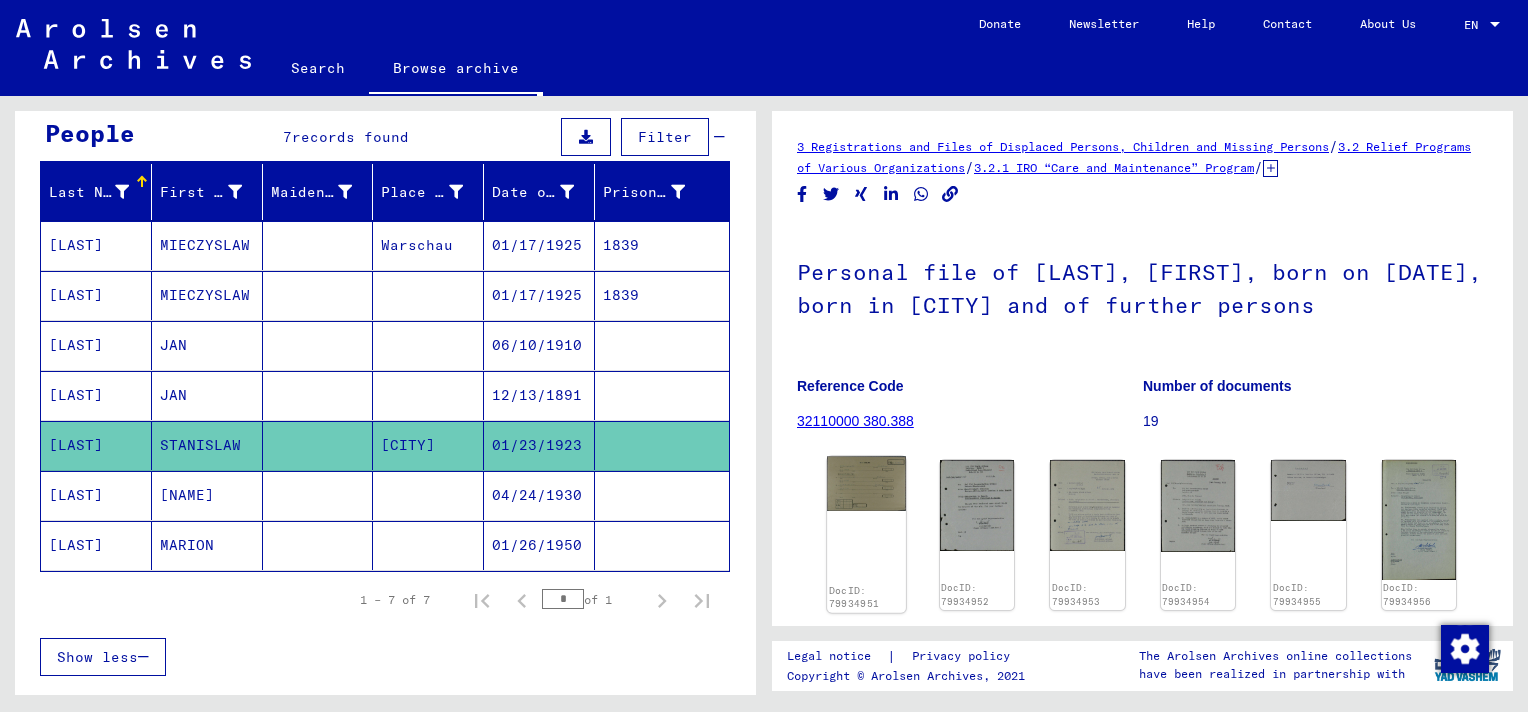 click 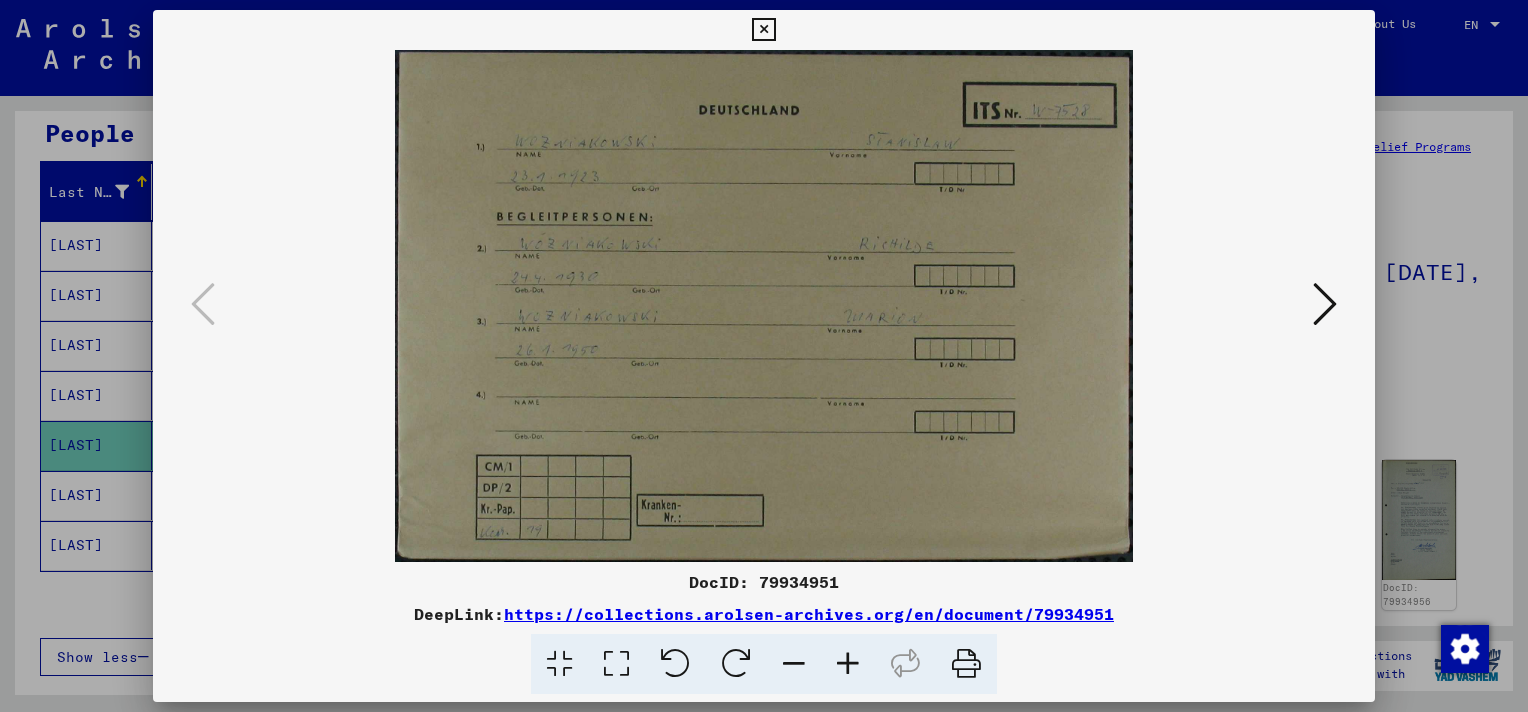 click at bounding box center (1325, 304) 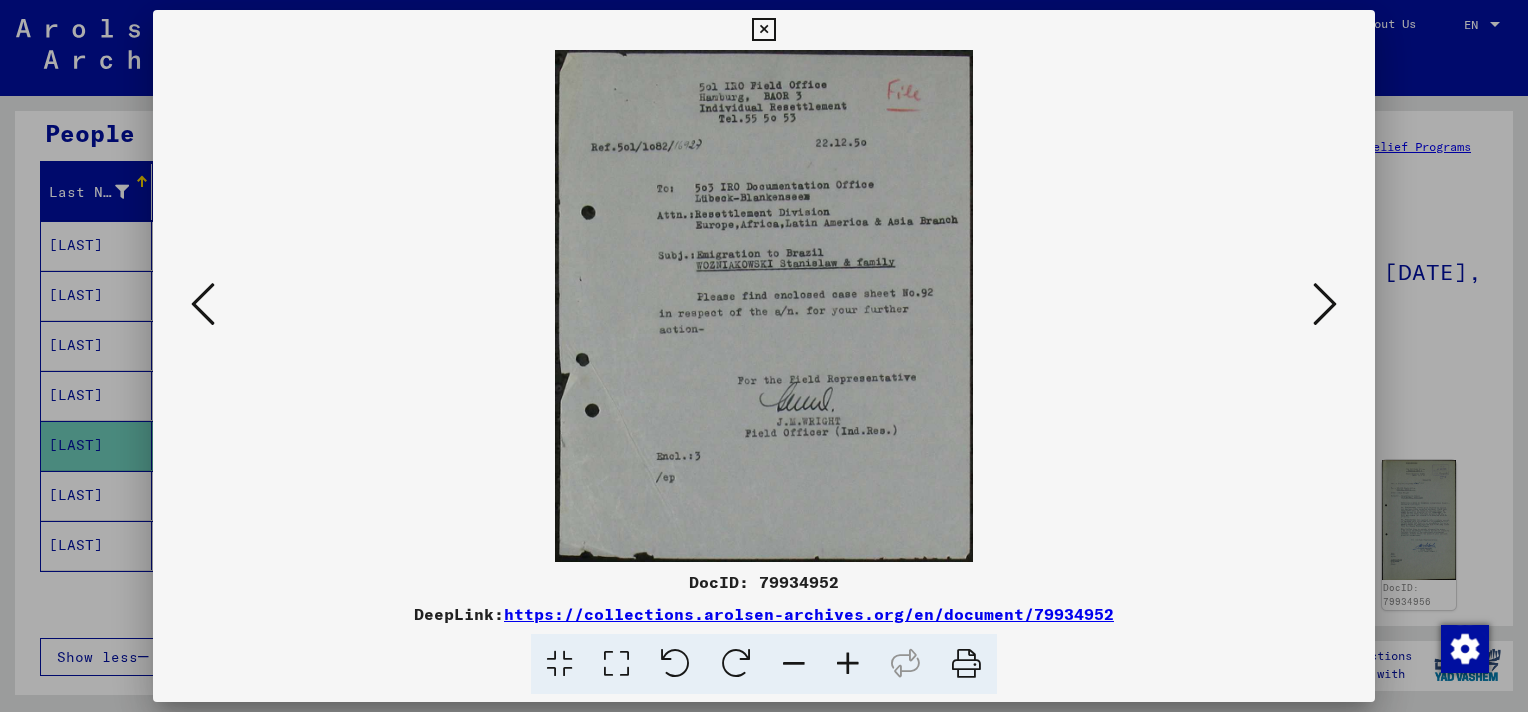 click at bounding box center [1325, 304] 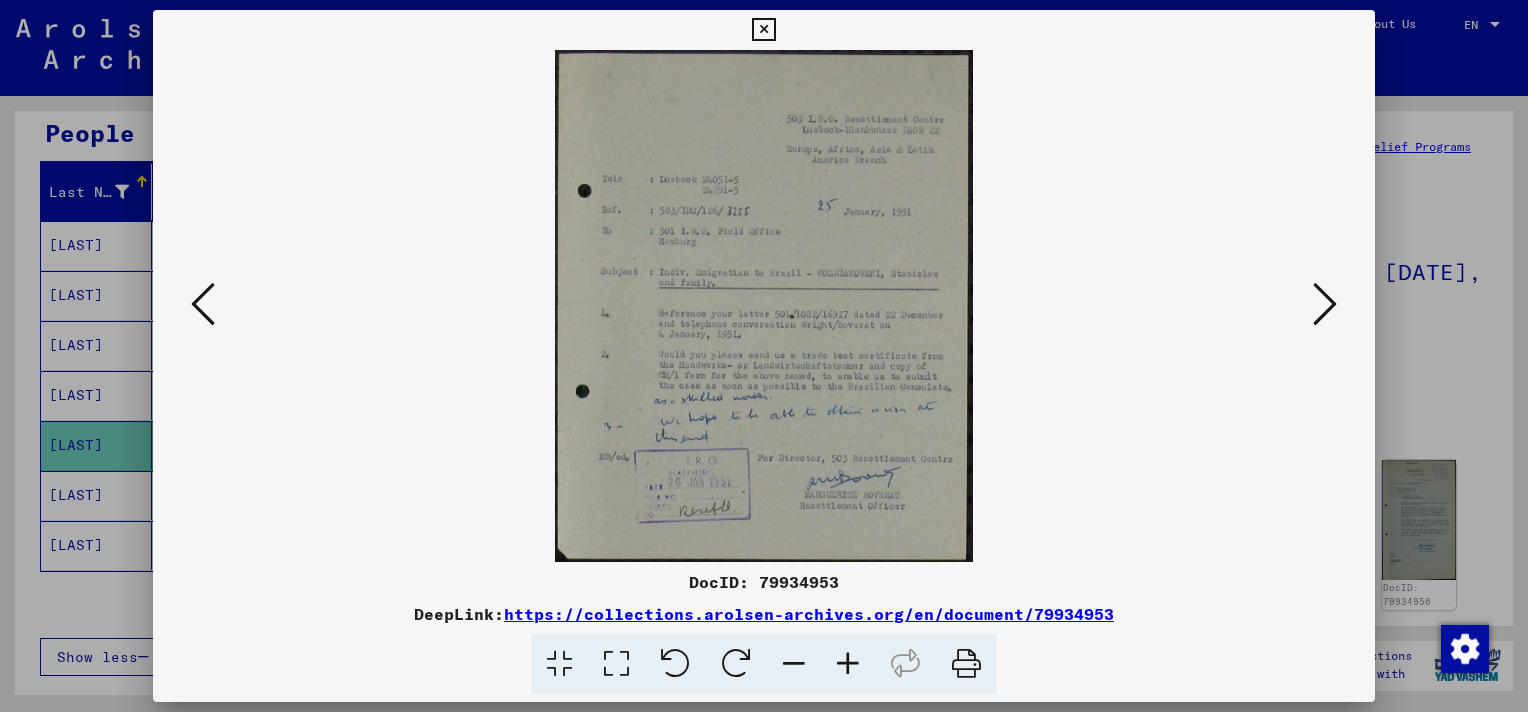click at bounding box center [1325, 304] 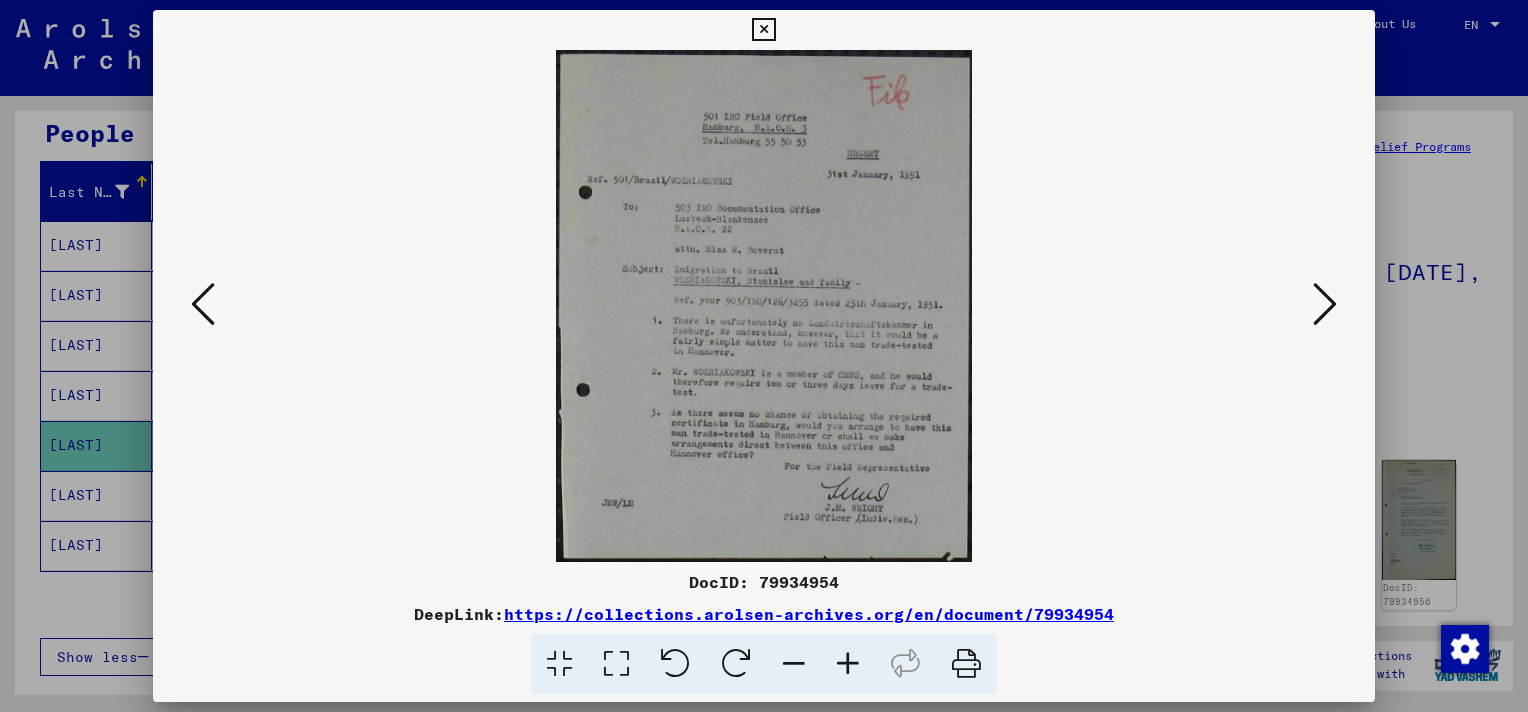 click at bounding box center [1325, 304] 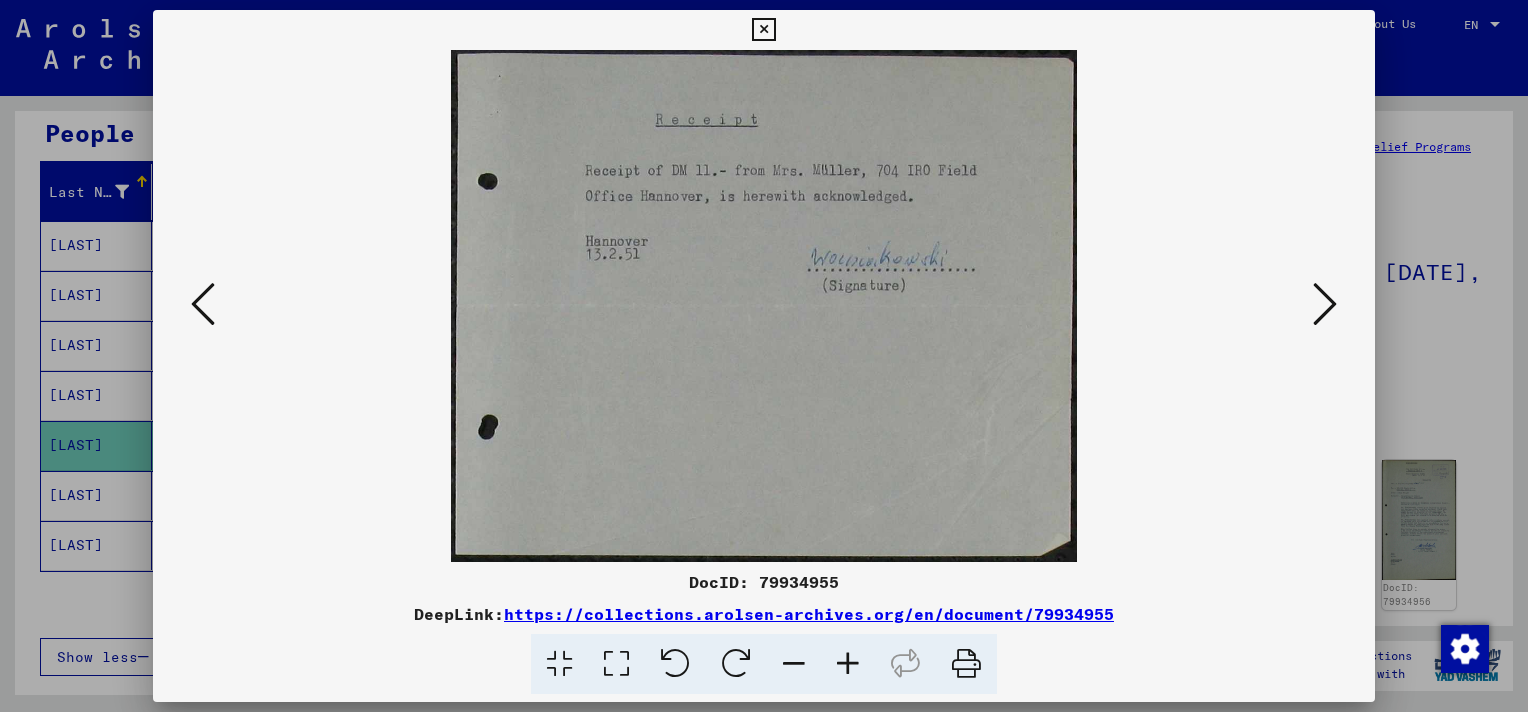click at bounding box center [1325, 304] 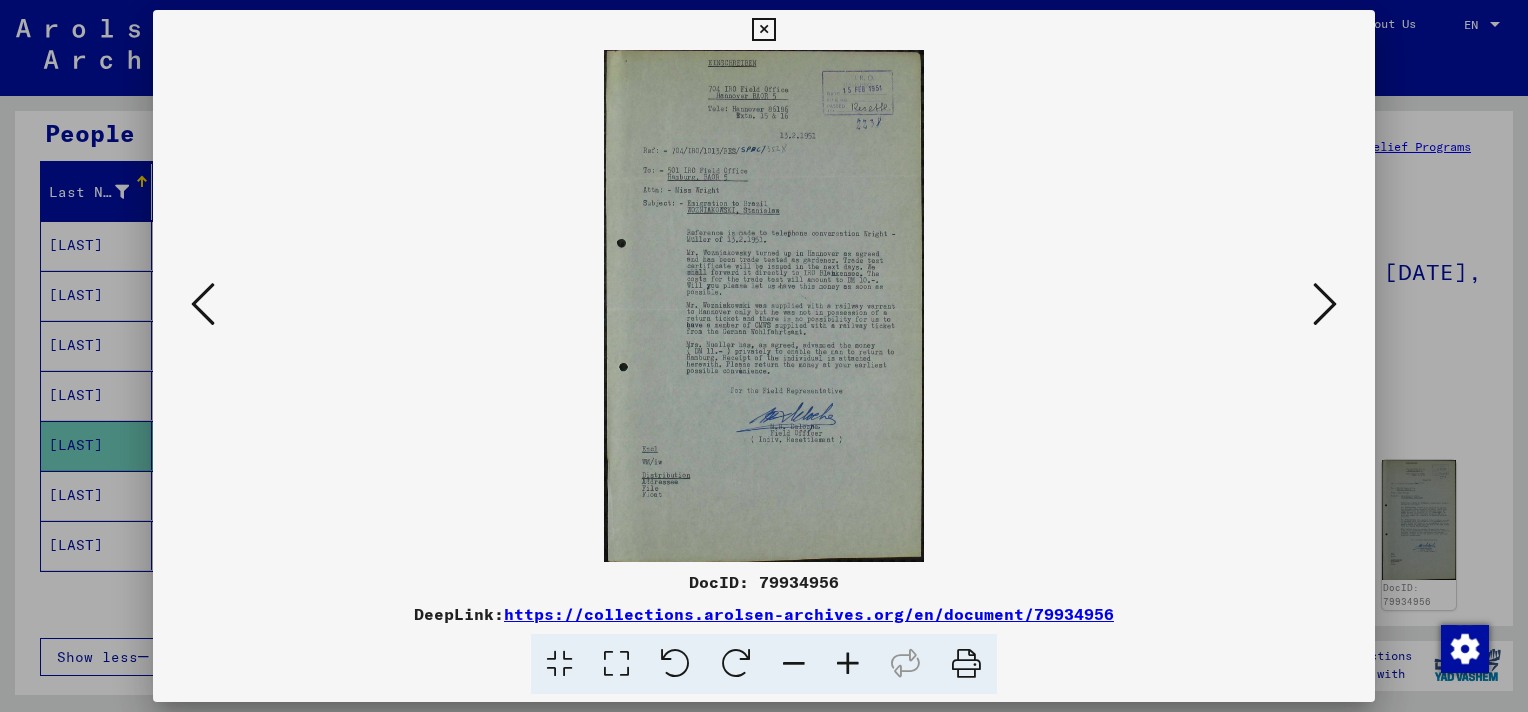 click at bounding box center [1325, 304] 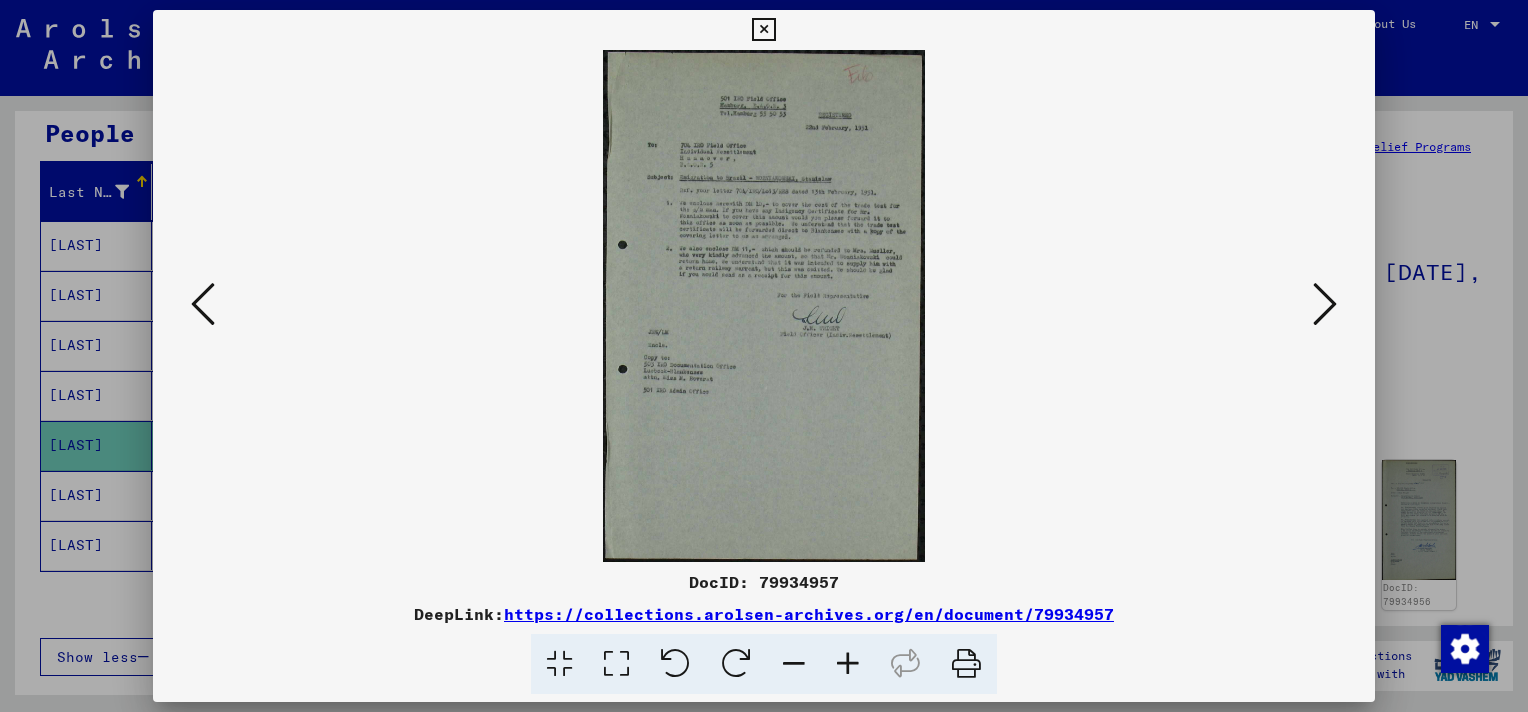 click at bounding box center (1325, 304) 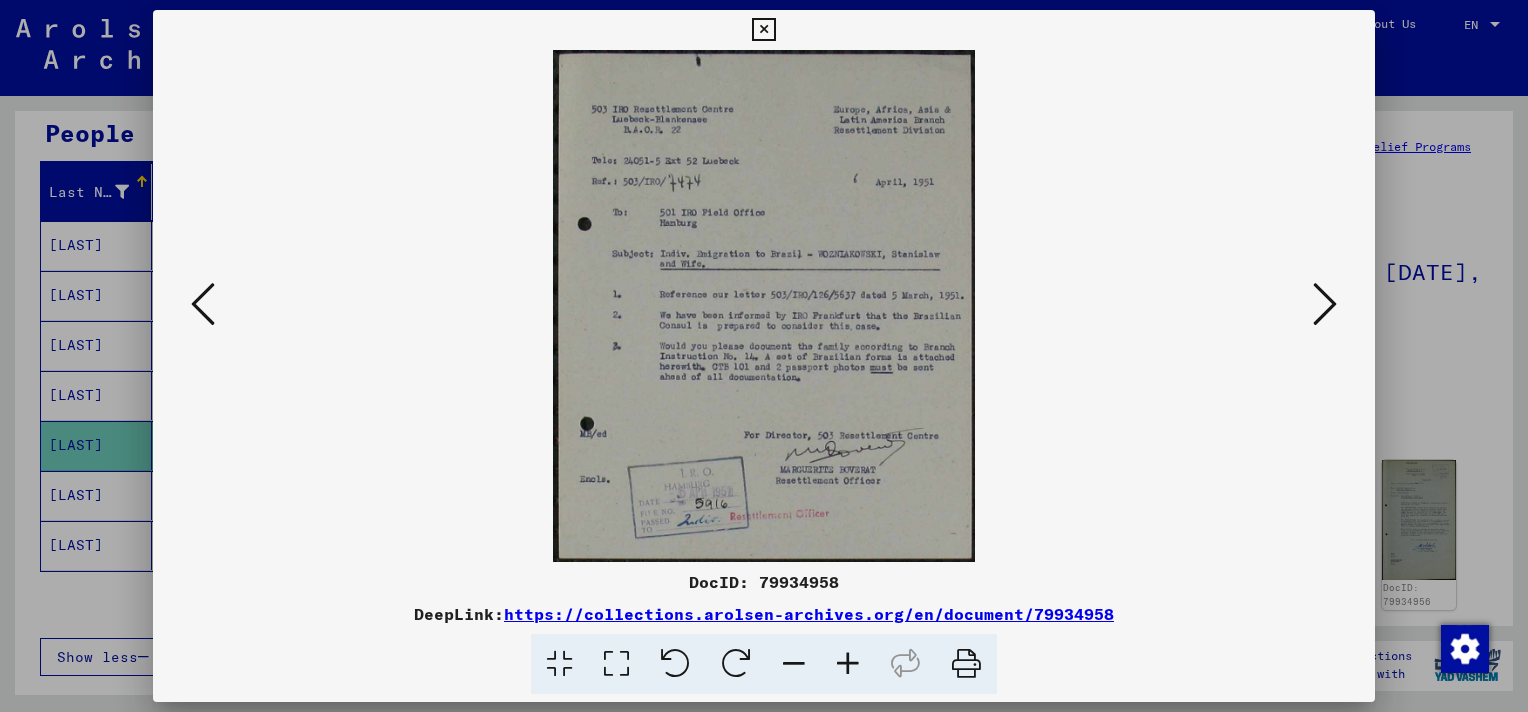 click at bounding box center [1325, 304] 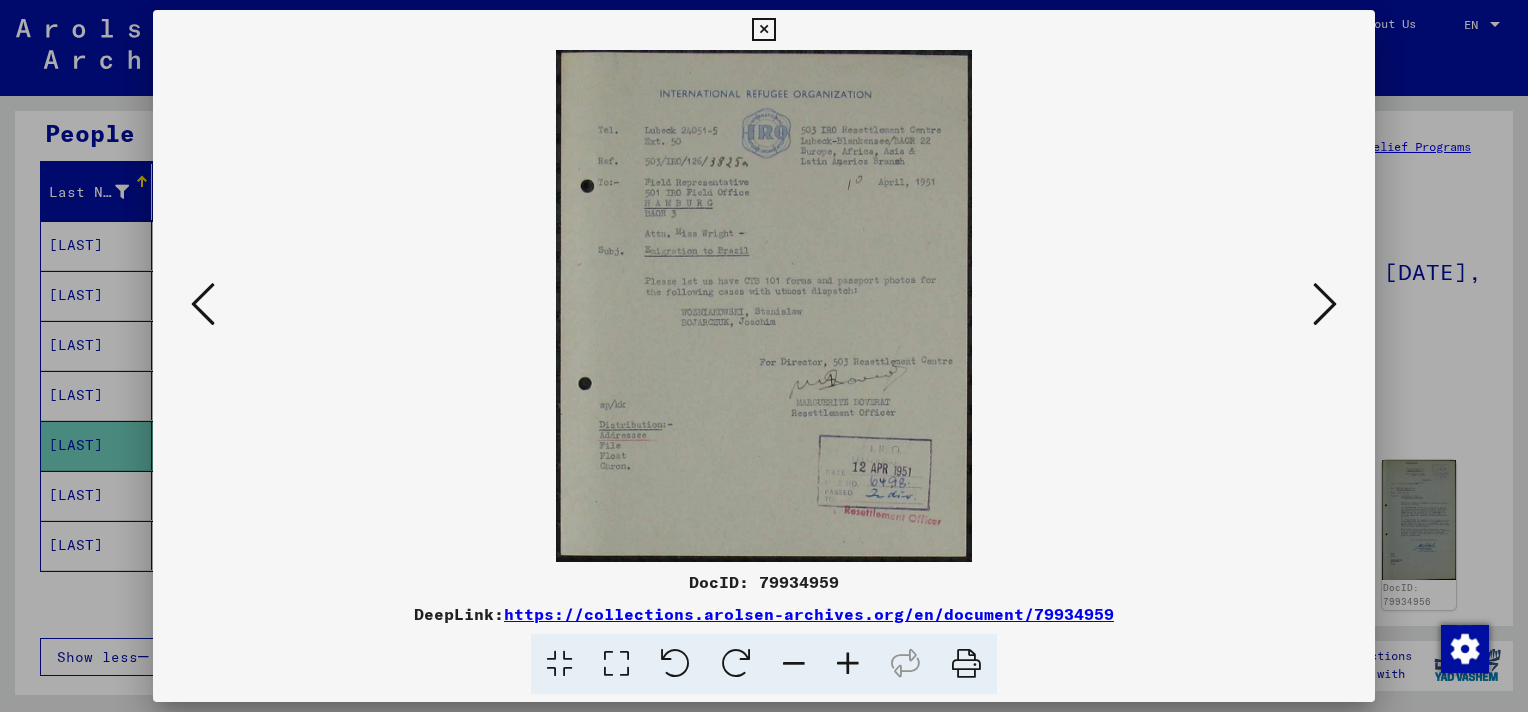 click at bounding box center (1325, 304) 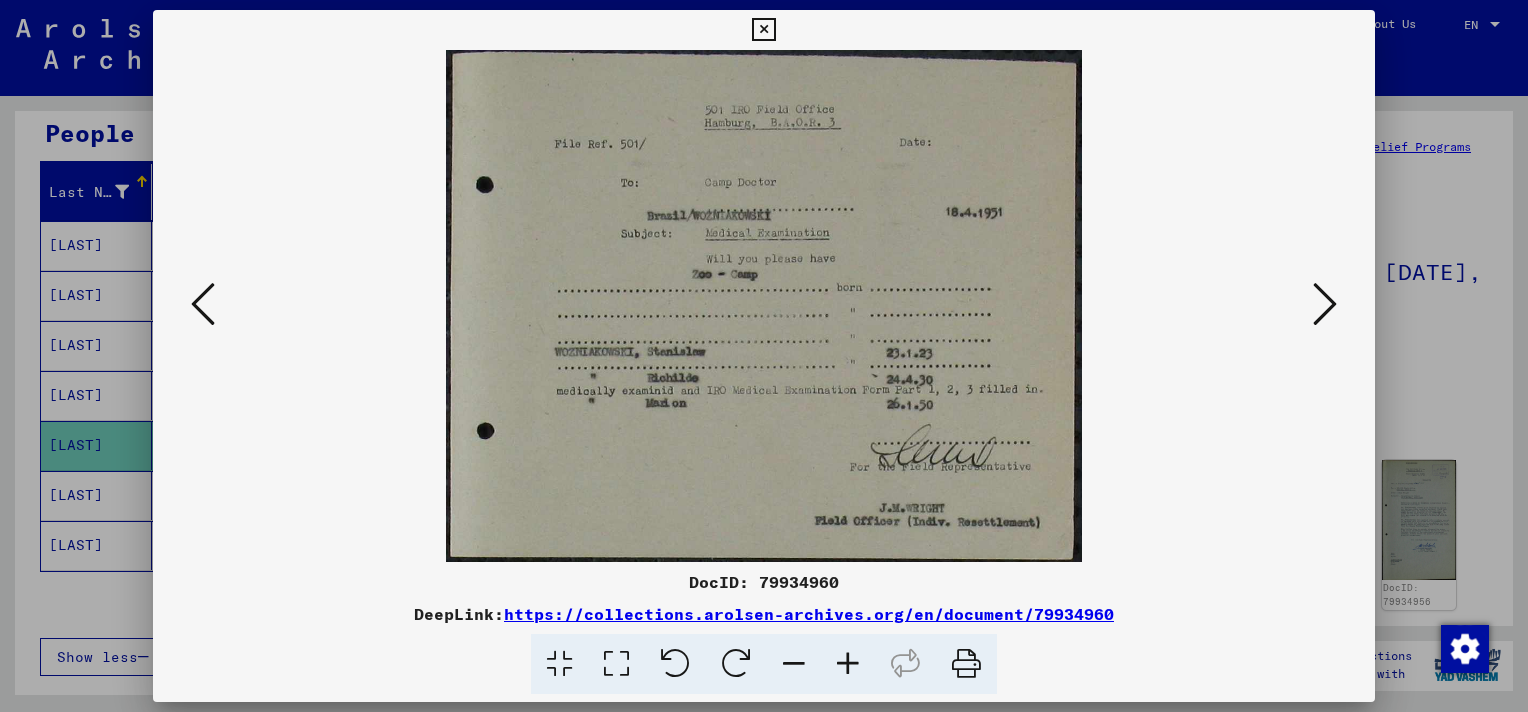 click at bounding box center (1325, 304) 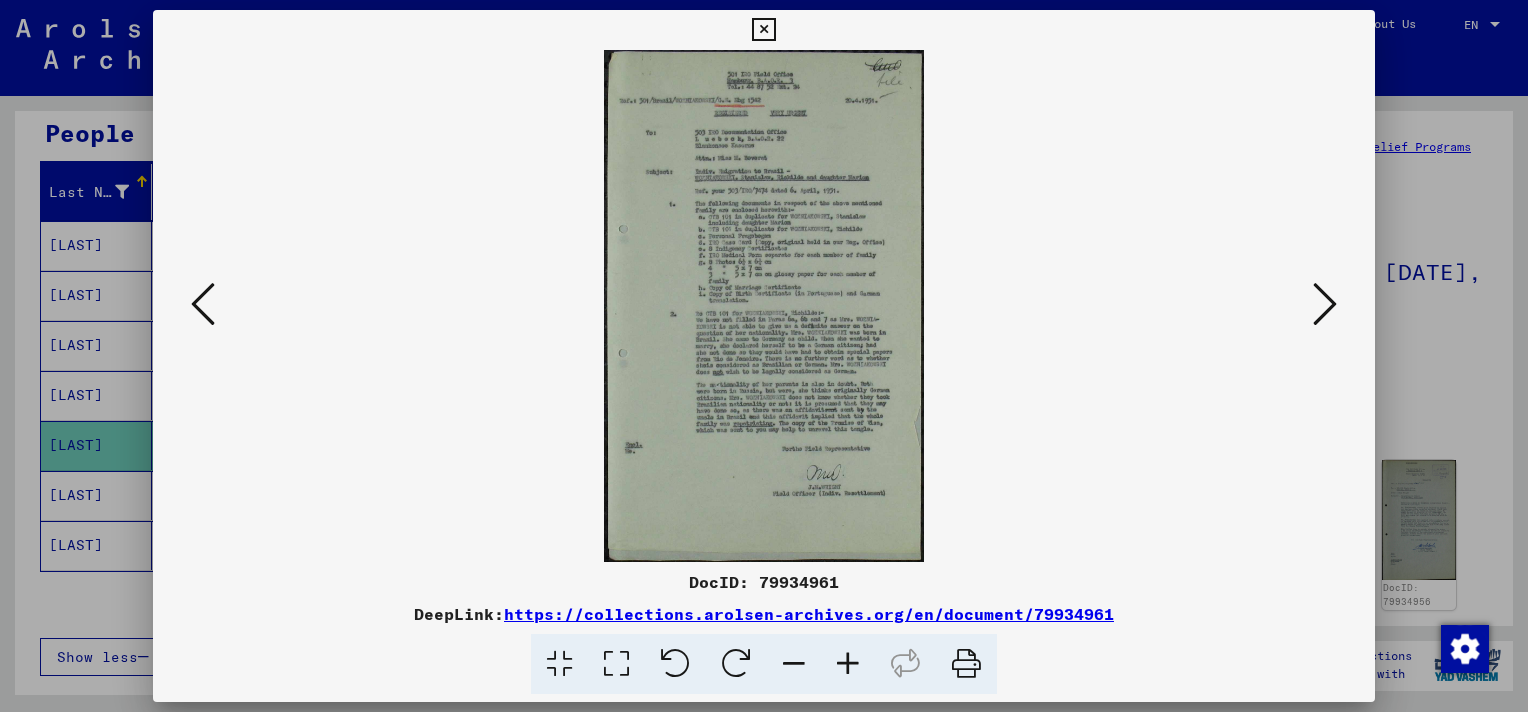 click at bounding box center (1325, 304) 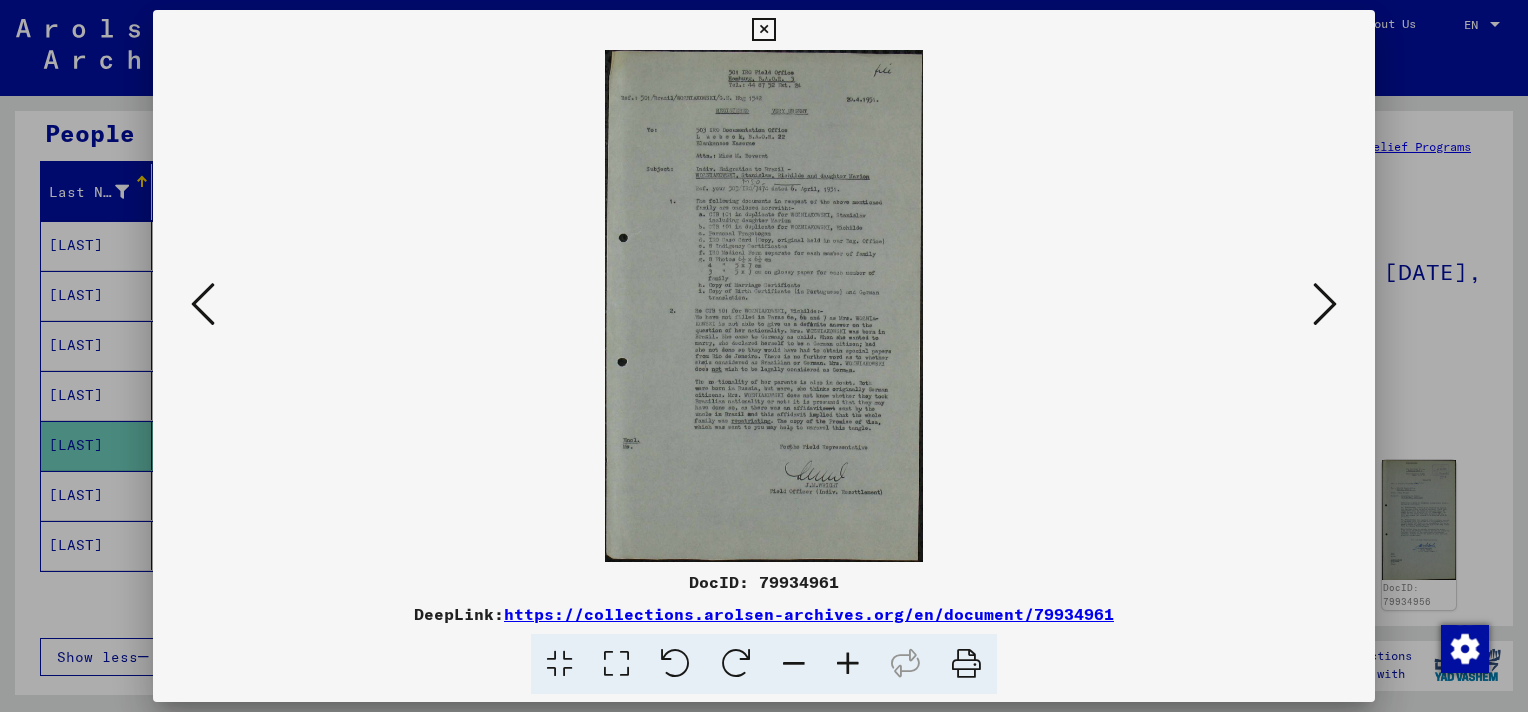 click at bounding box center [1325, 304] 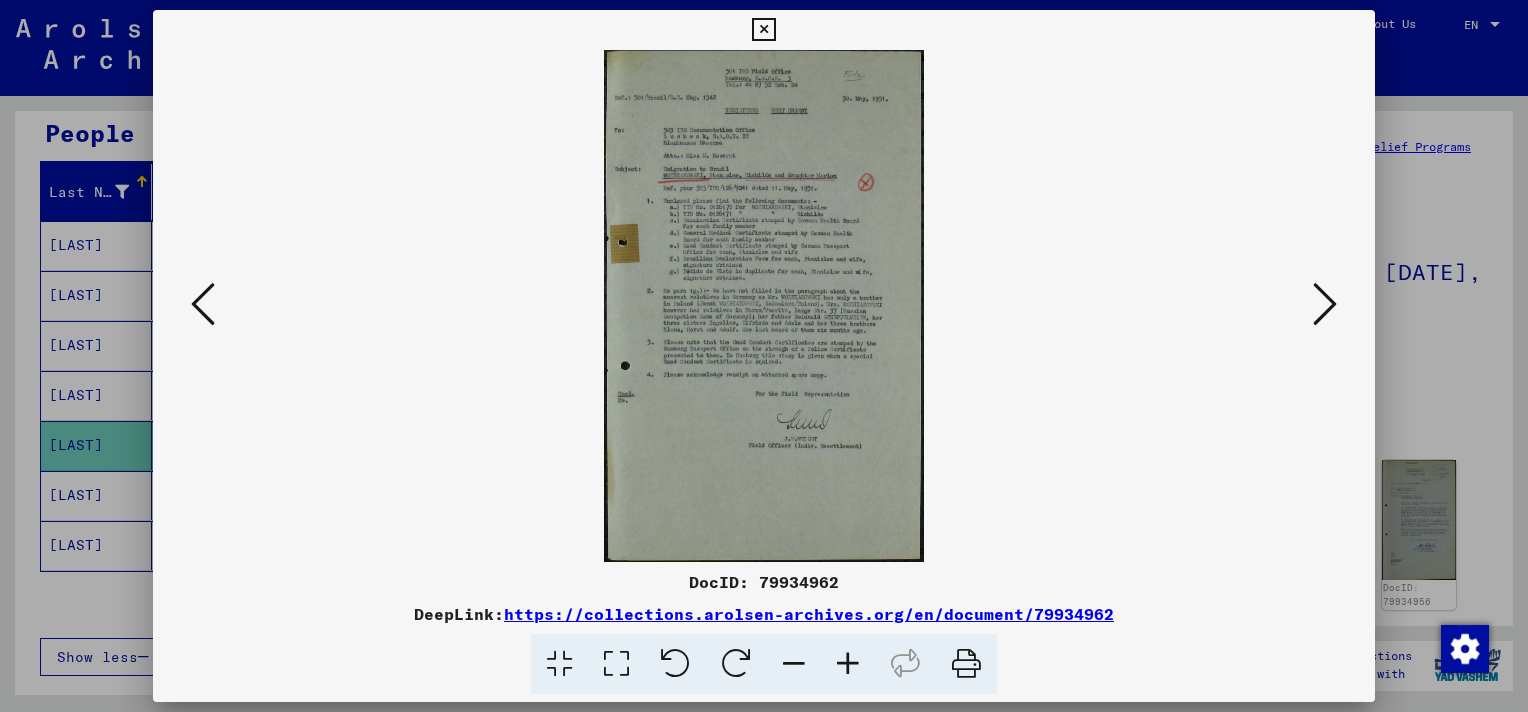 click at bounding box center [1325, 304] 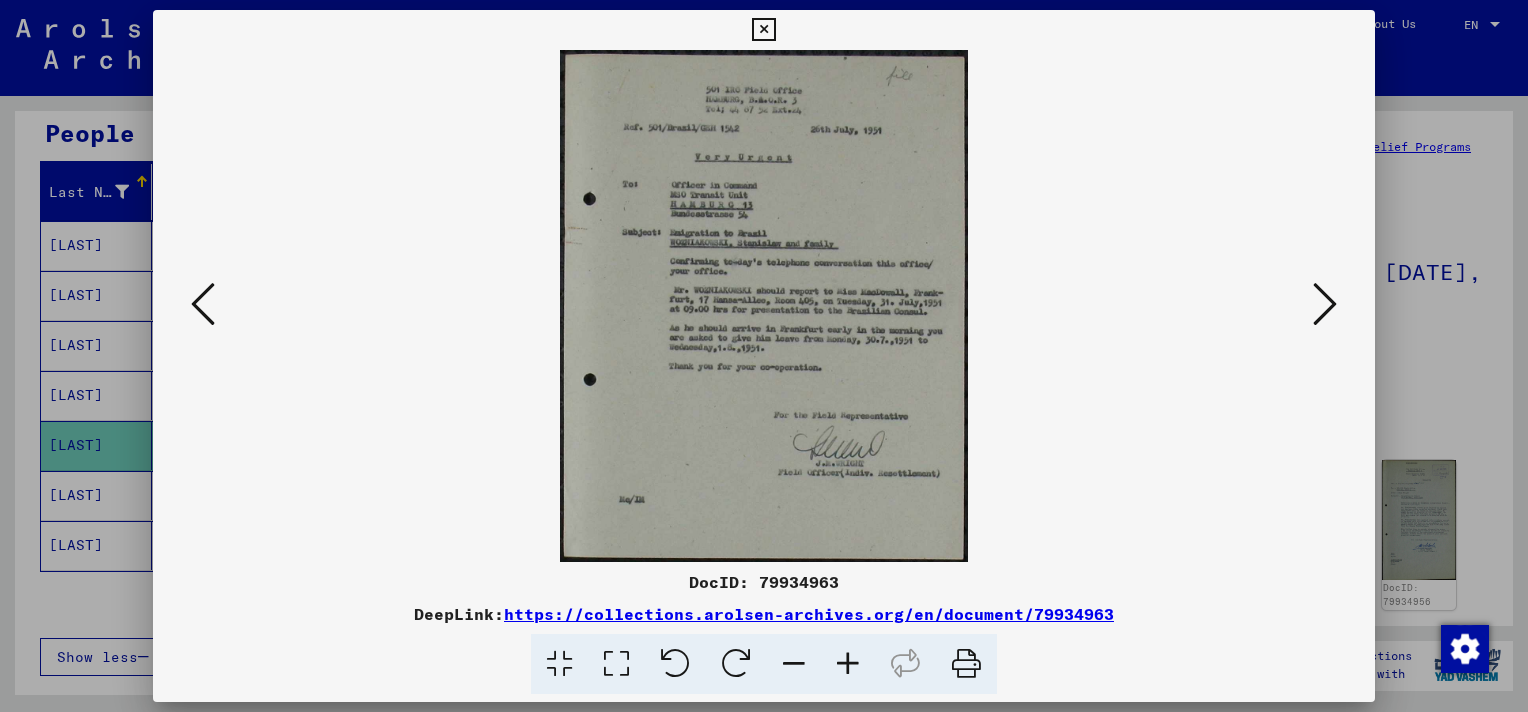 click at bounding box center (1325, 304) 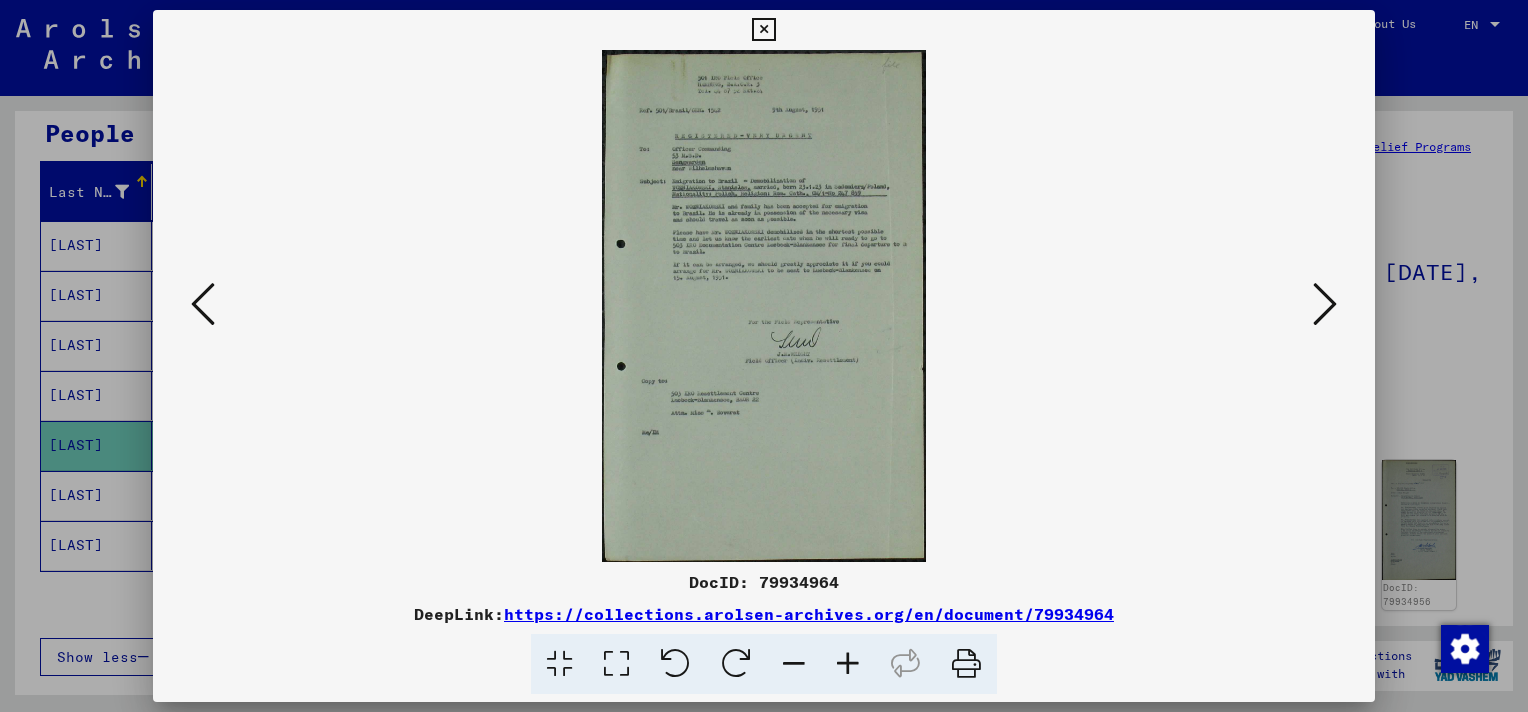 click at bounding box center [1325, 304] 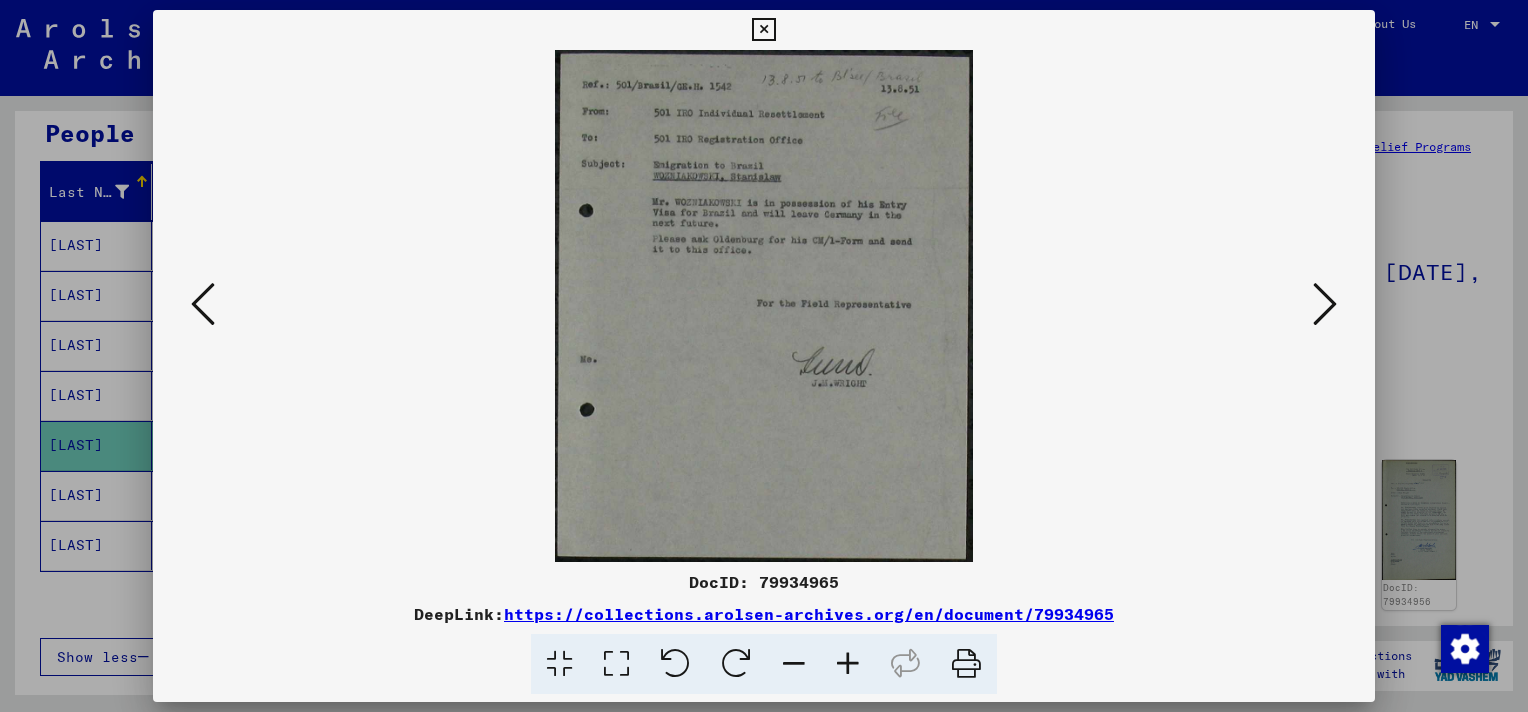 click at bounding box center [1325, 304] 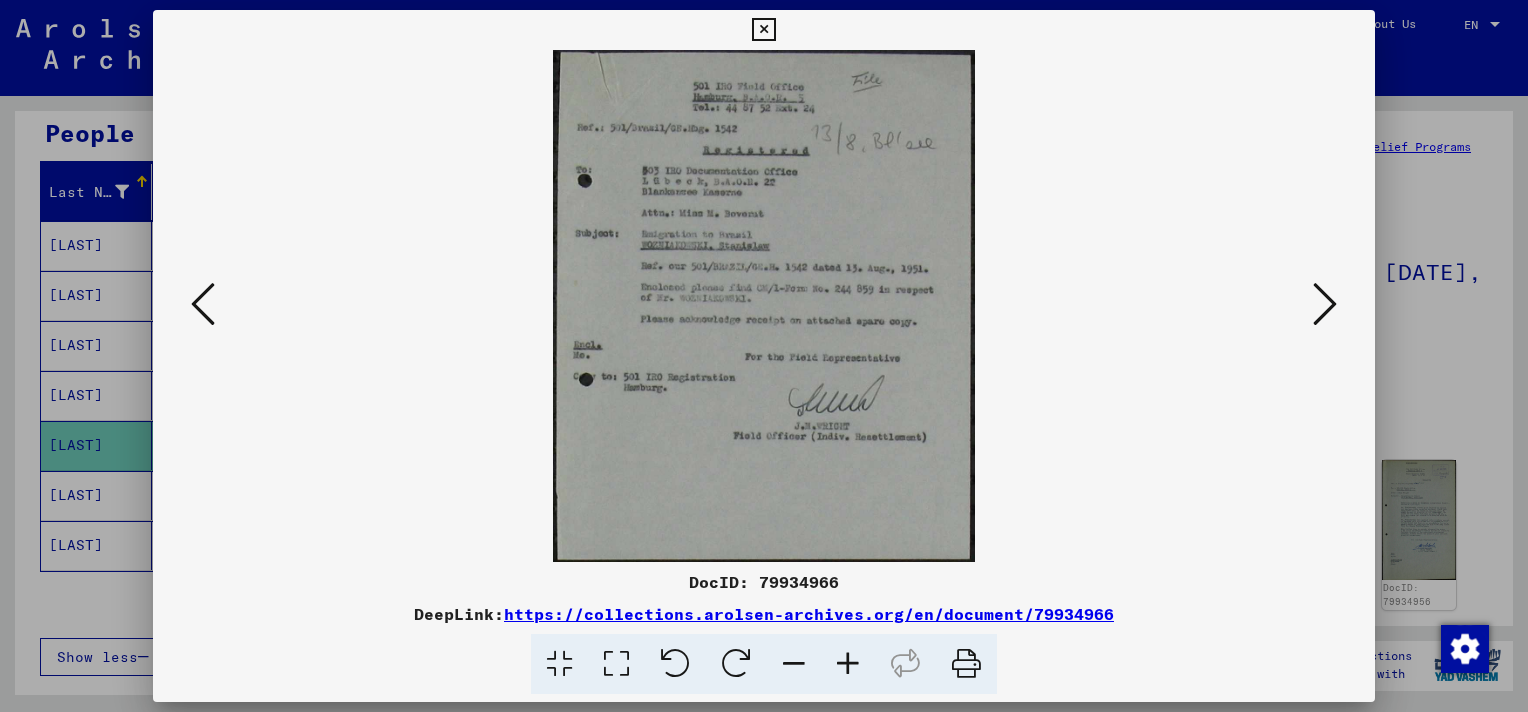 click at bounding box center [1325, 304] 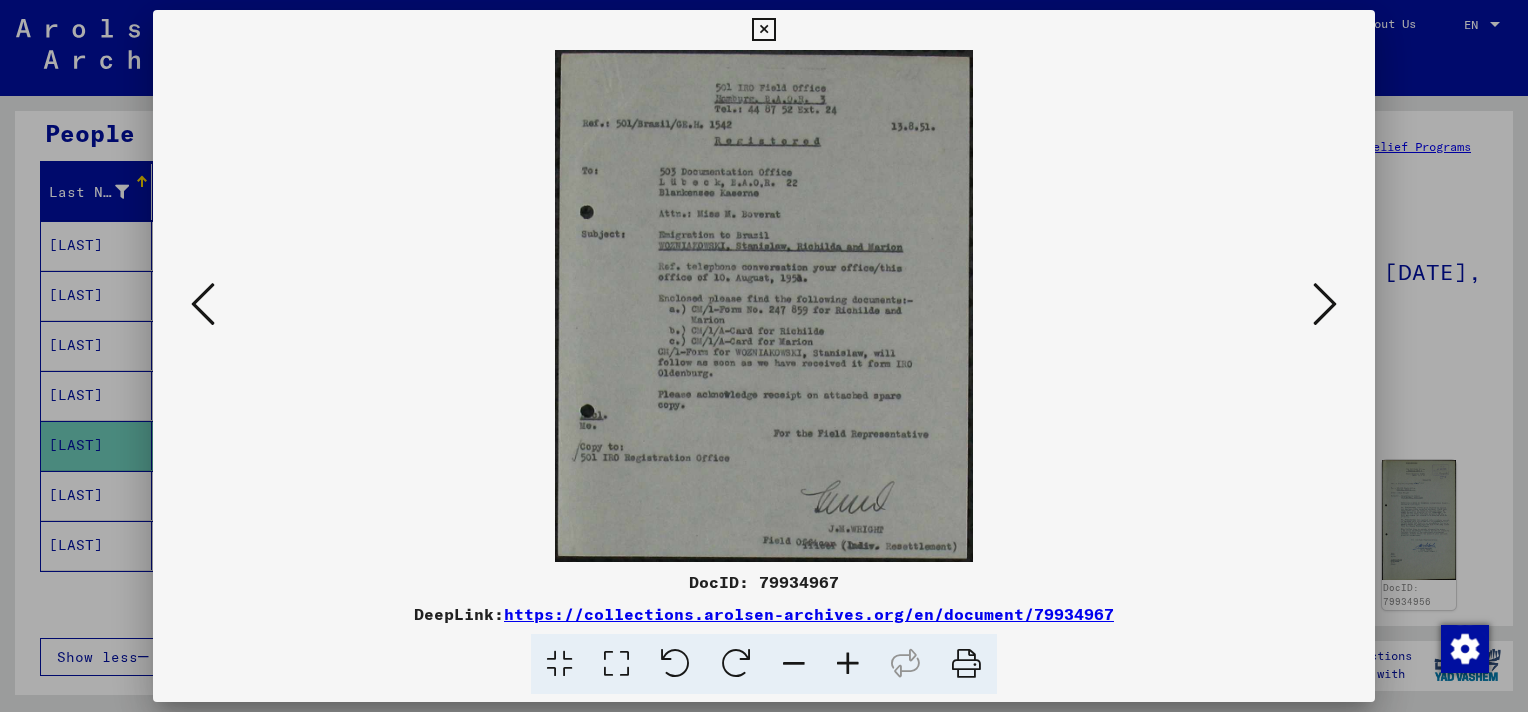 click at bounding box center [1325, 304] 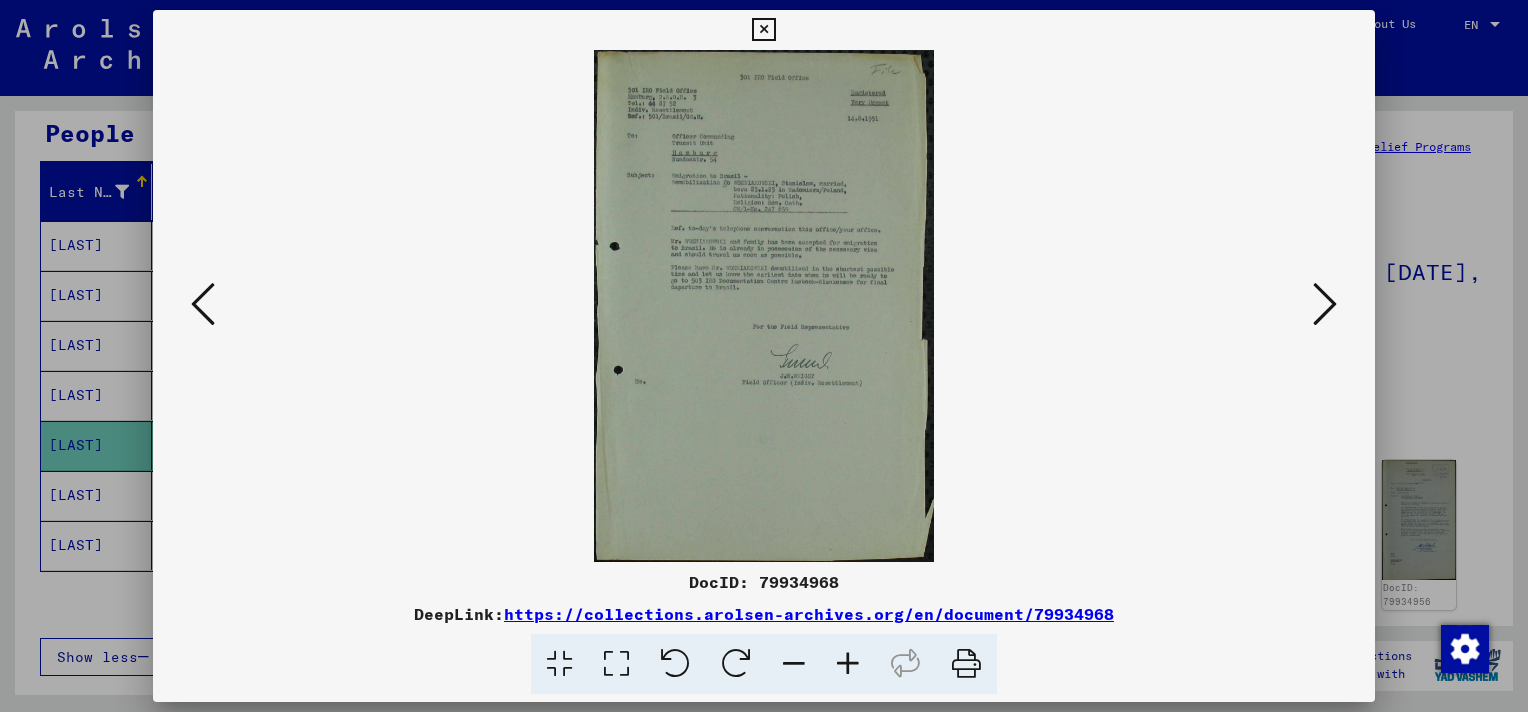 click at bounding box center [1325, 304] 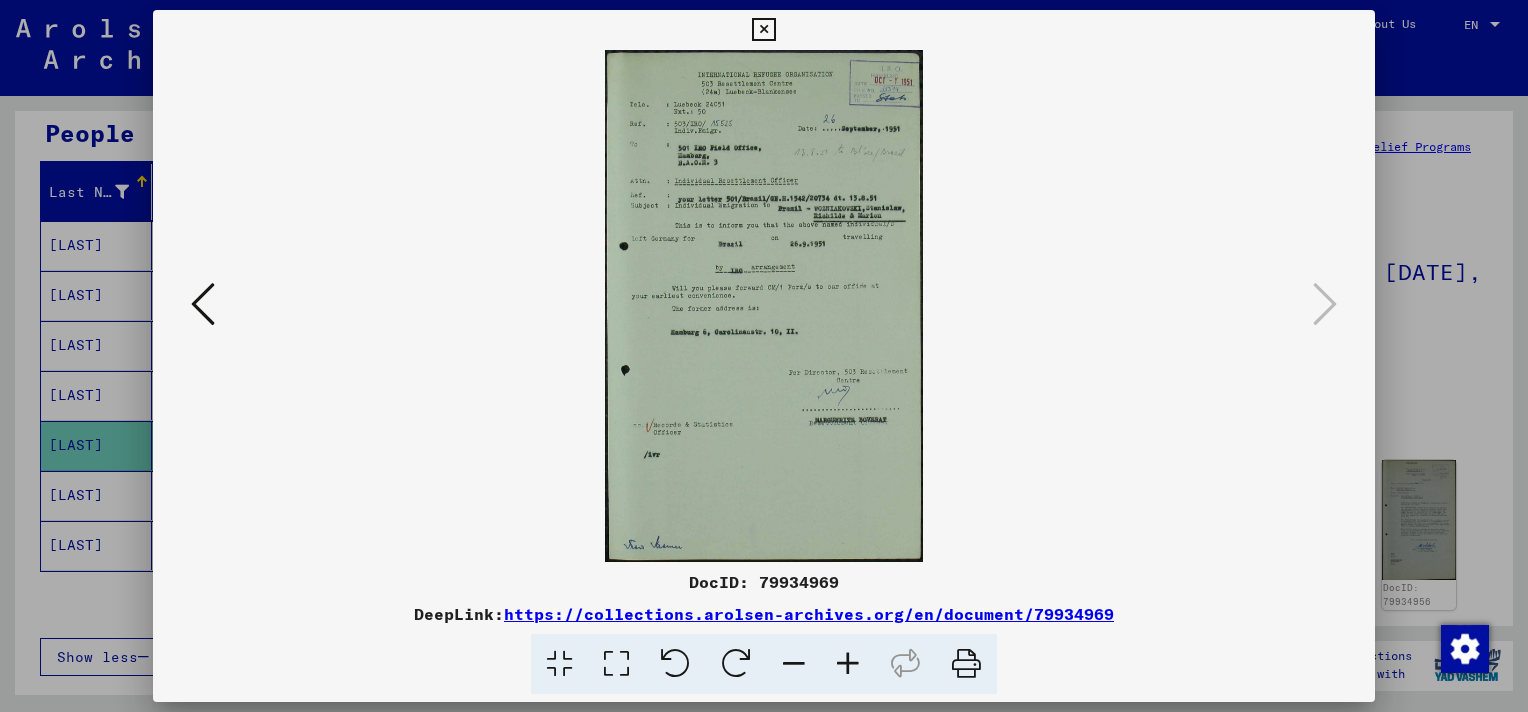 click at bounding box center (763, 30) 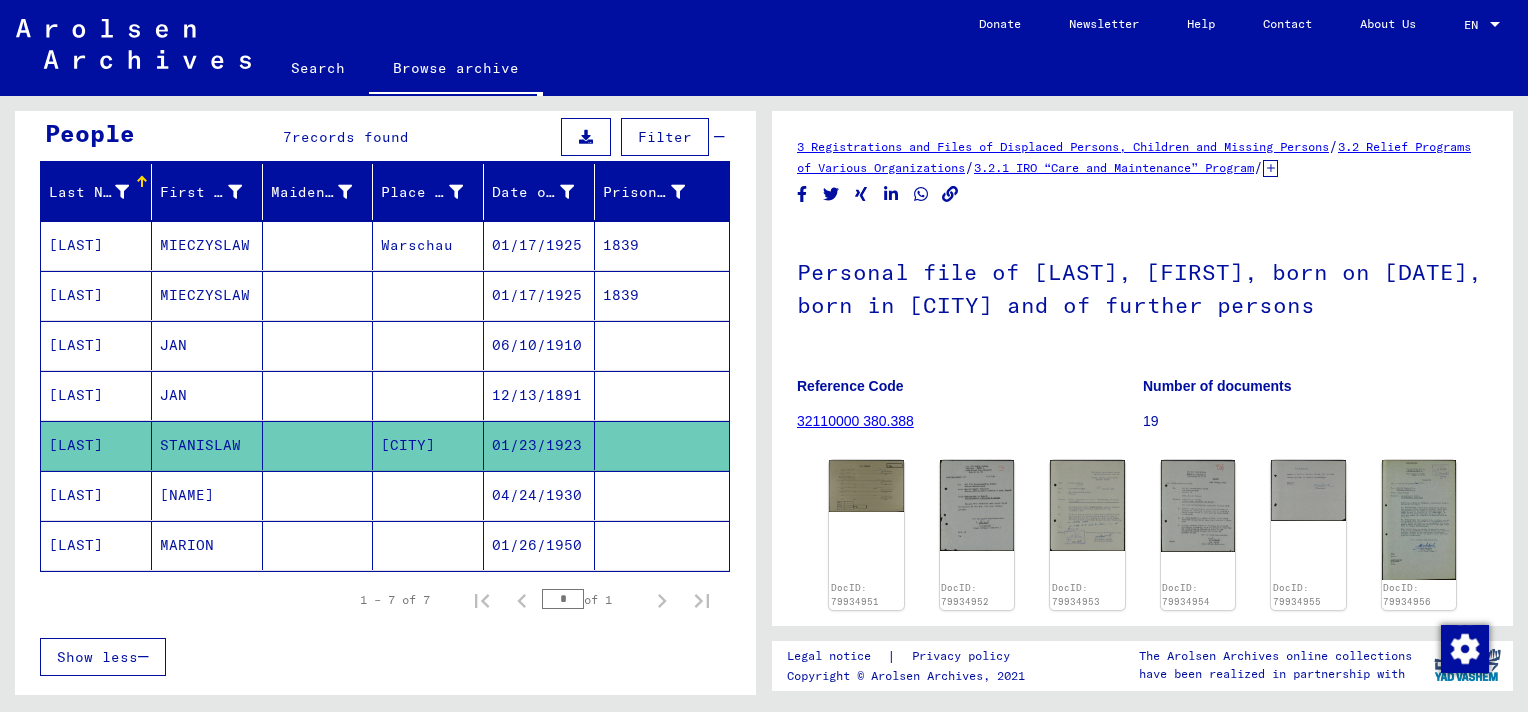 click at bounding box center [428, 545] 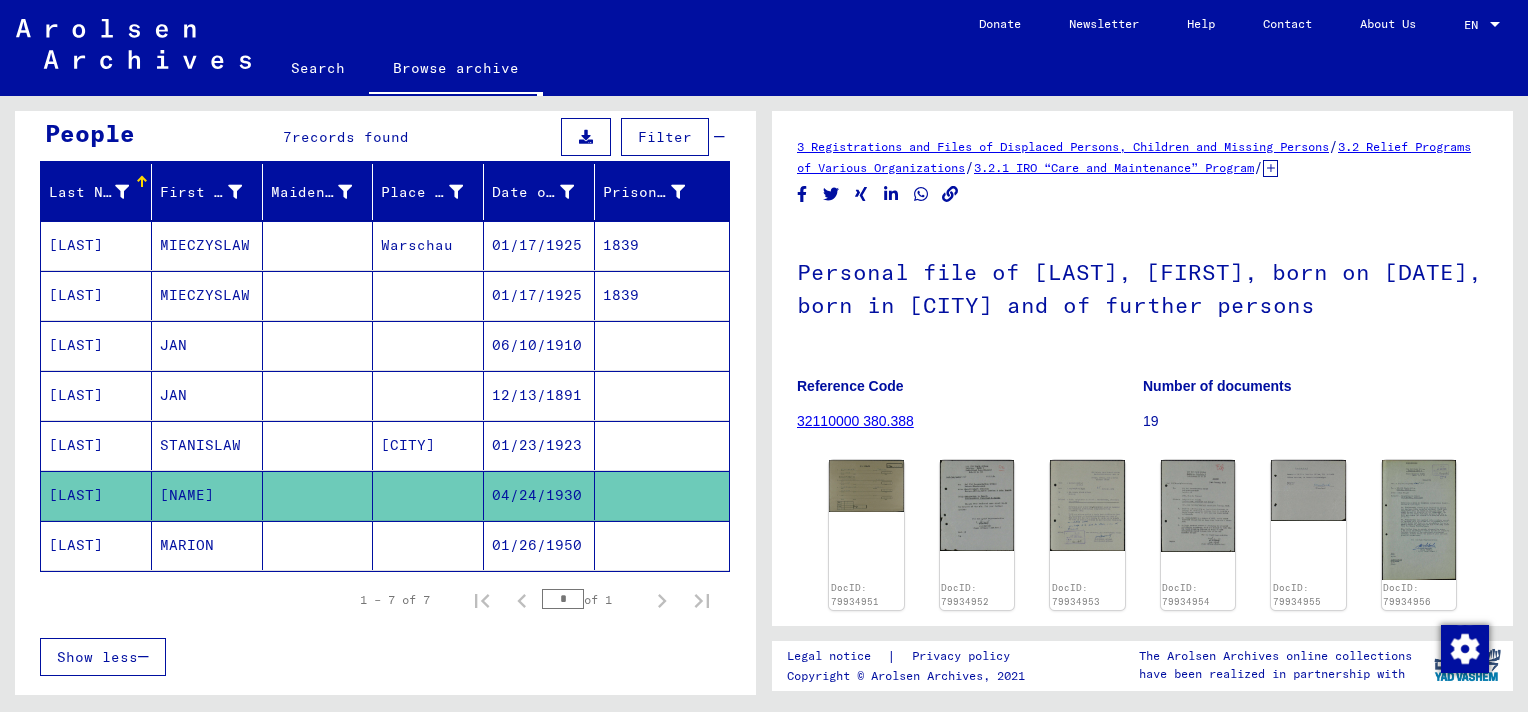 click 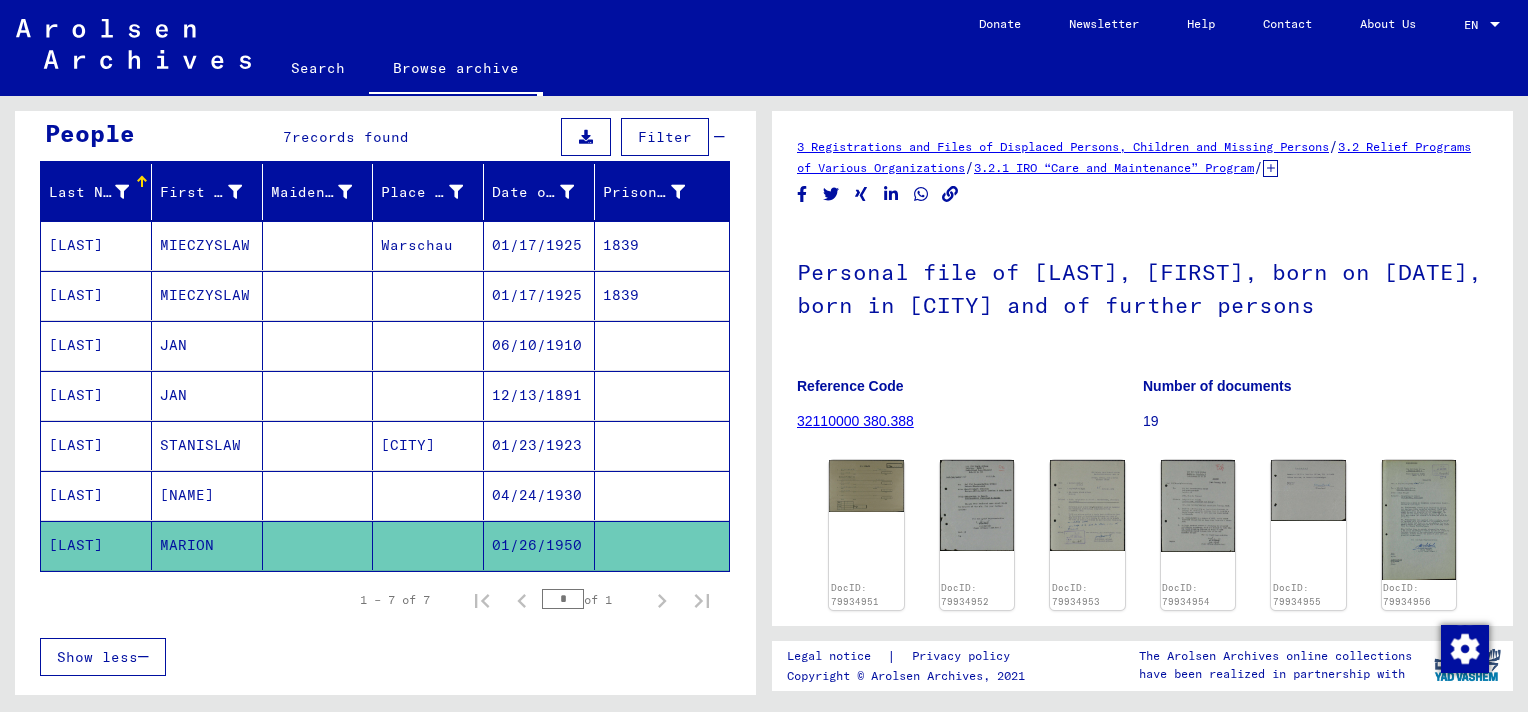 scroll, scrollTop: 0, scrollLeft: 0, axis: both 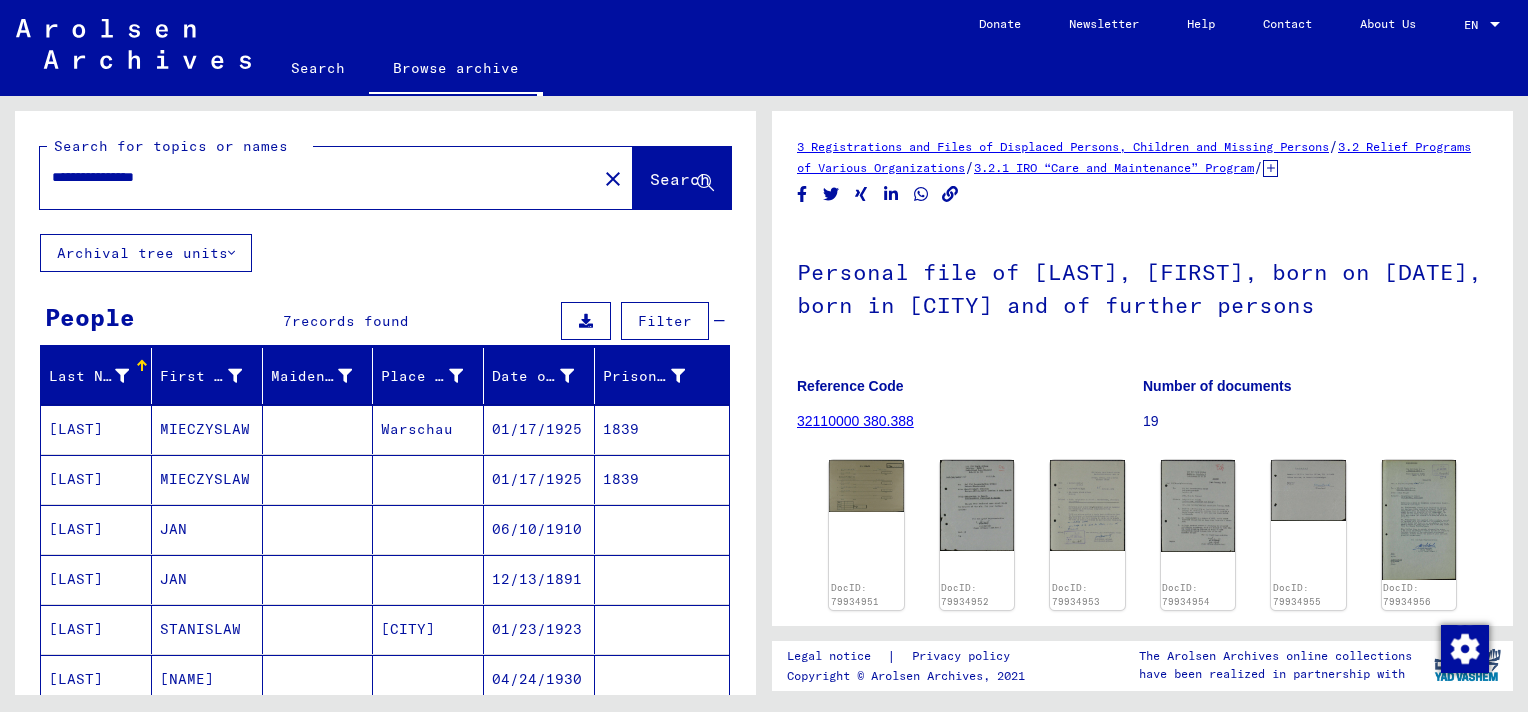 click on "**********" at bounding box center [318, 177] 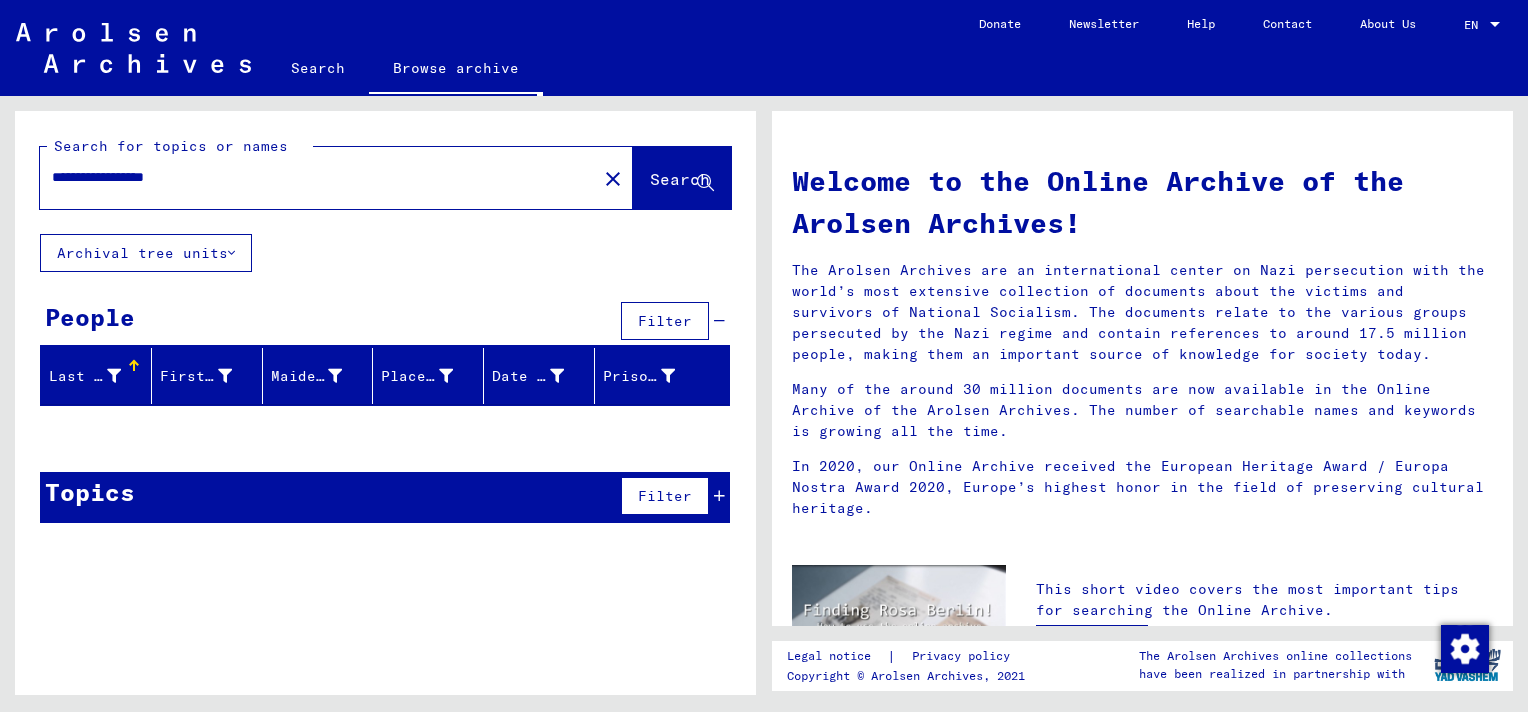 click on "**********" at bounding box center [312, 177] 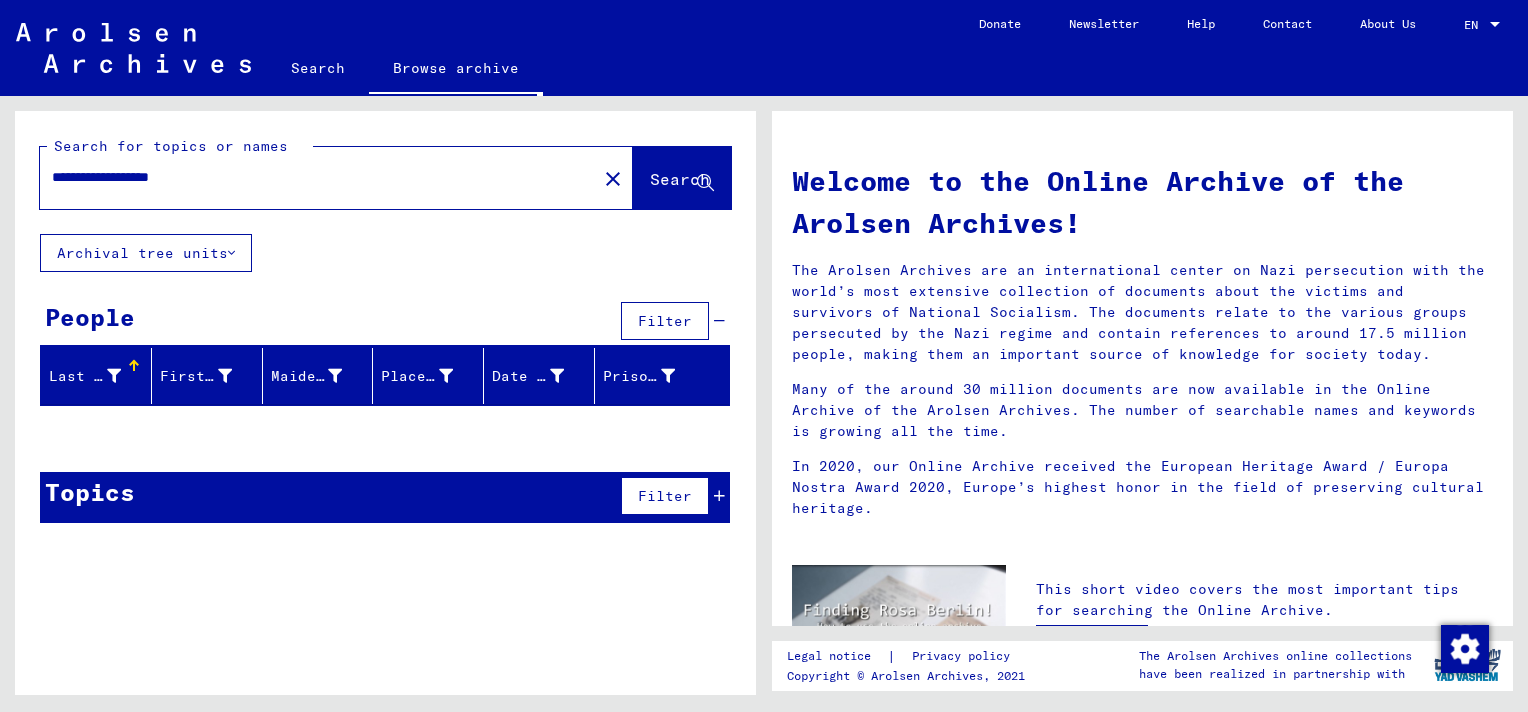 click on "**********" at bounding box center (312, 177) 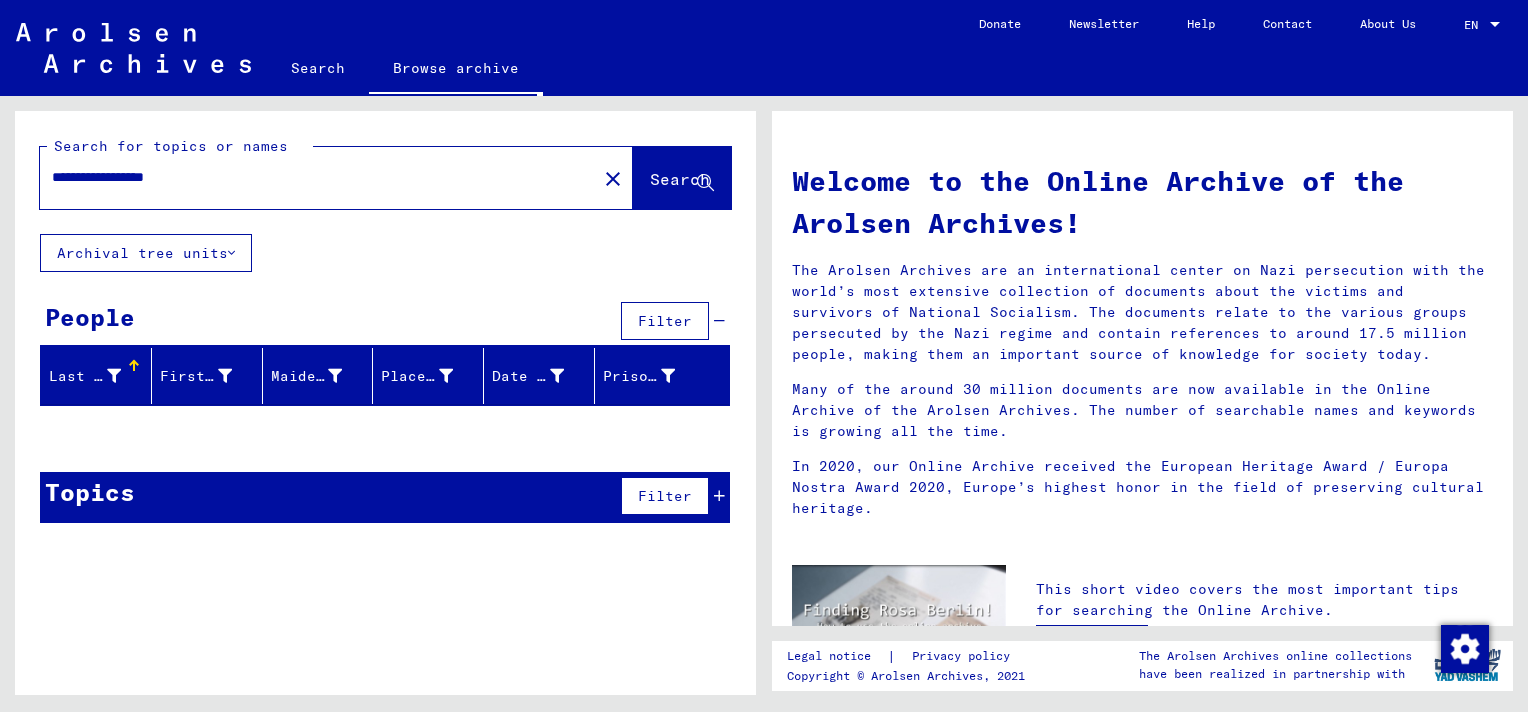 click on "**********" at bounding box center [312, 177] 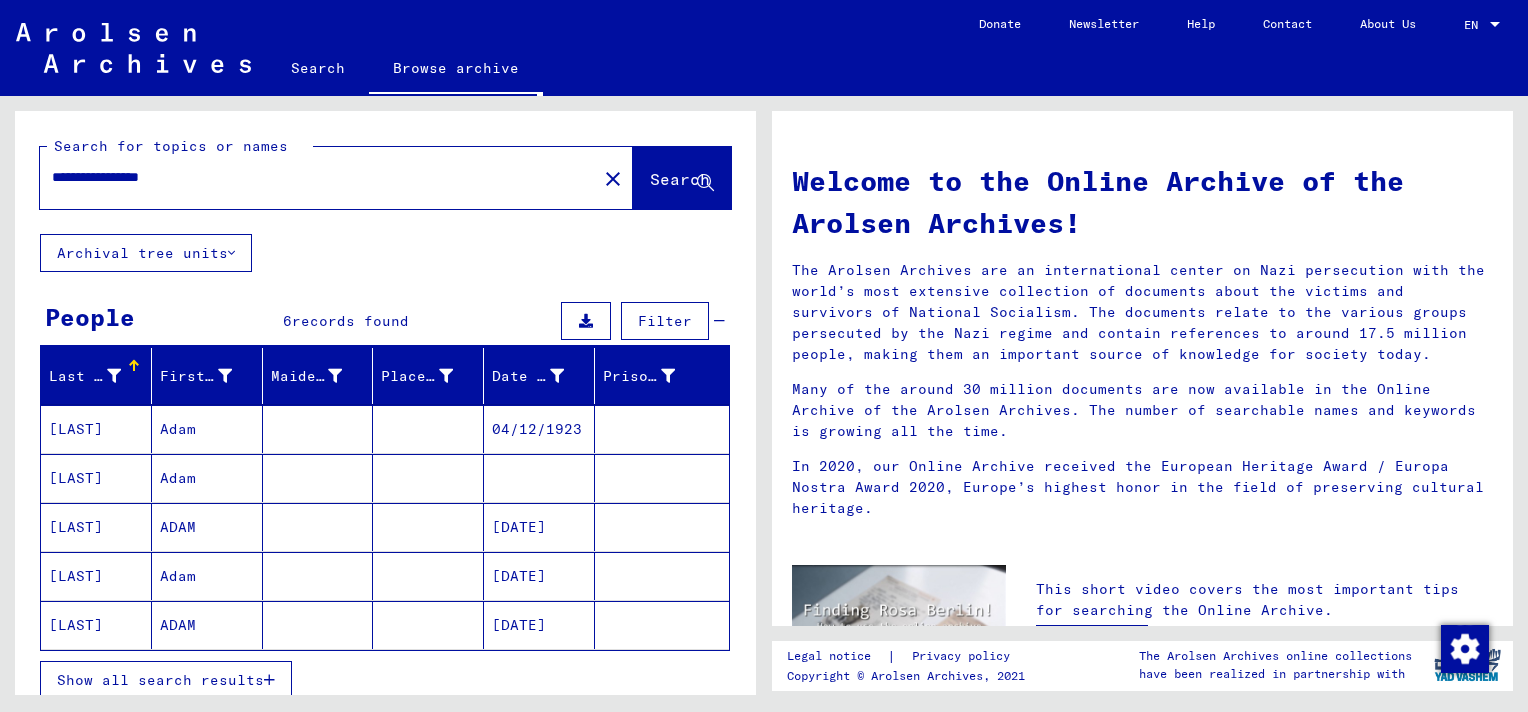 click at bounding box center [662, 478] 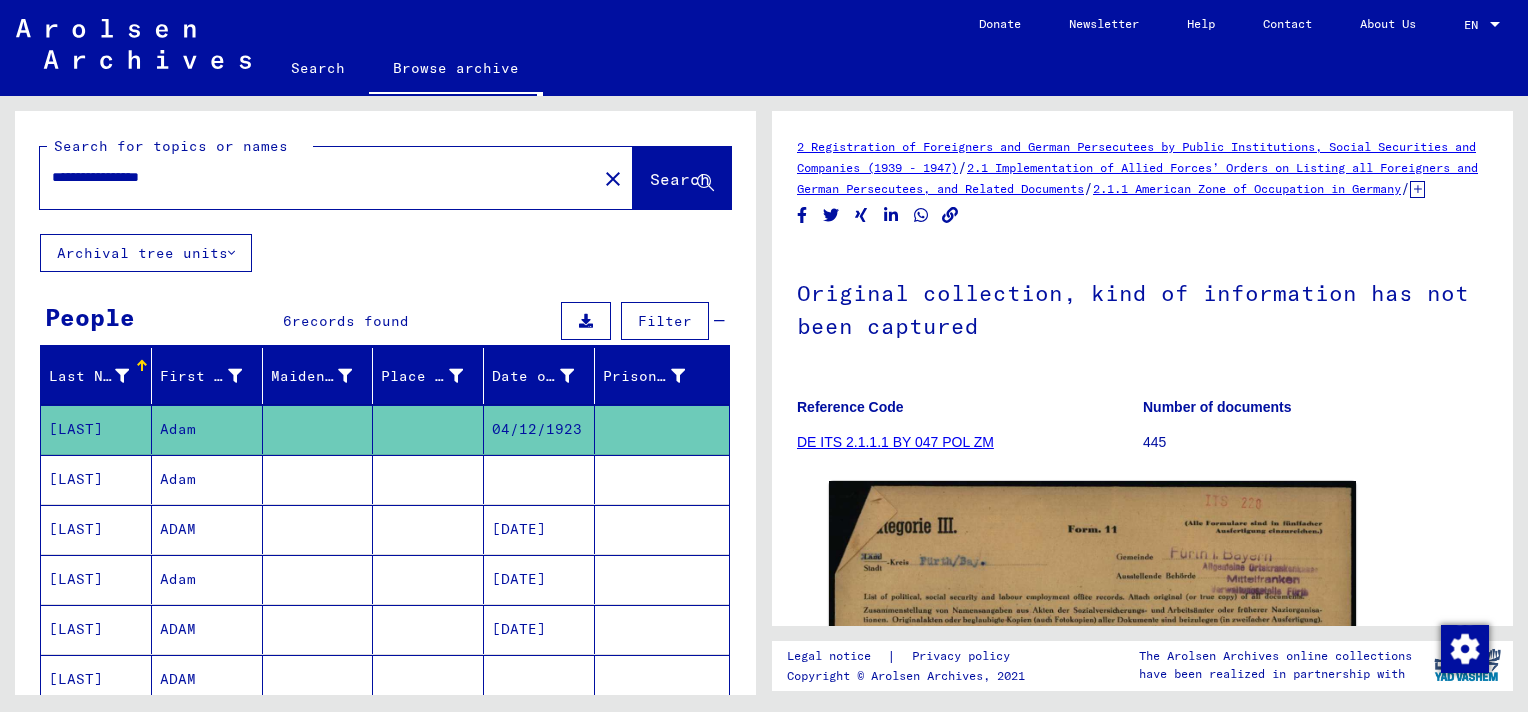 scroll, scrollTop: 0, scrollLeft: 0, axis: both 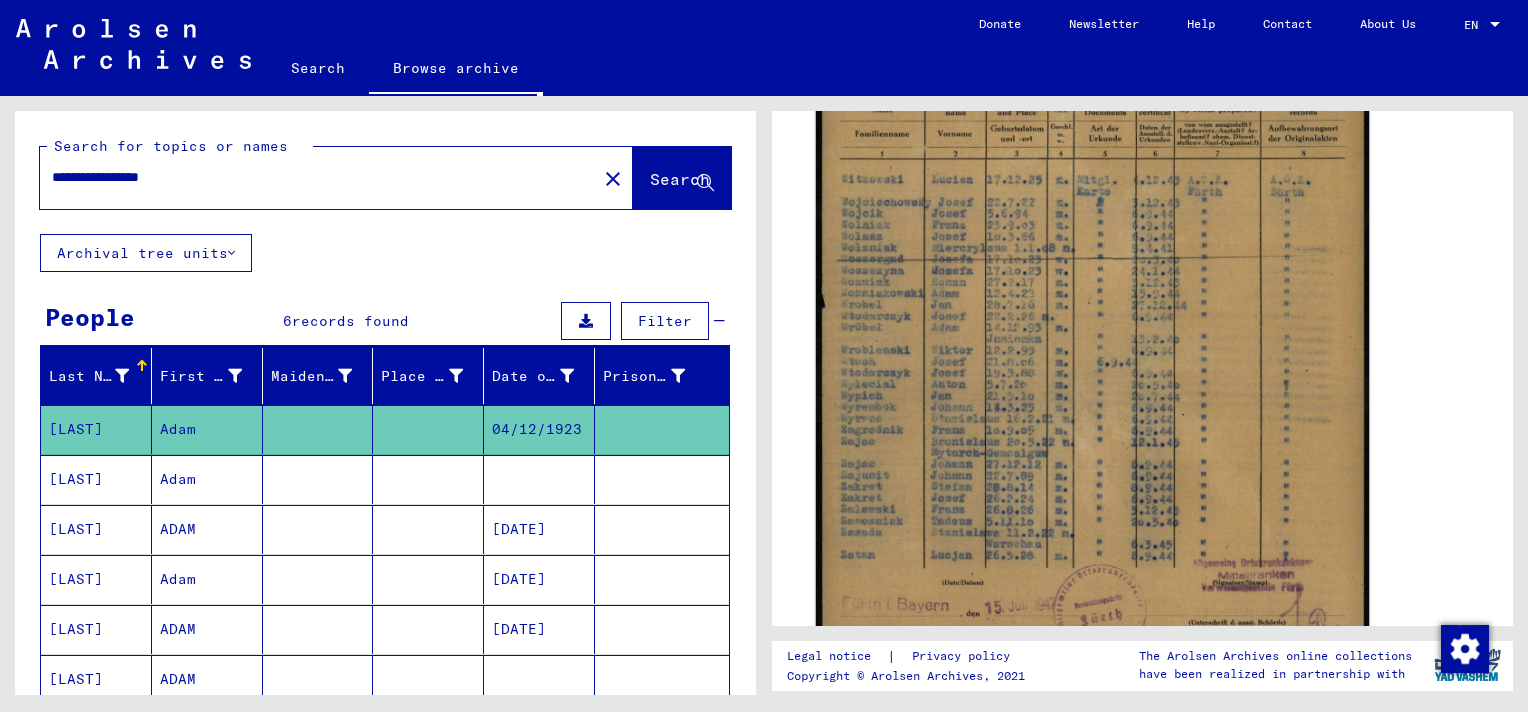click 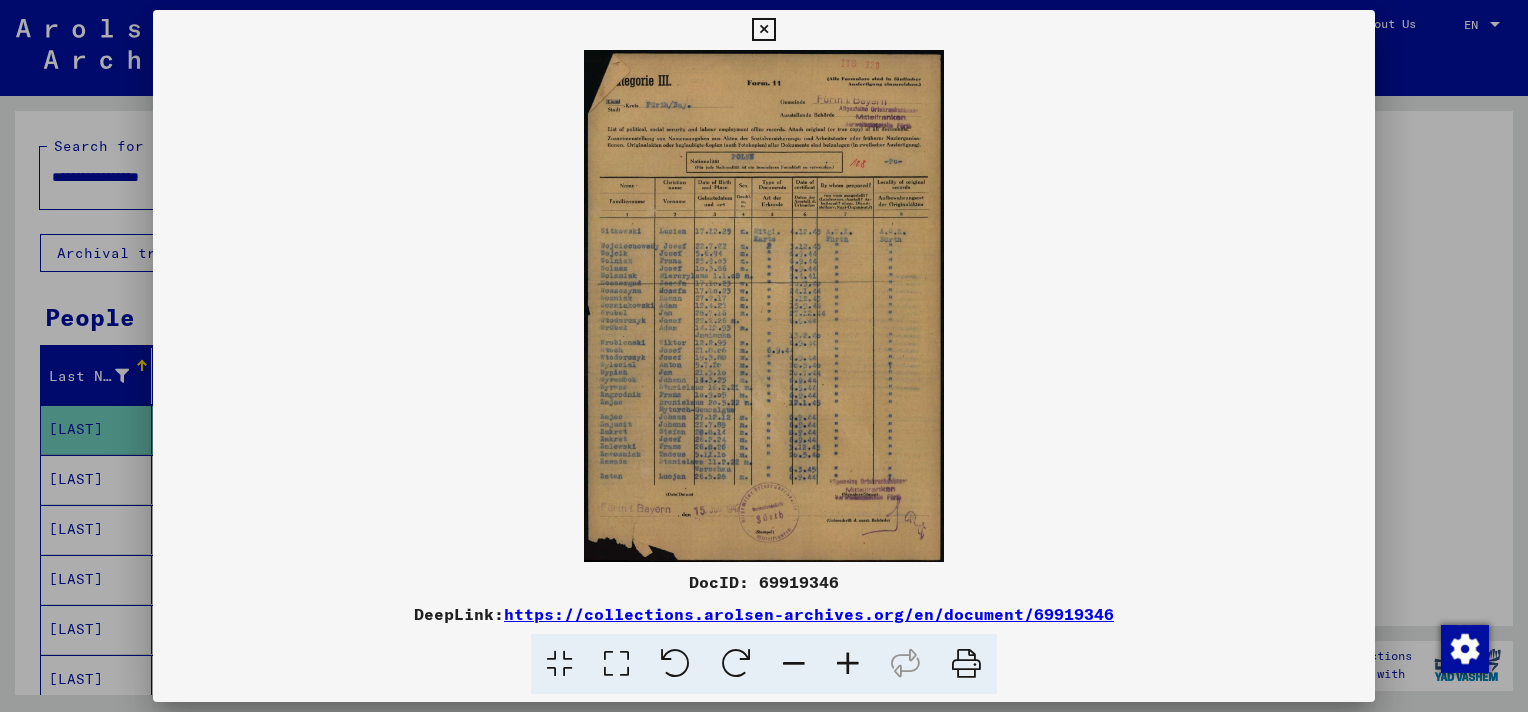 click at bounding box center (848, 664) 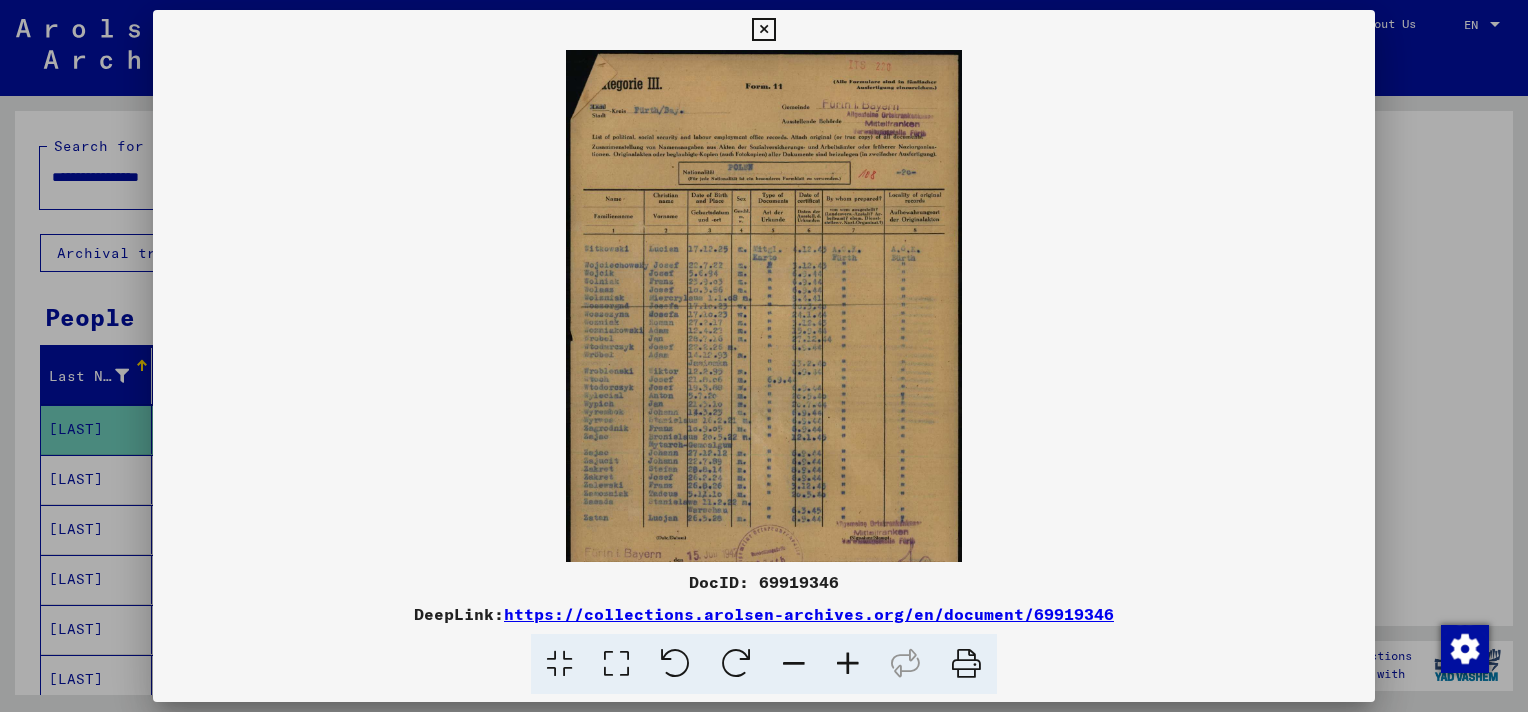 click at bounding box center [848, 664] 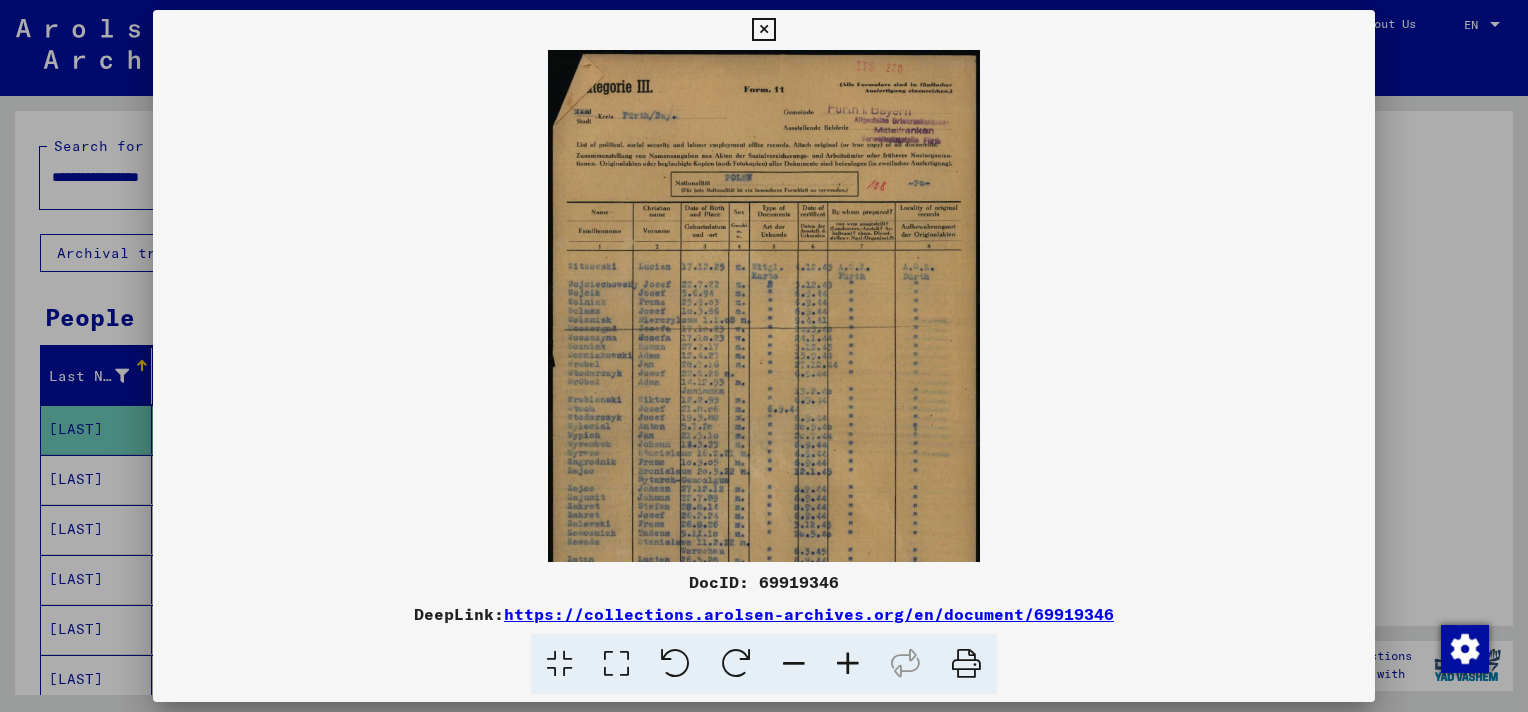 click at bounding box center [848, 664] 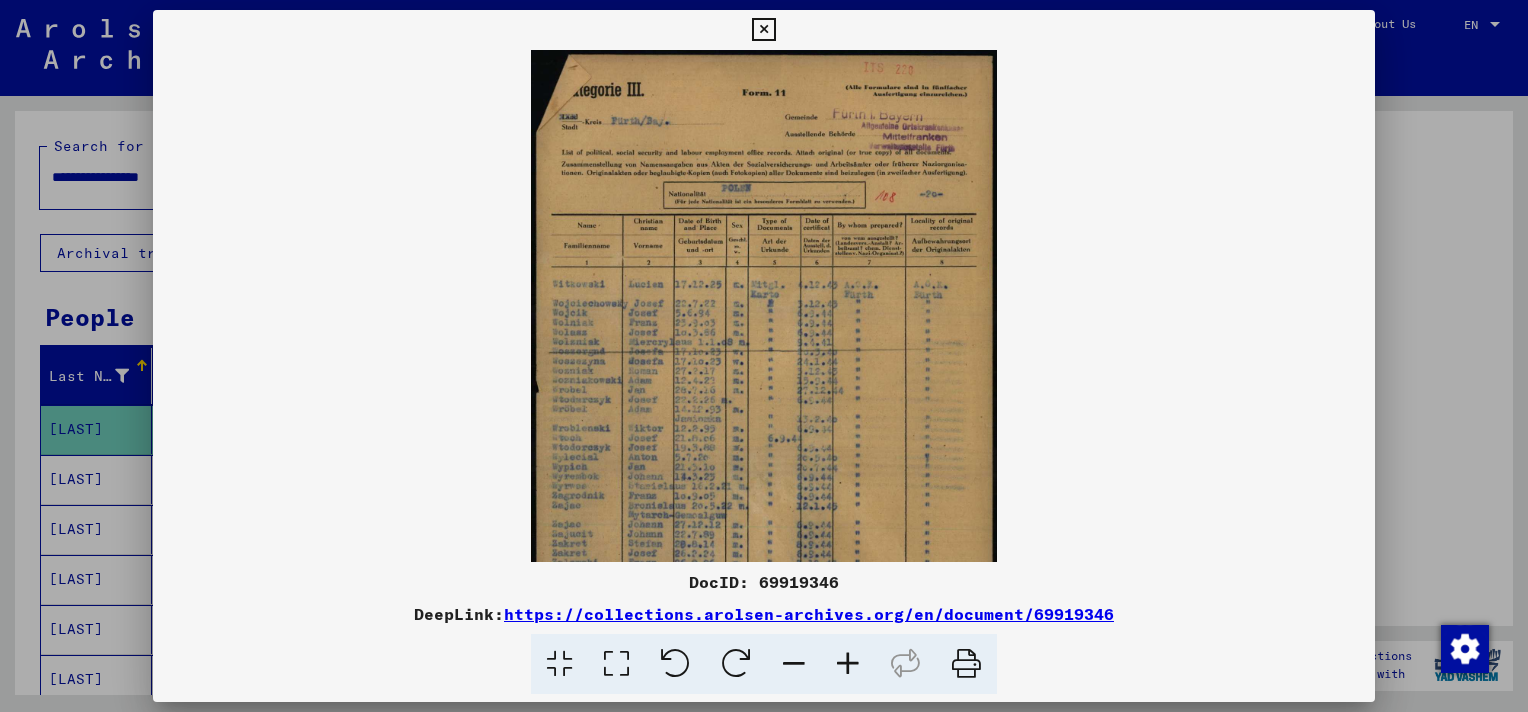 click at bounding box center (848, 664) 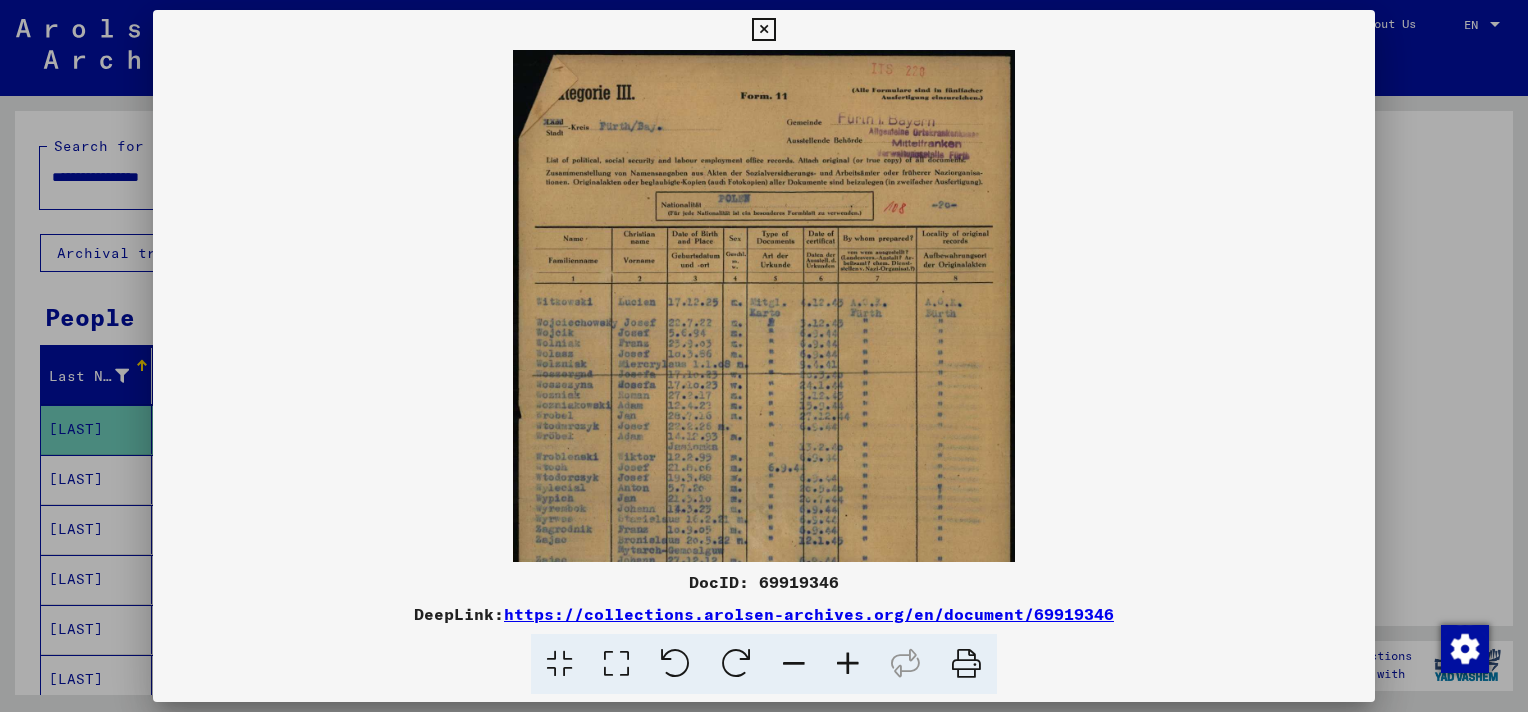click at bounding box center [848, 664] 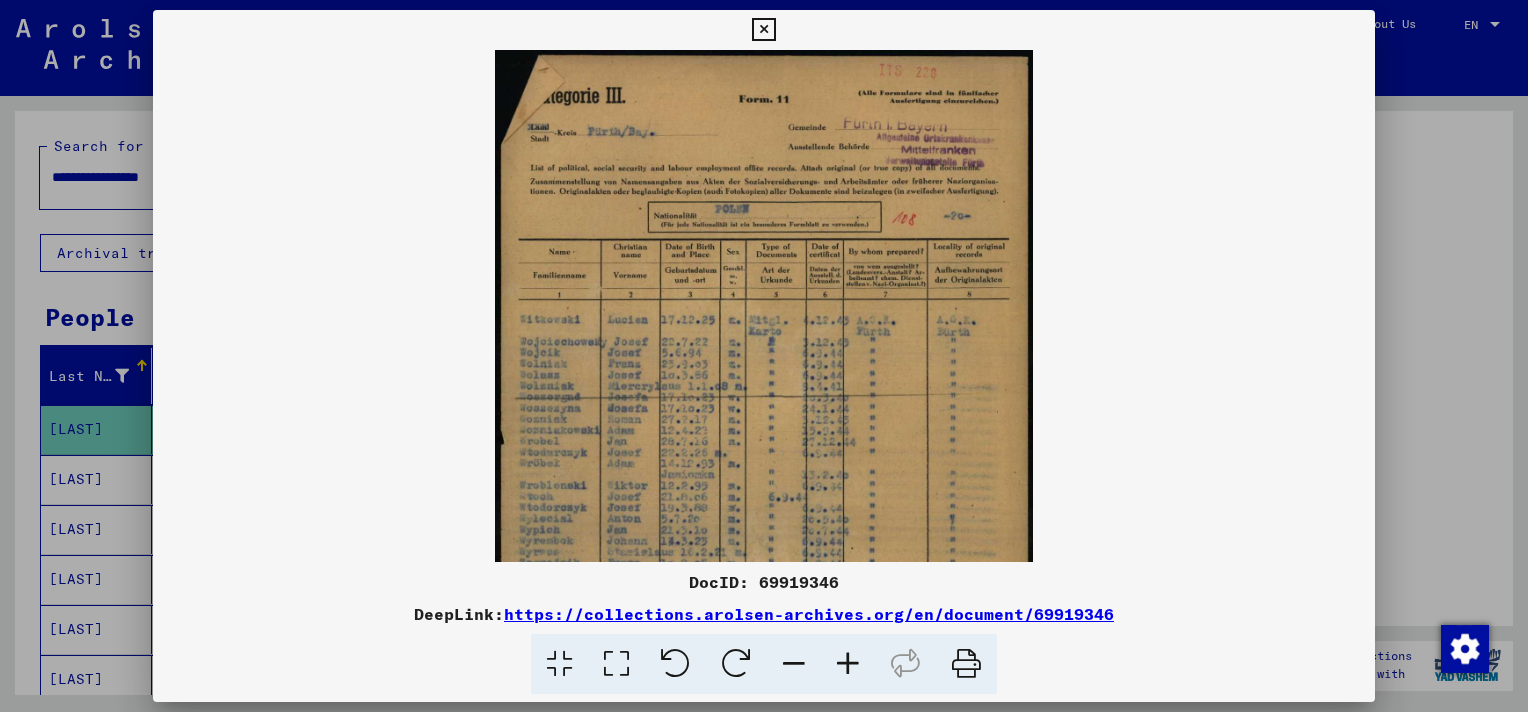 click at bounding box center [763, 30] 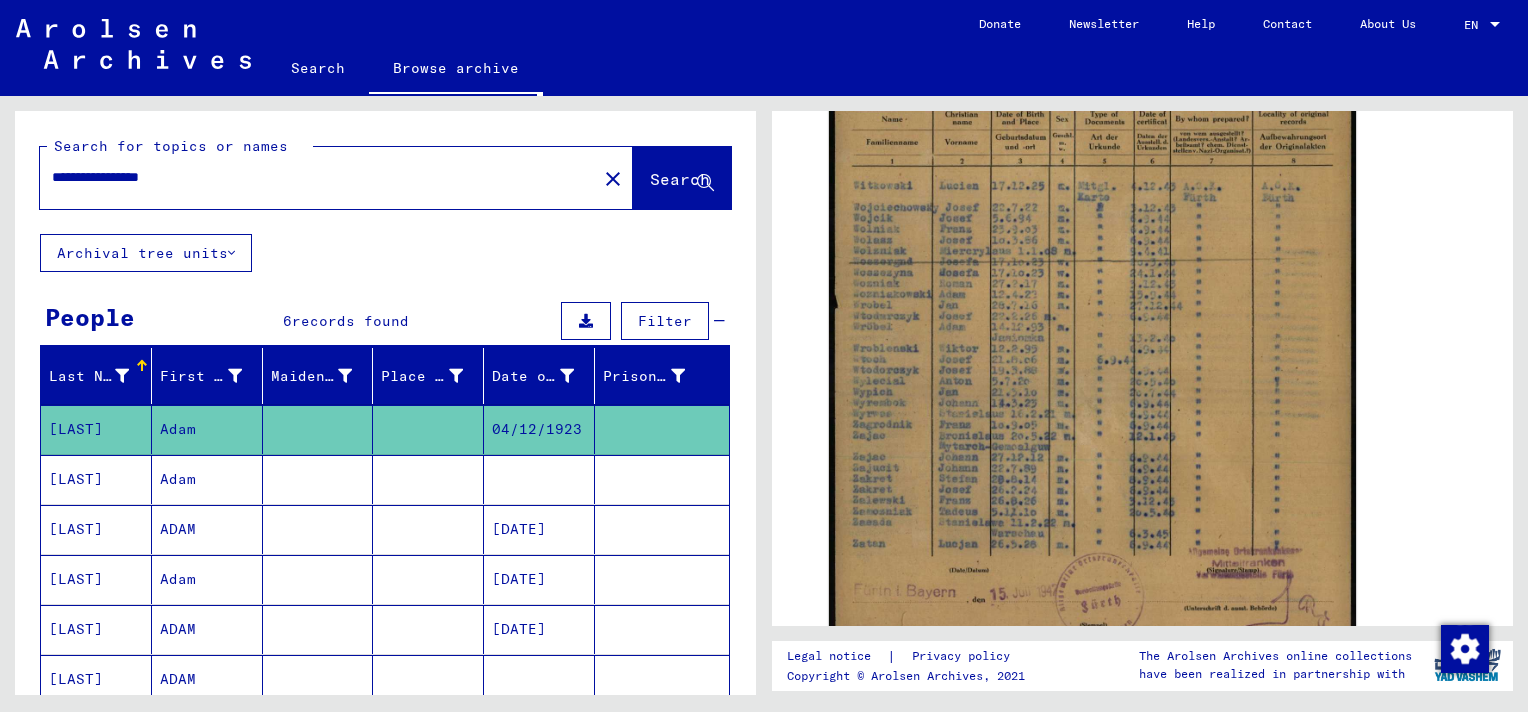 click at bounding box center [662, 529] 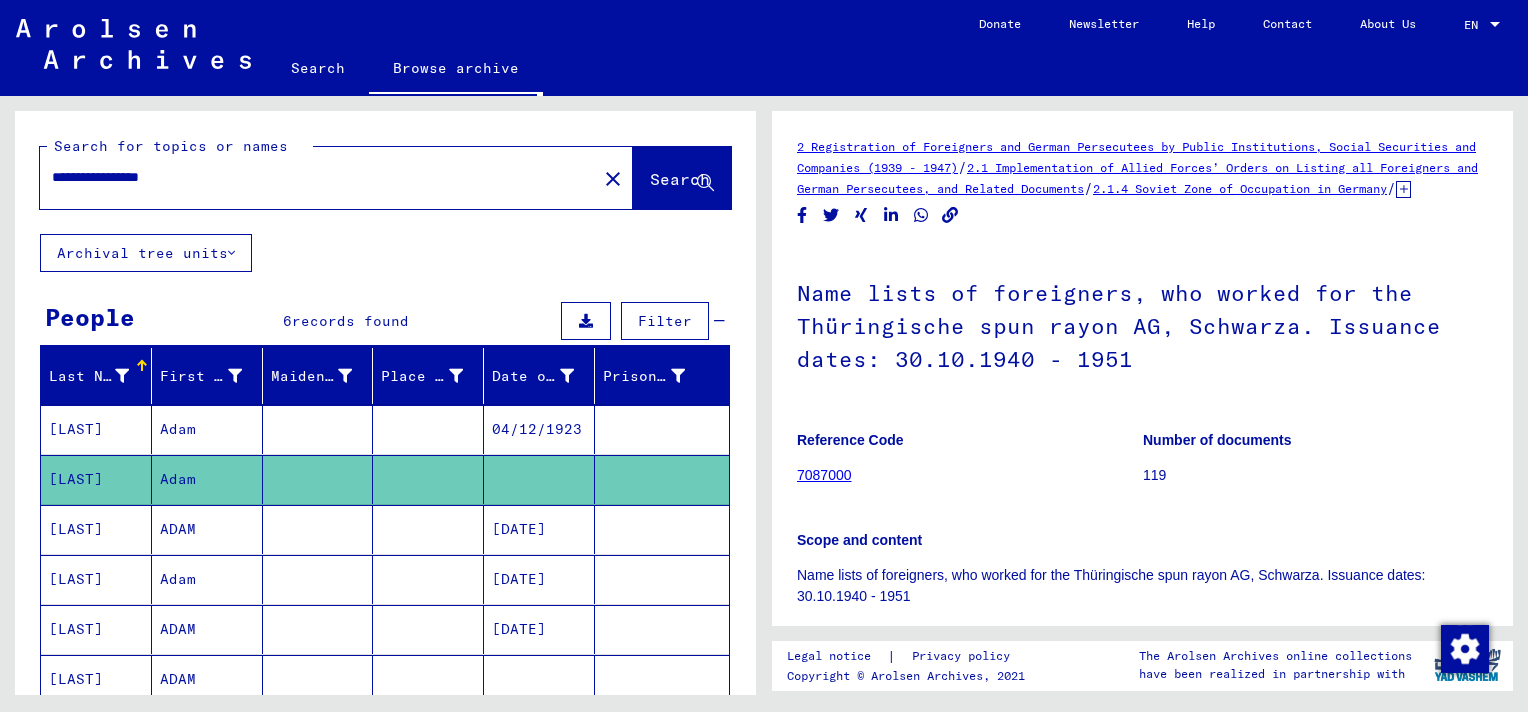 scroll, scrollTop: 0, scrollLeft: 0, axis: both 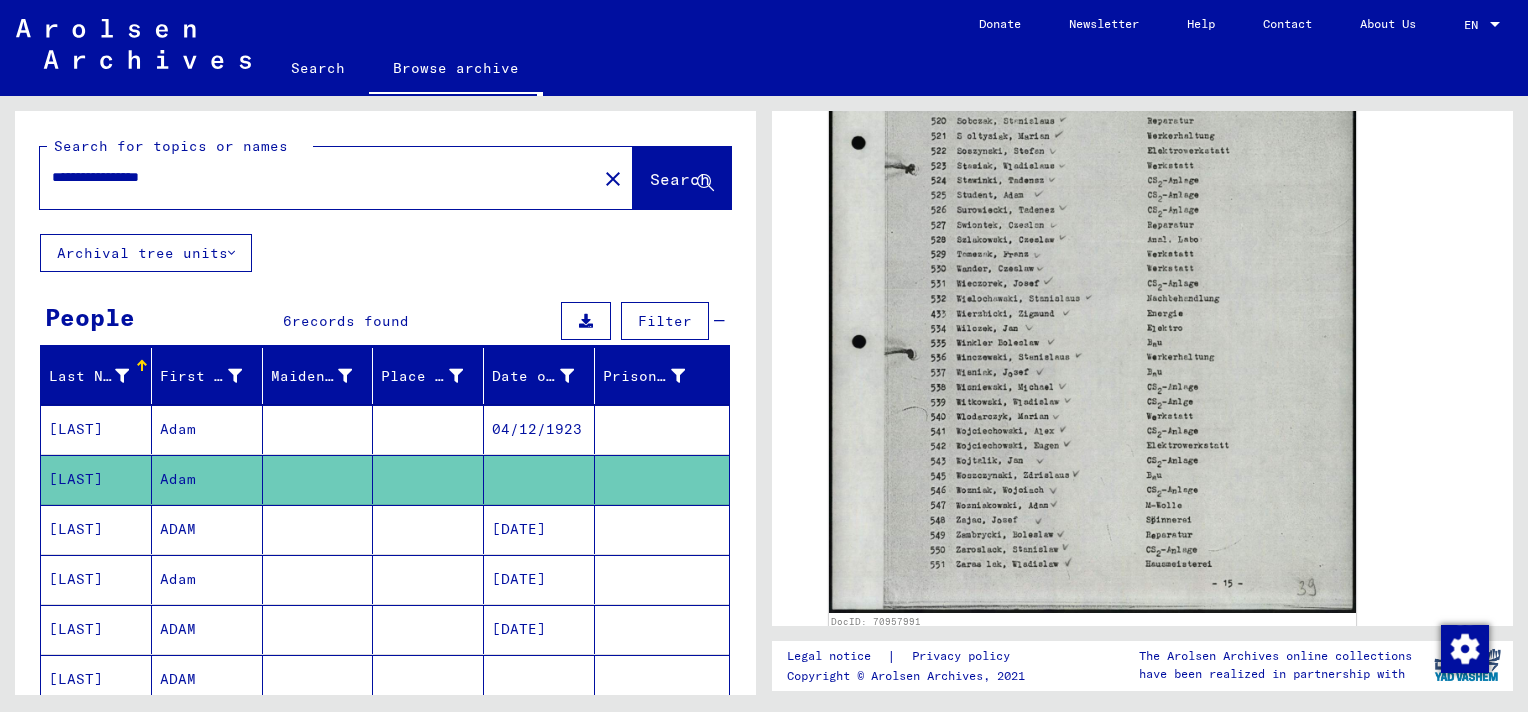 click at bounding box center [662, 579] 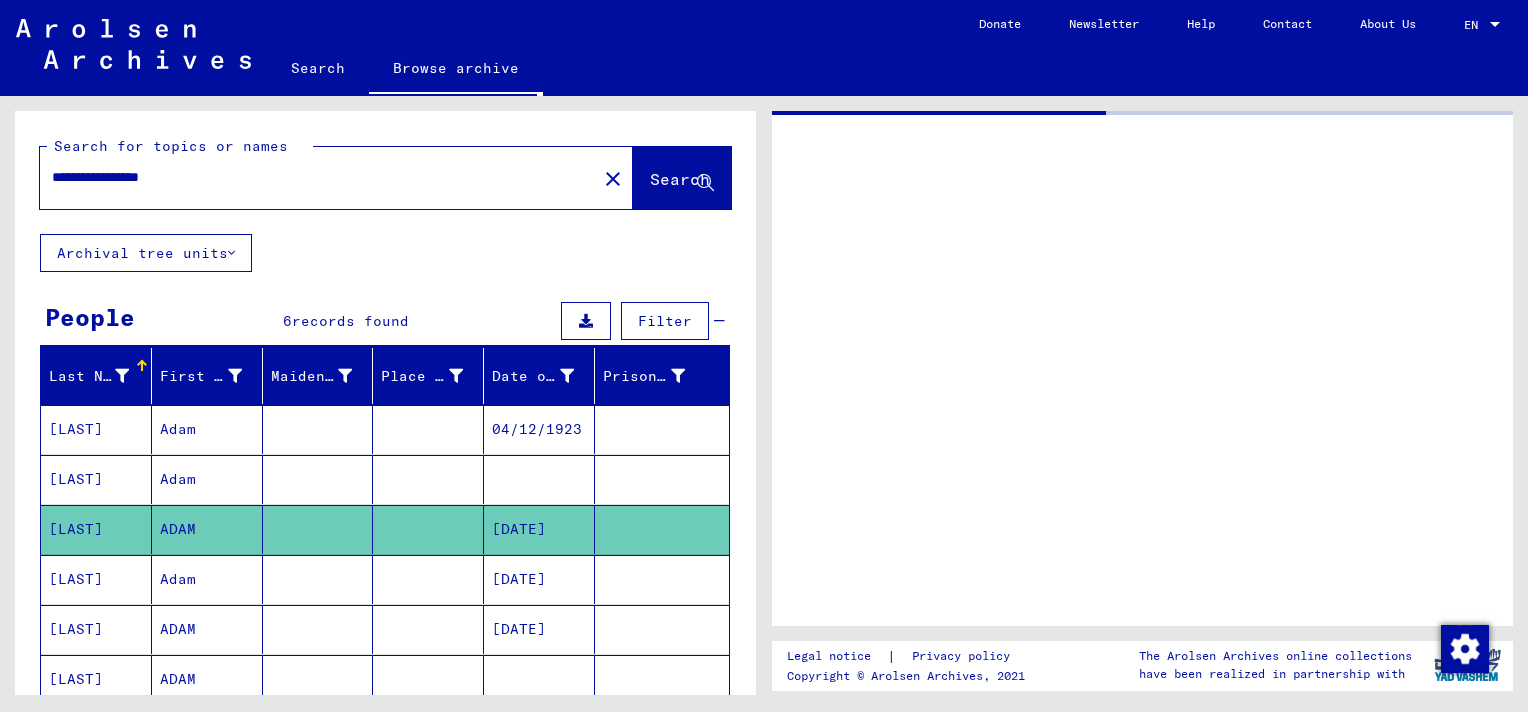scroll, scrollTop: 0, scrollLeft: 0, axis: both 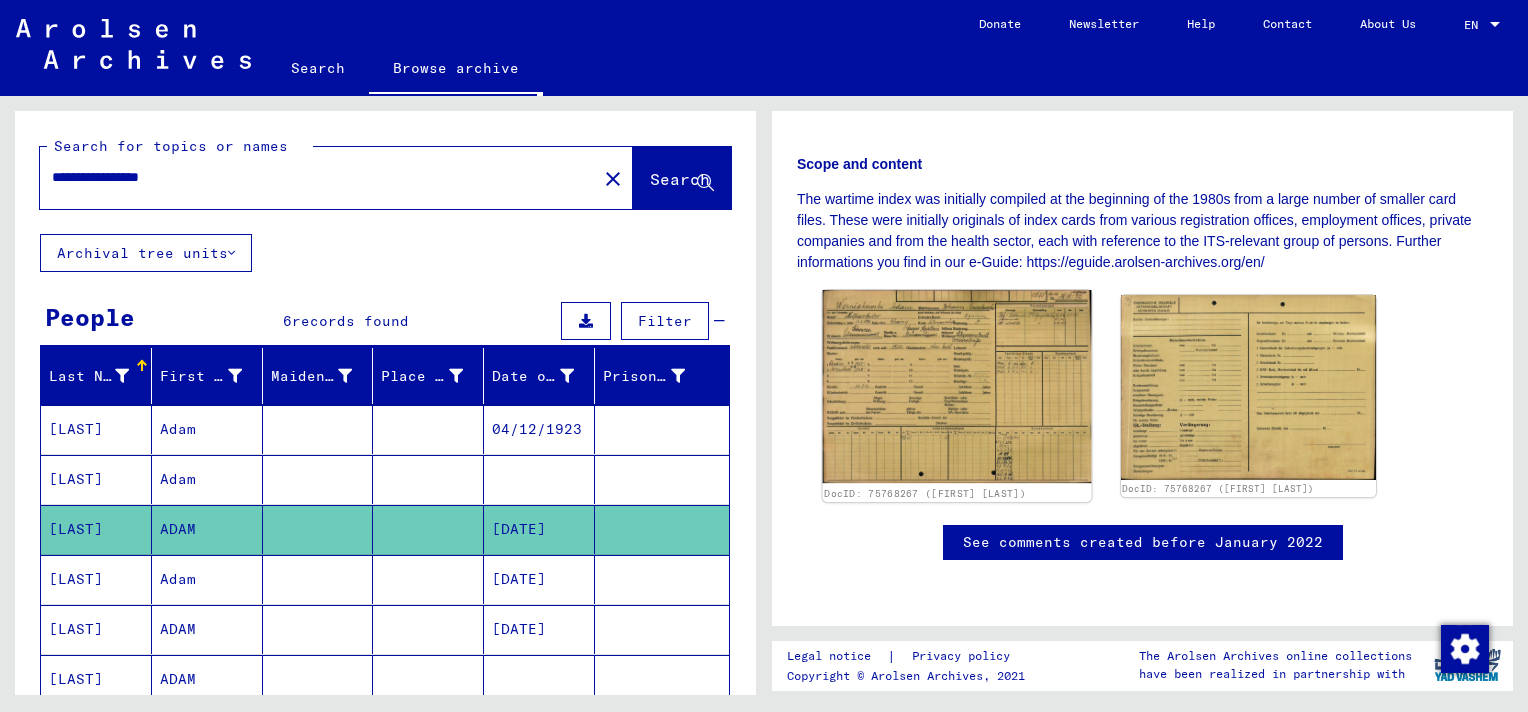 click 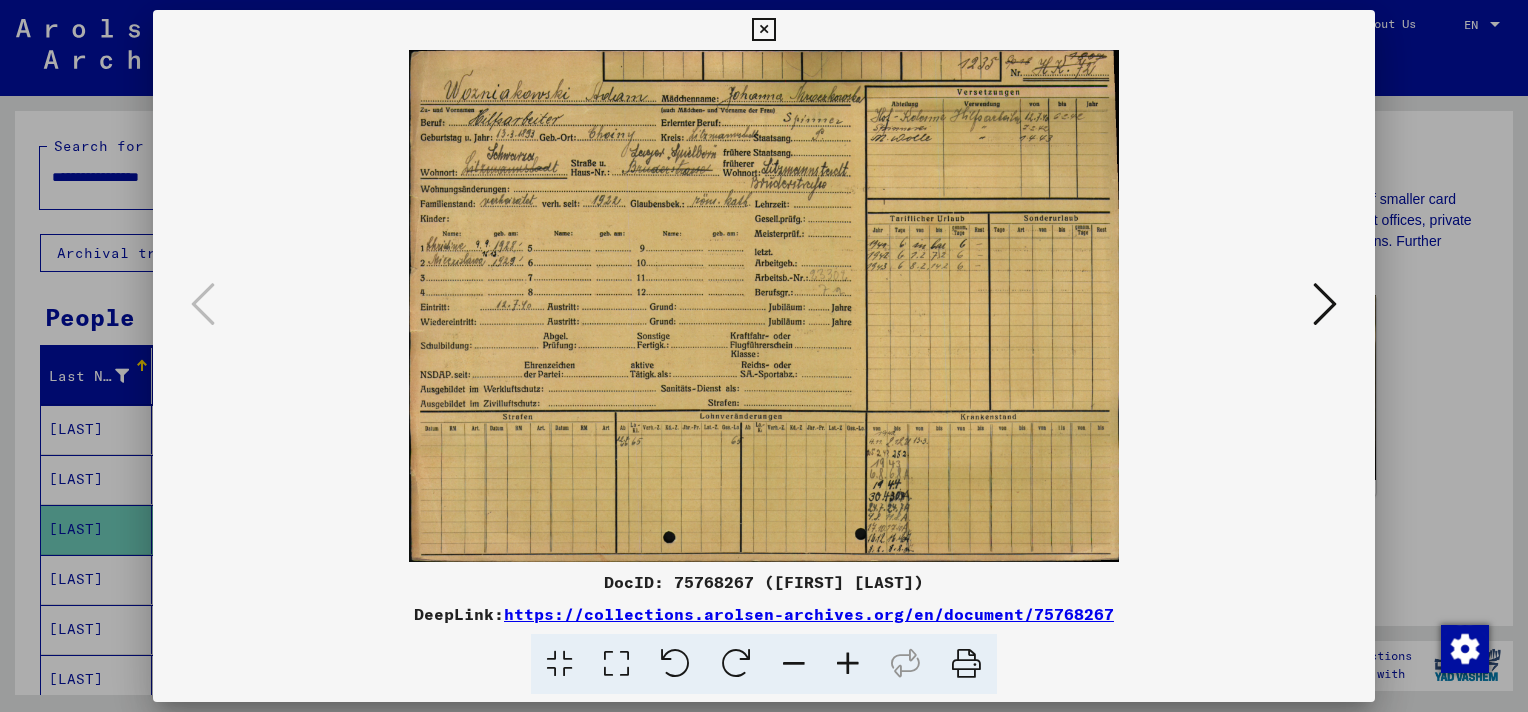 click at bounding box center (848, 664) 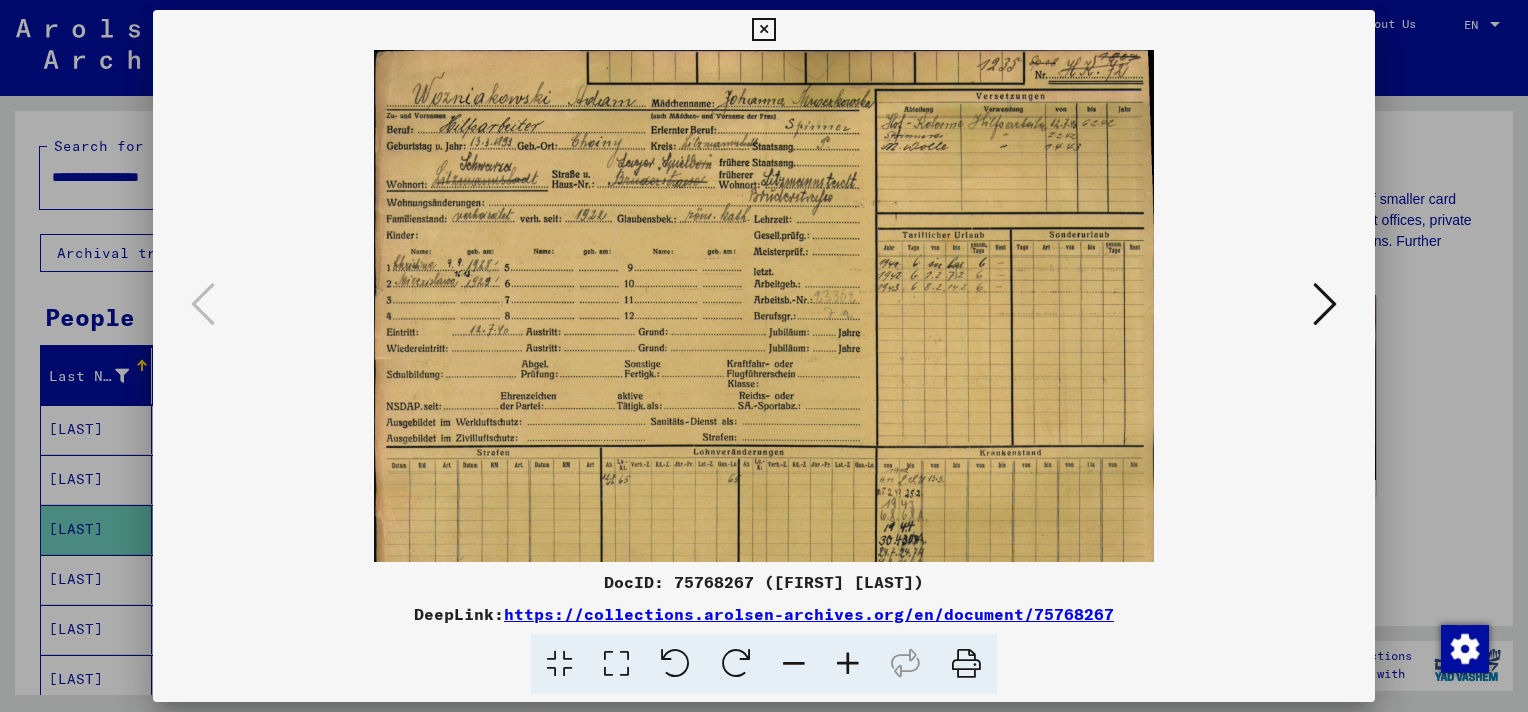 click at bounding box center [848, 664] 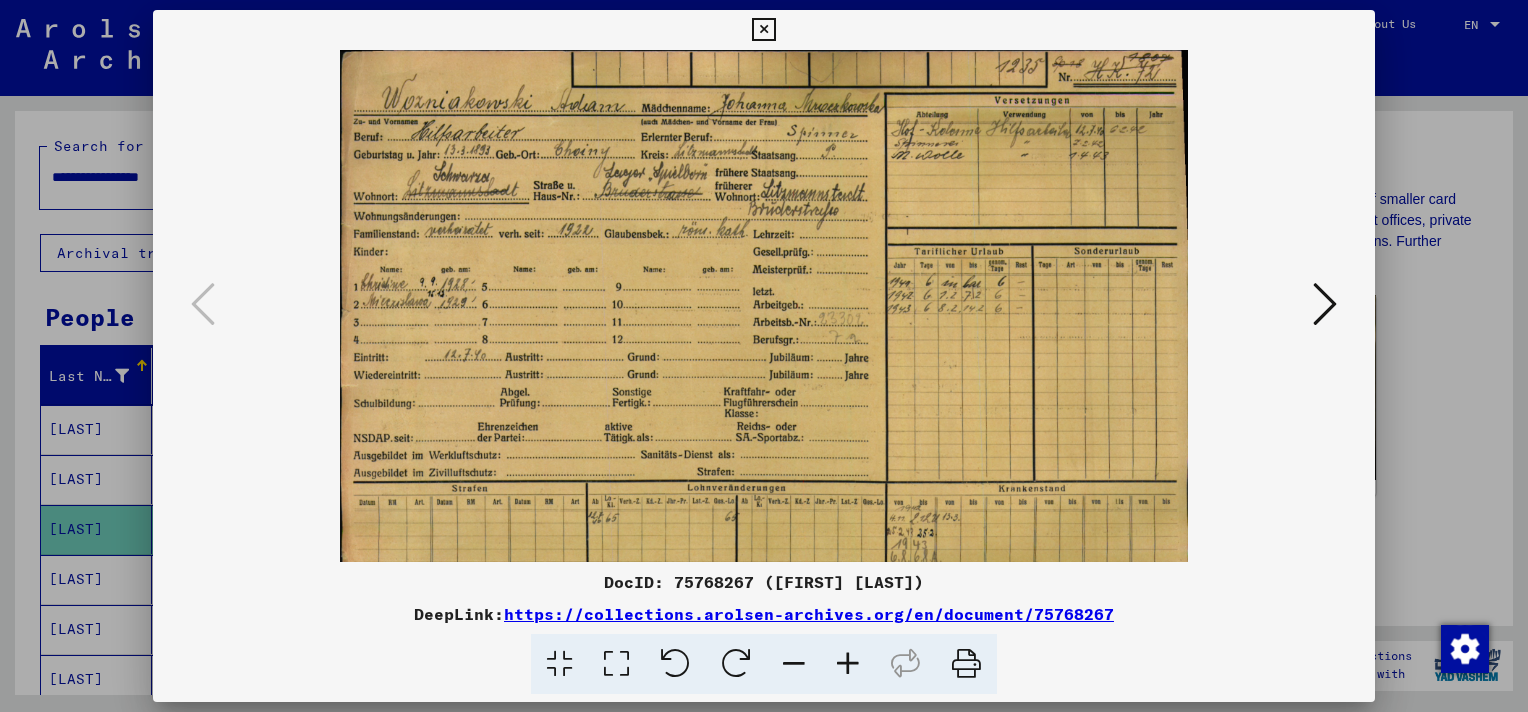 click at bounding box center [1325, 304] 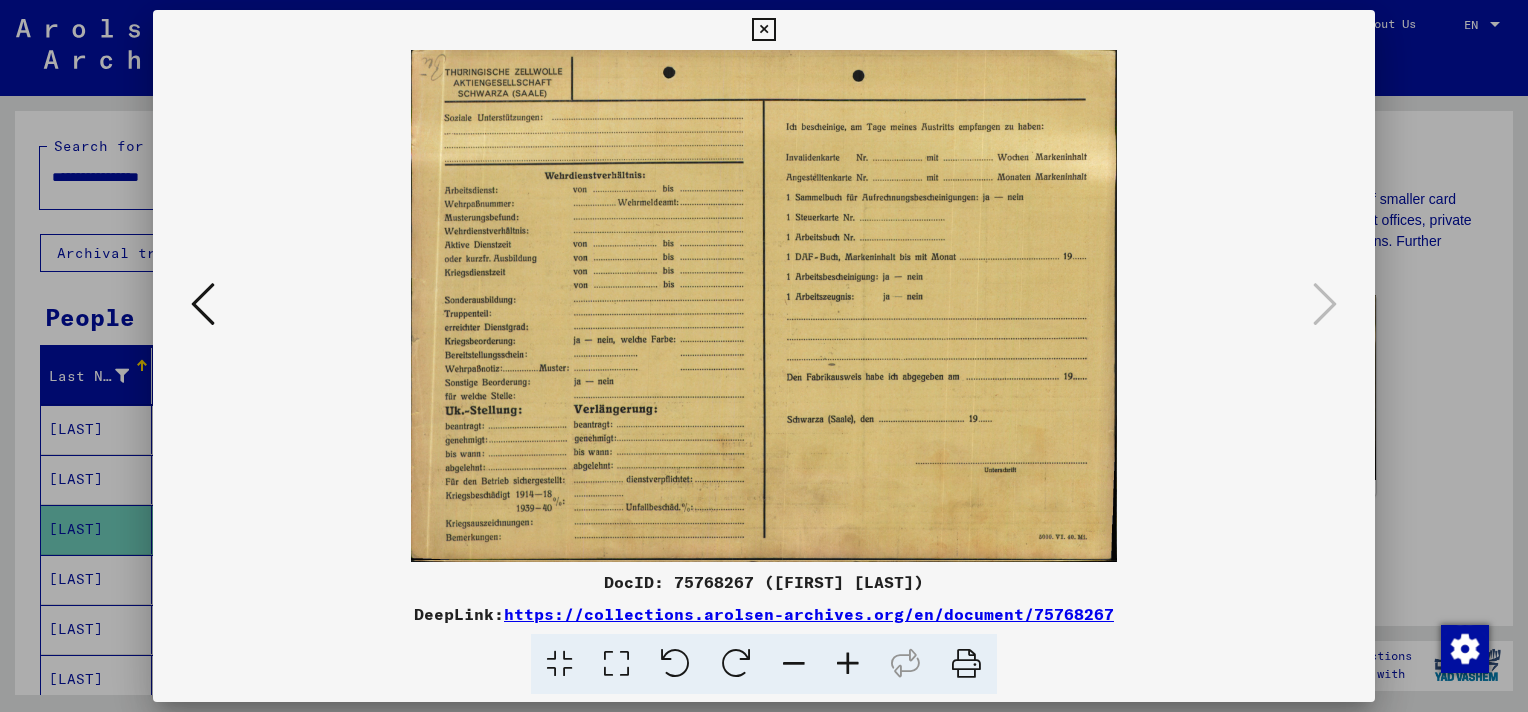 click at bounding box center [763, 30] 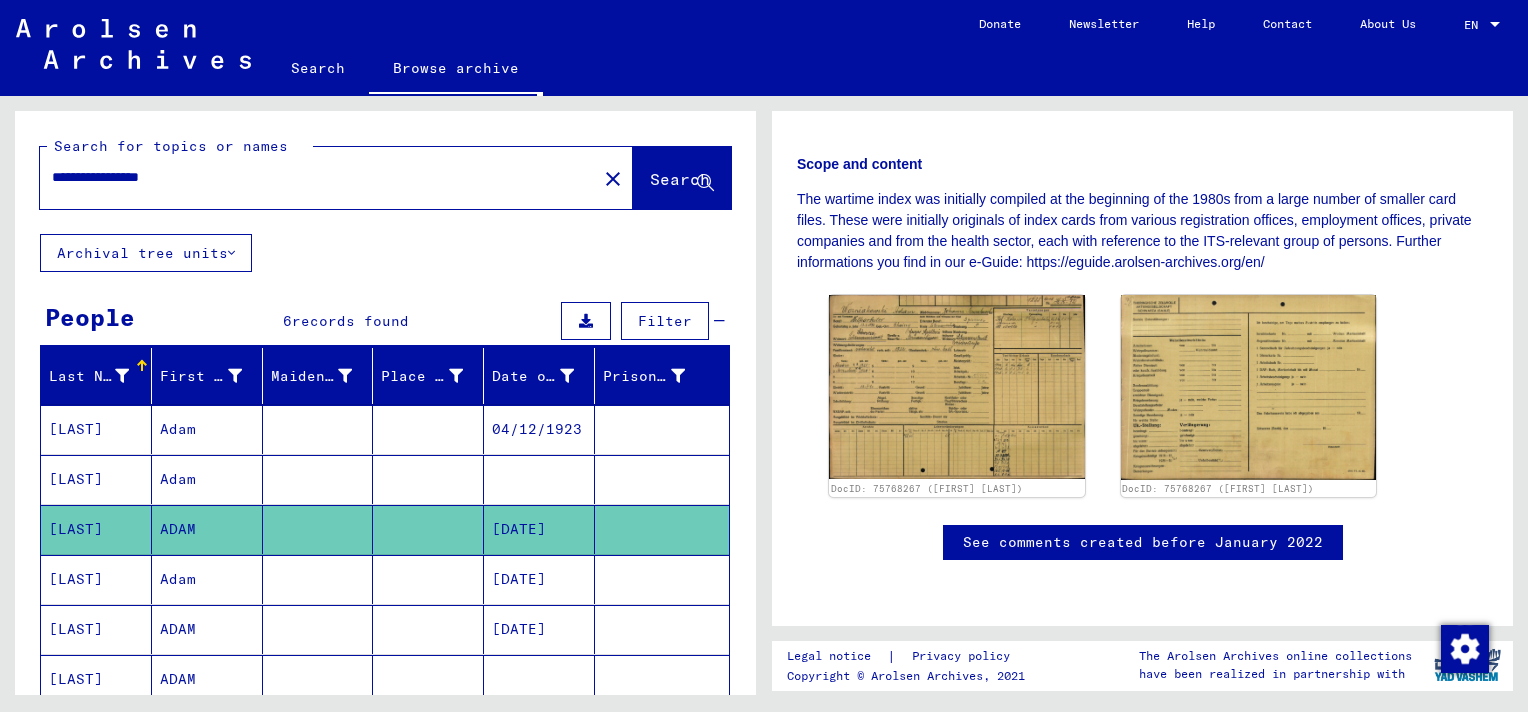 click at bounding box center [662, 629] 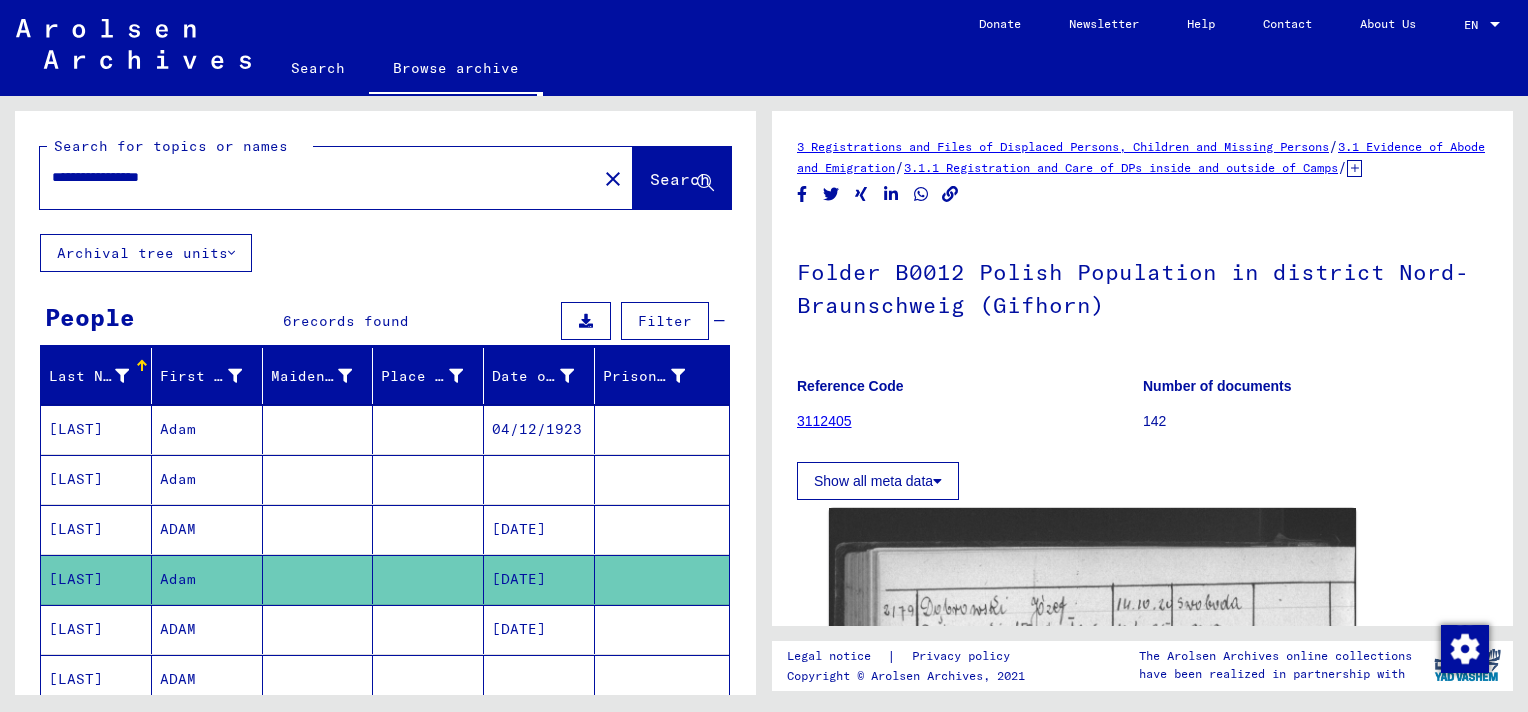 scroll, scrollTop: 0, scrollLeft: 0, axis: both 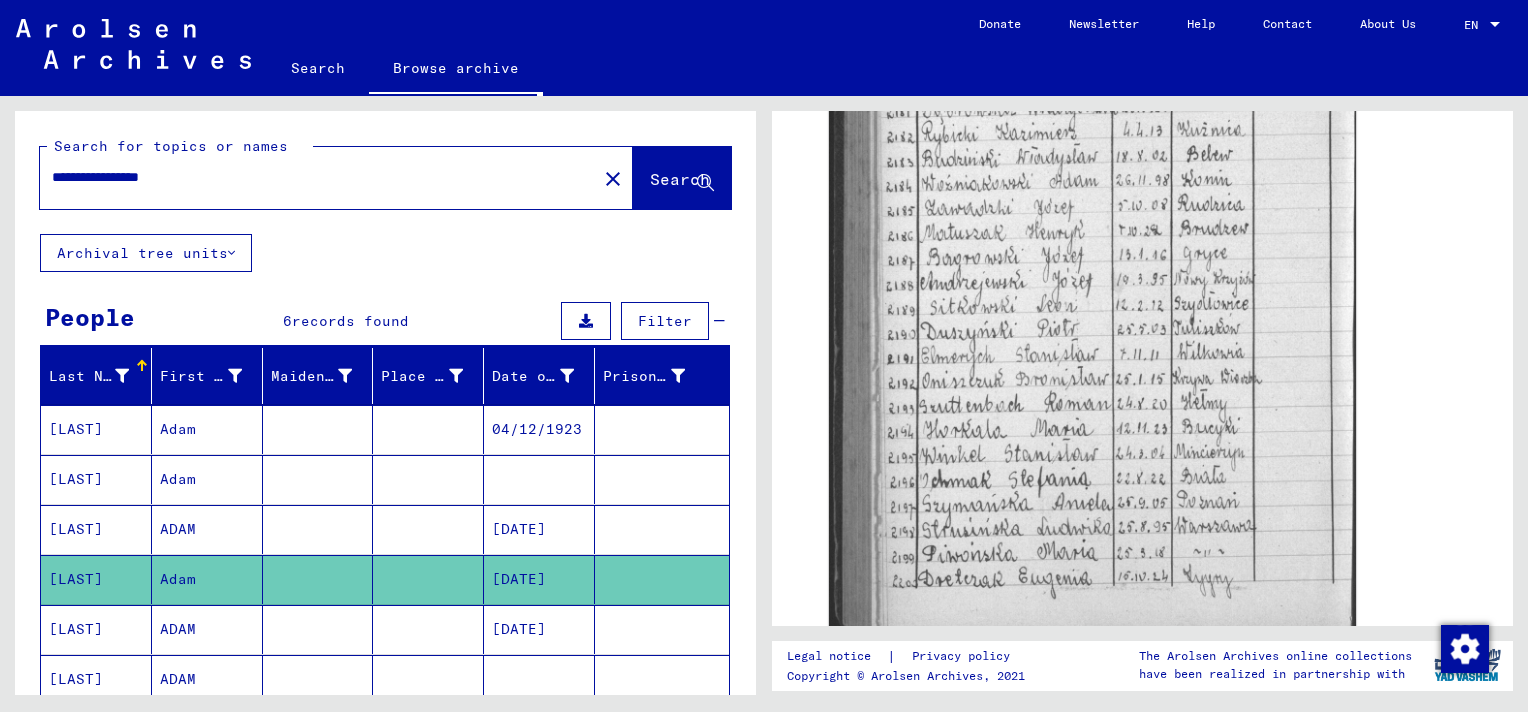 click at bounding box center (662, 679) 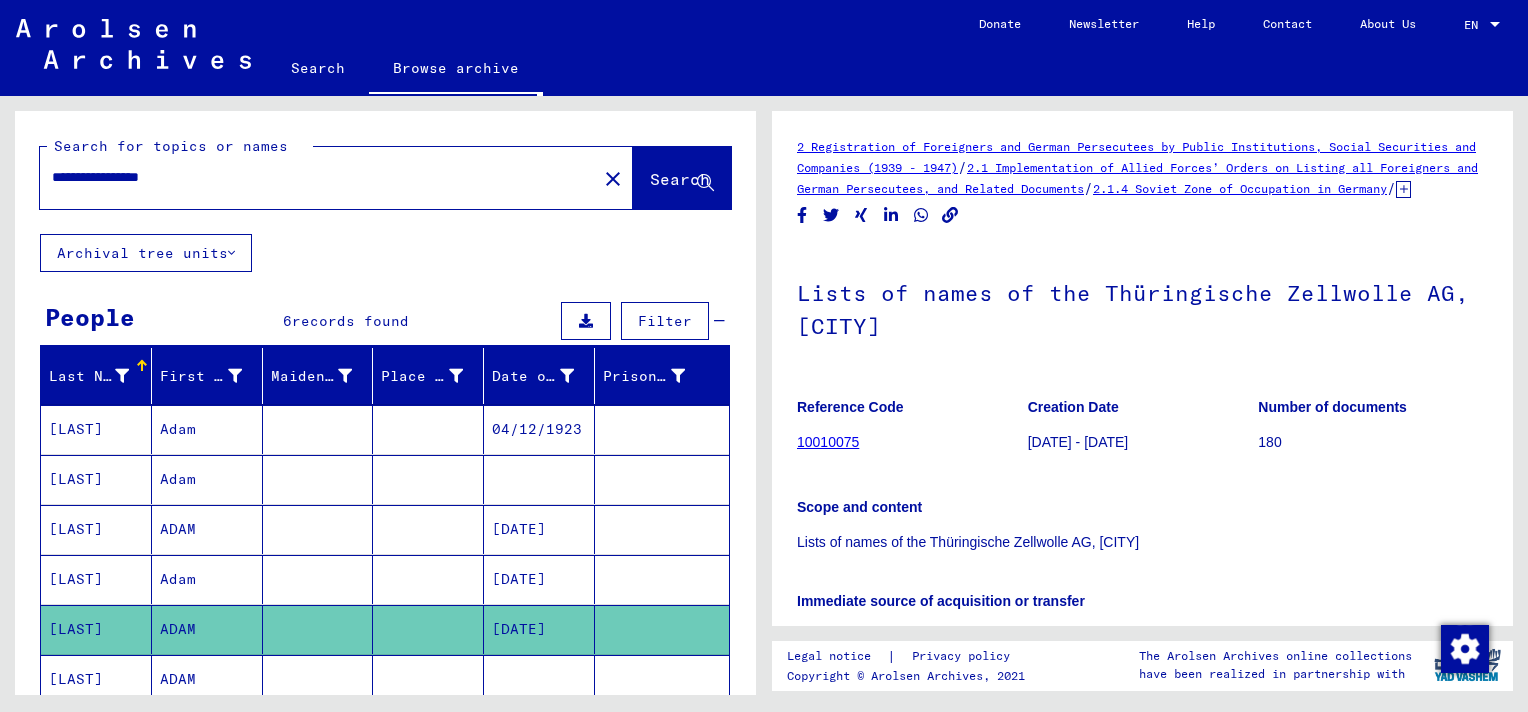 scroll, scrollTop: 0, scrollLeft: 0, axis: both 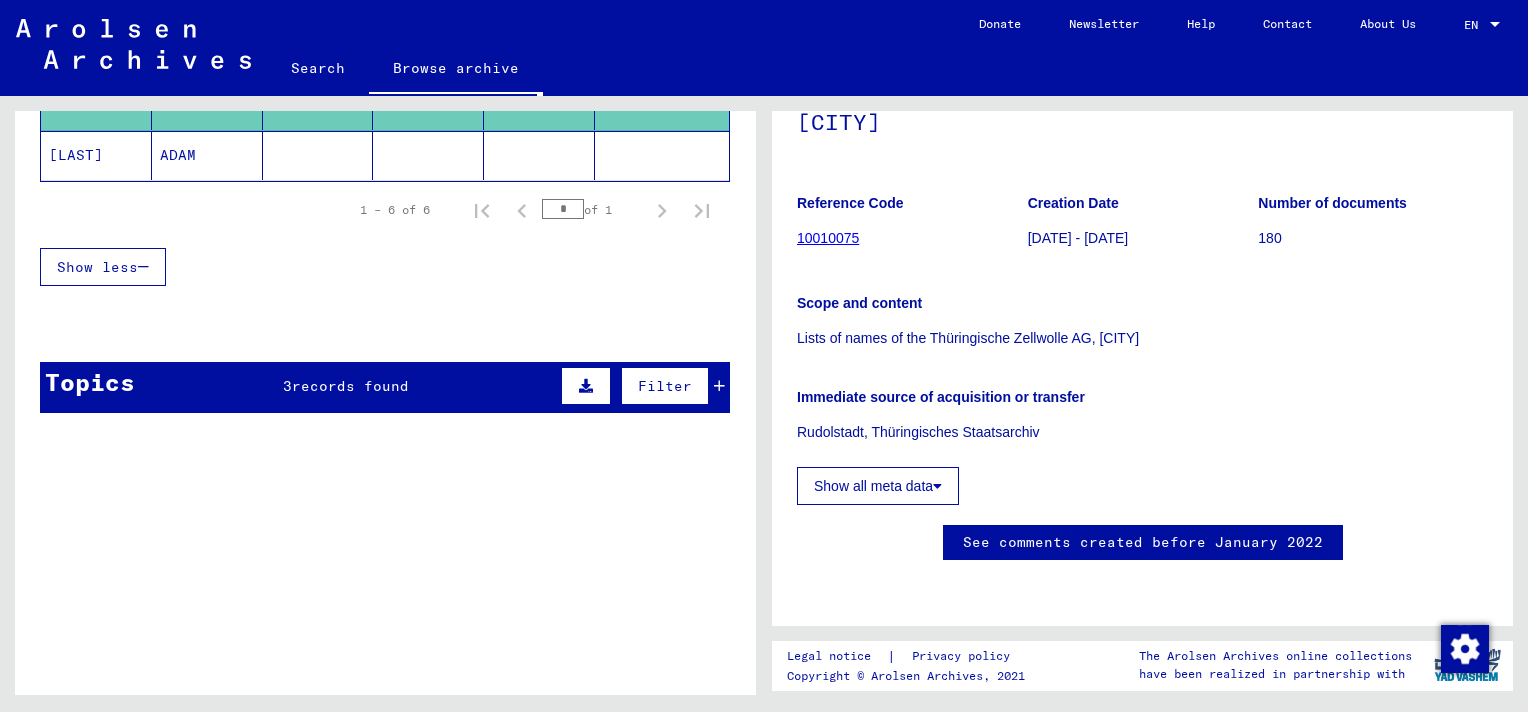 click 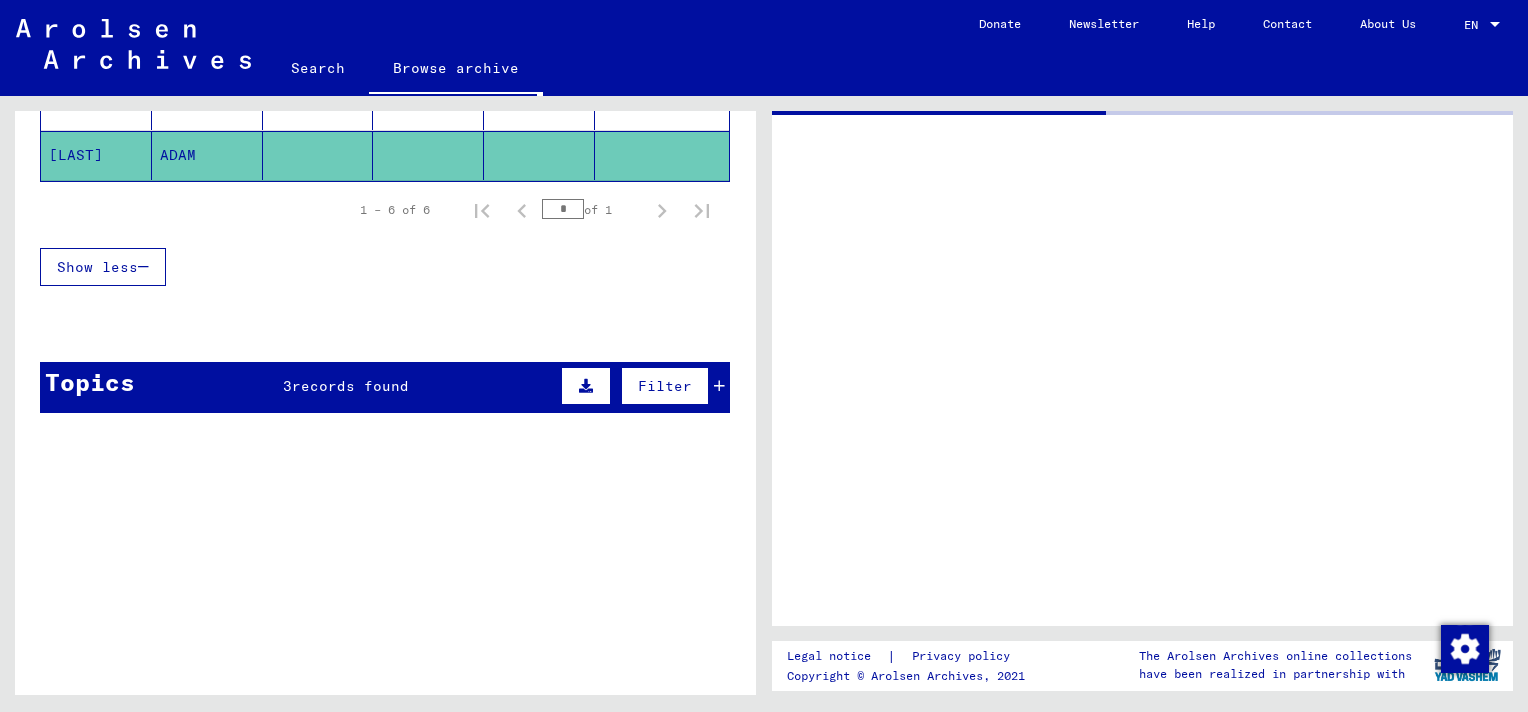 scroll, scrollTop: 0, scrollLeft: 0, axis: both 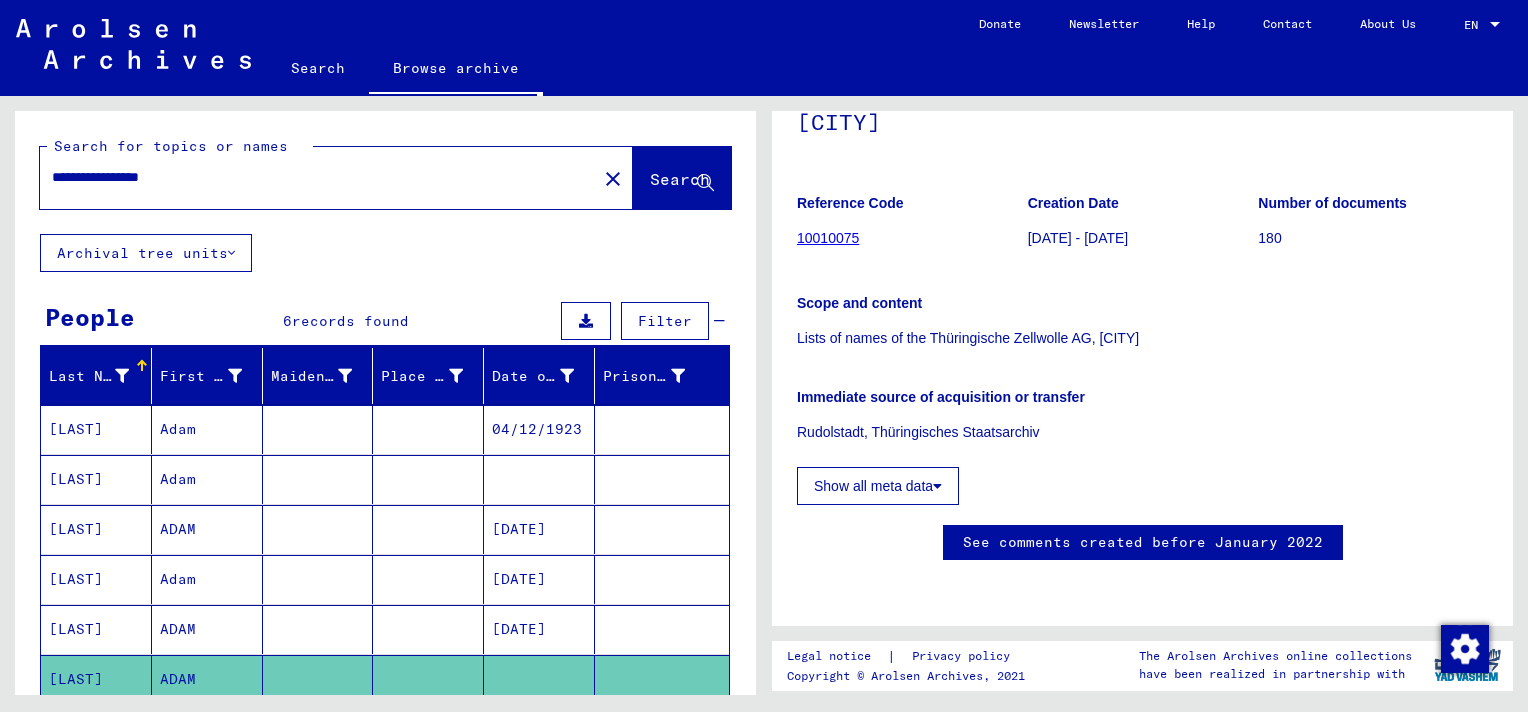 click on "**********" at bounding box center (318, 177) 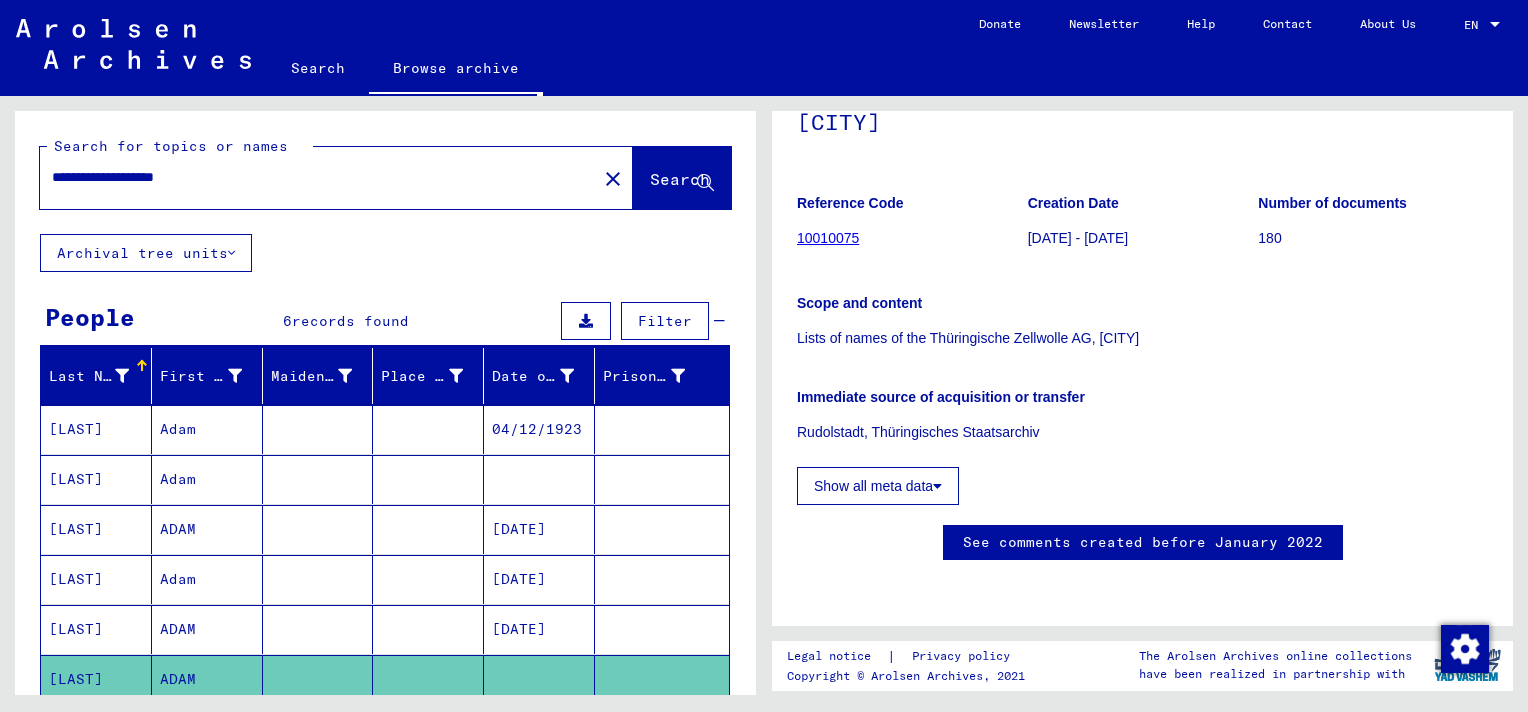 type on "**********" 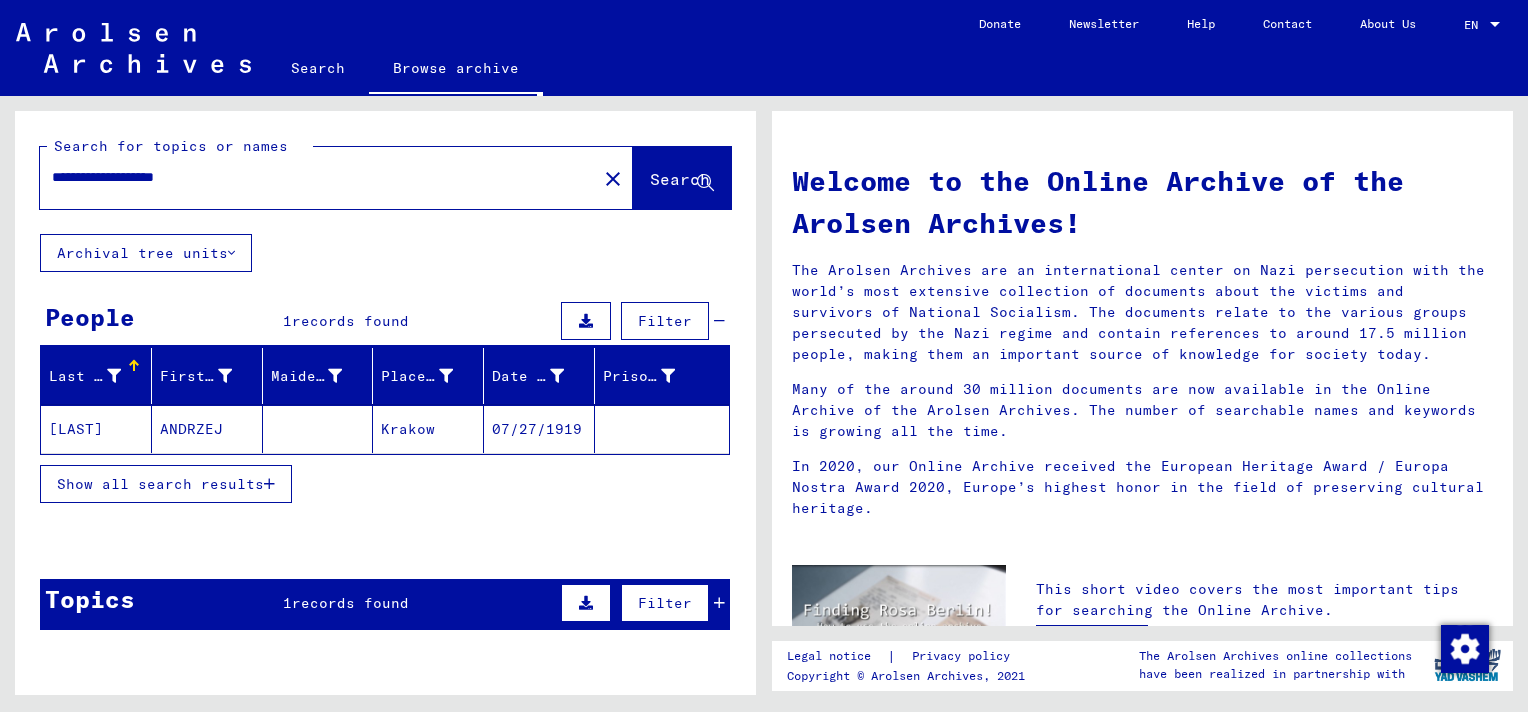 click 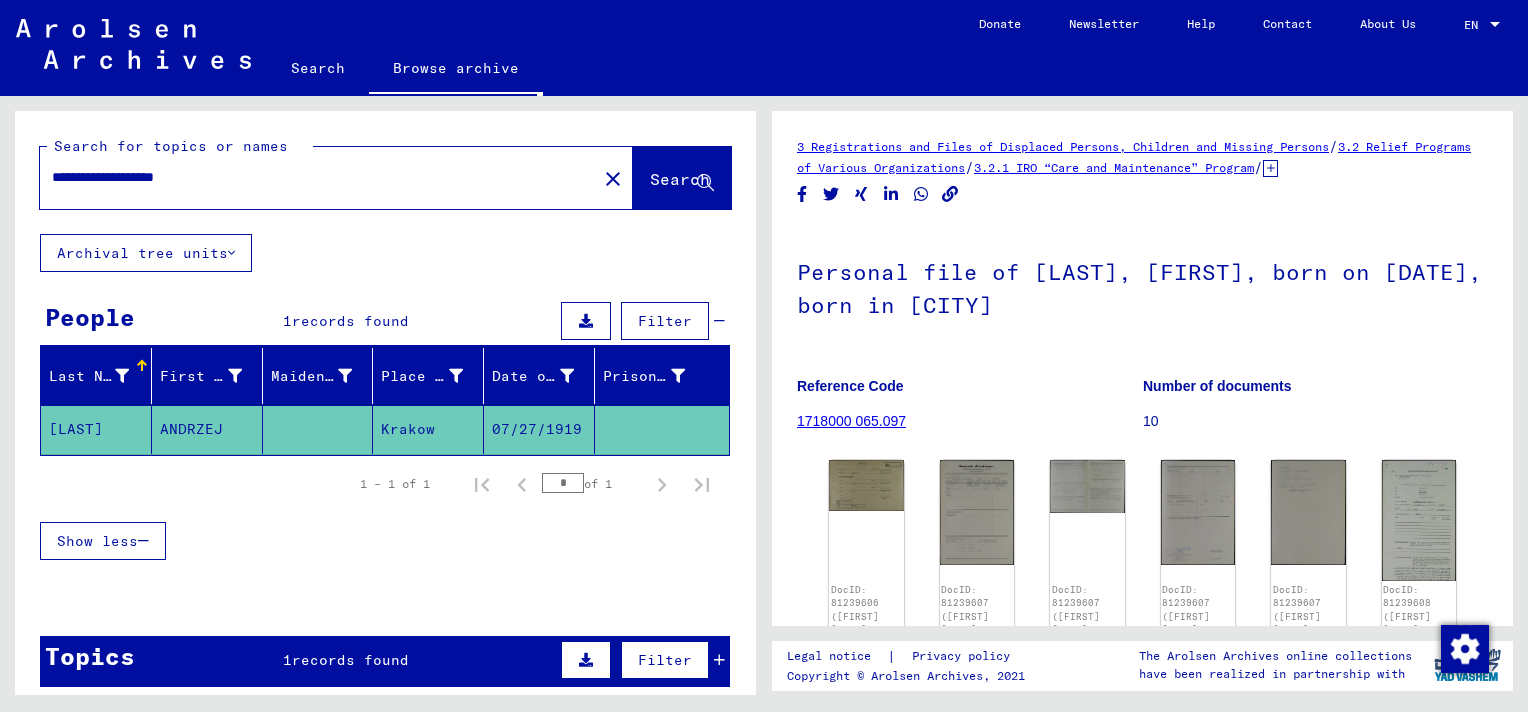 scroll, scrollTop: 0, scrollLeft: 0, axis: both 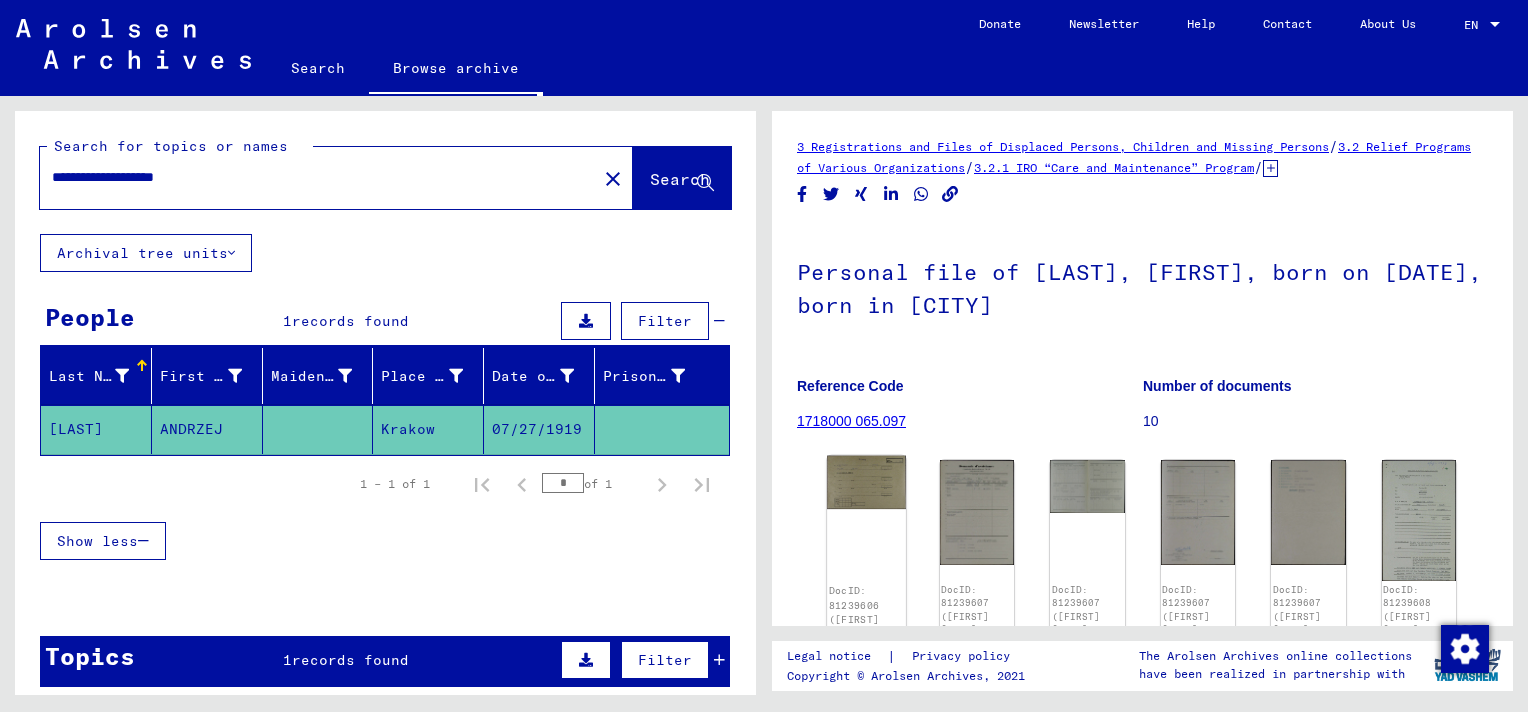 click 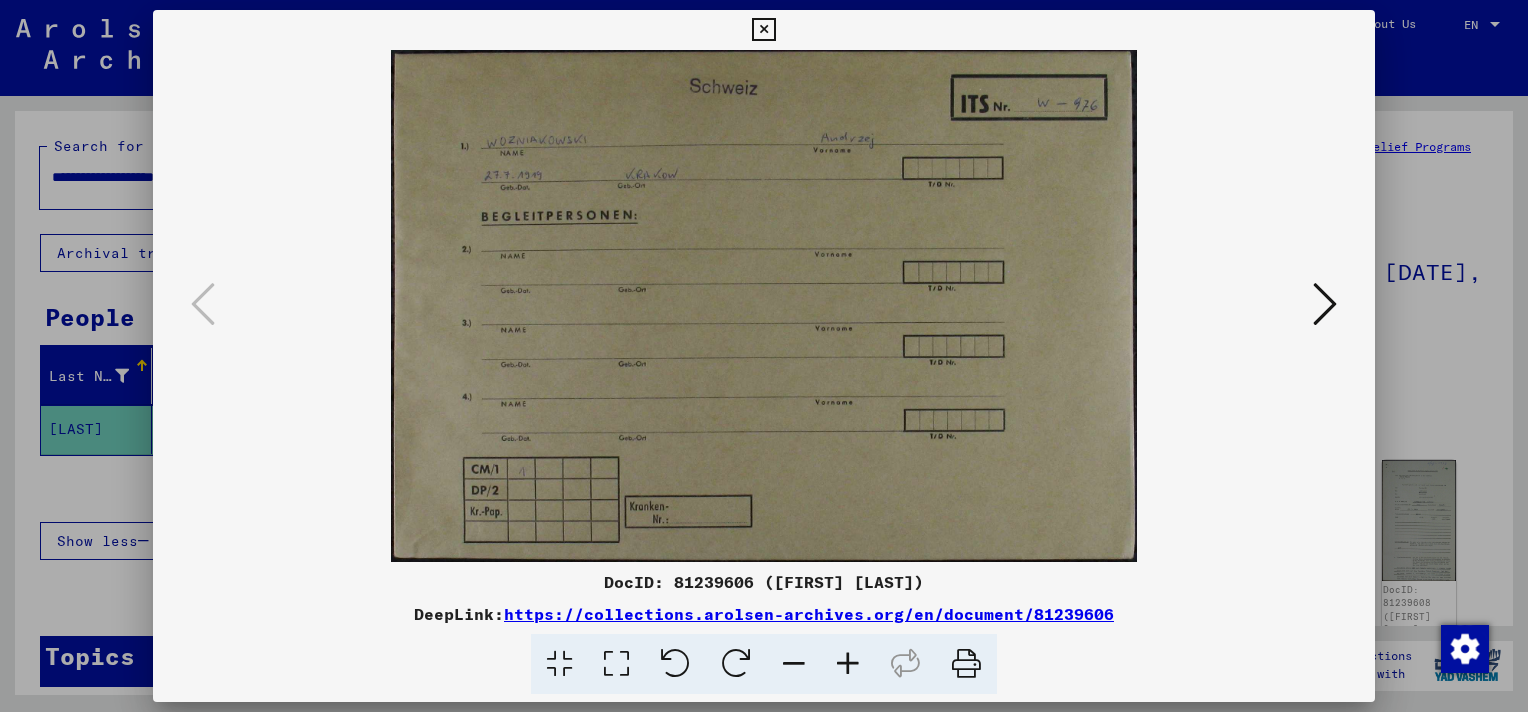 click at bounding box center [1325, 304] 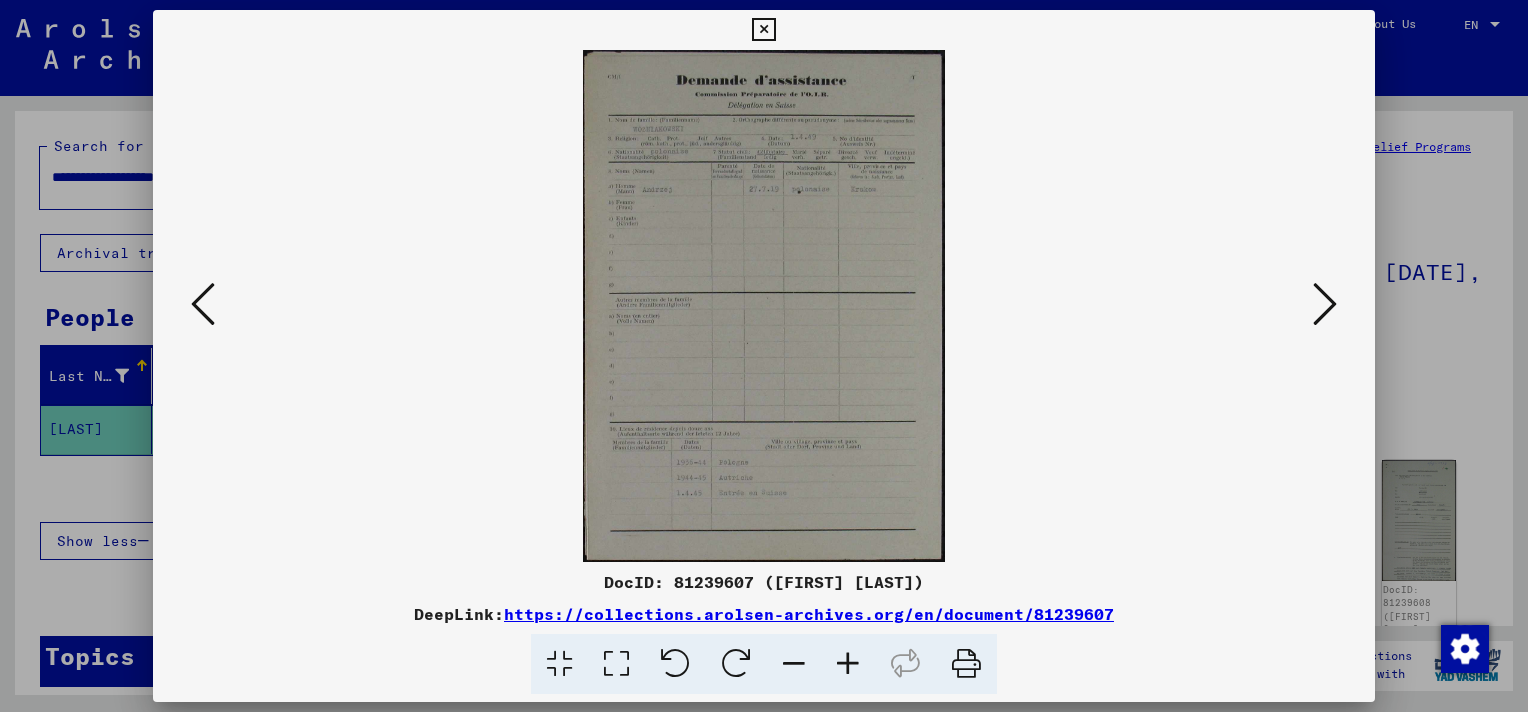 click at bounding box center [1325, 304] 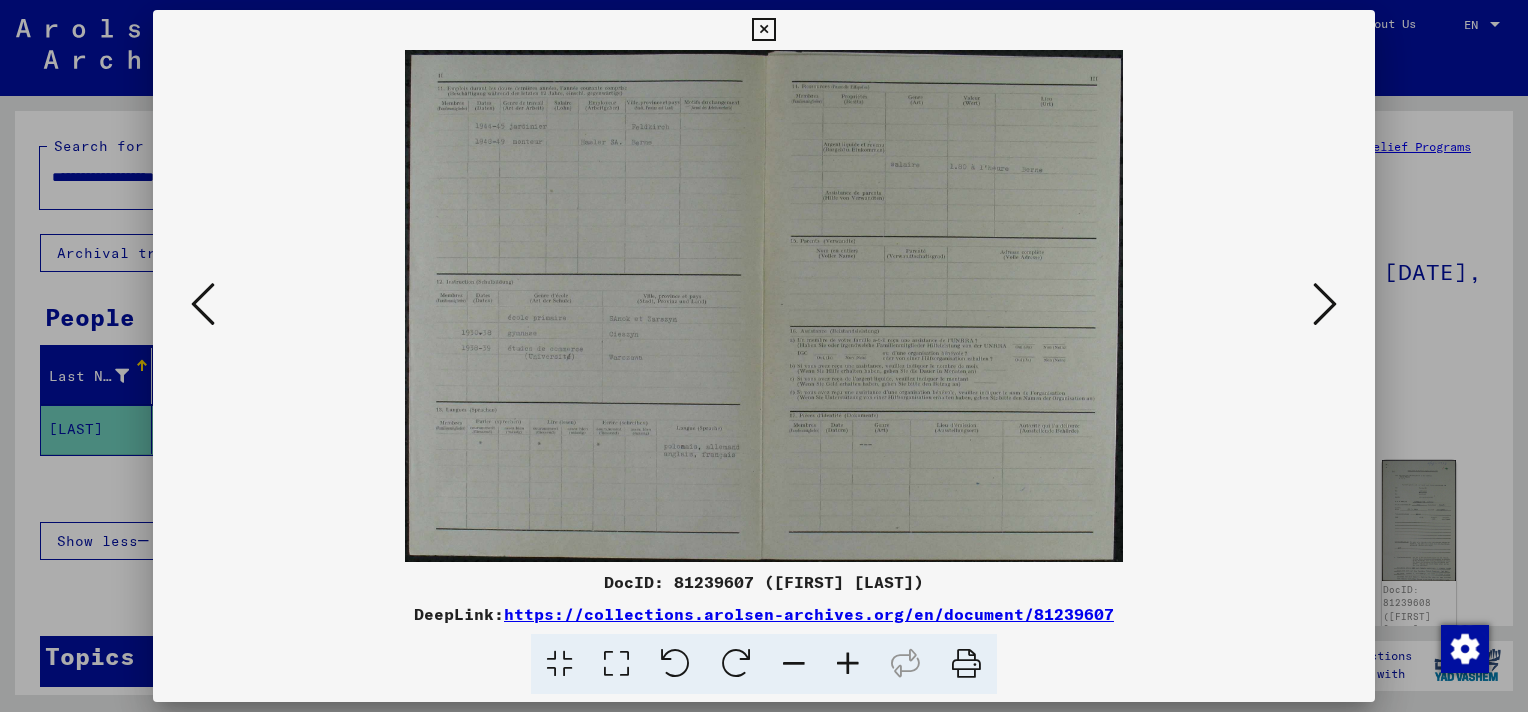 click at bounding box center [1325, 304] 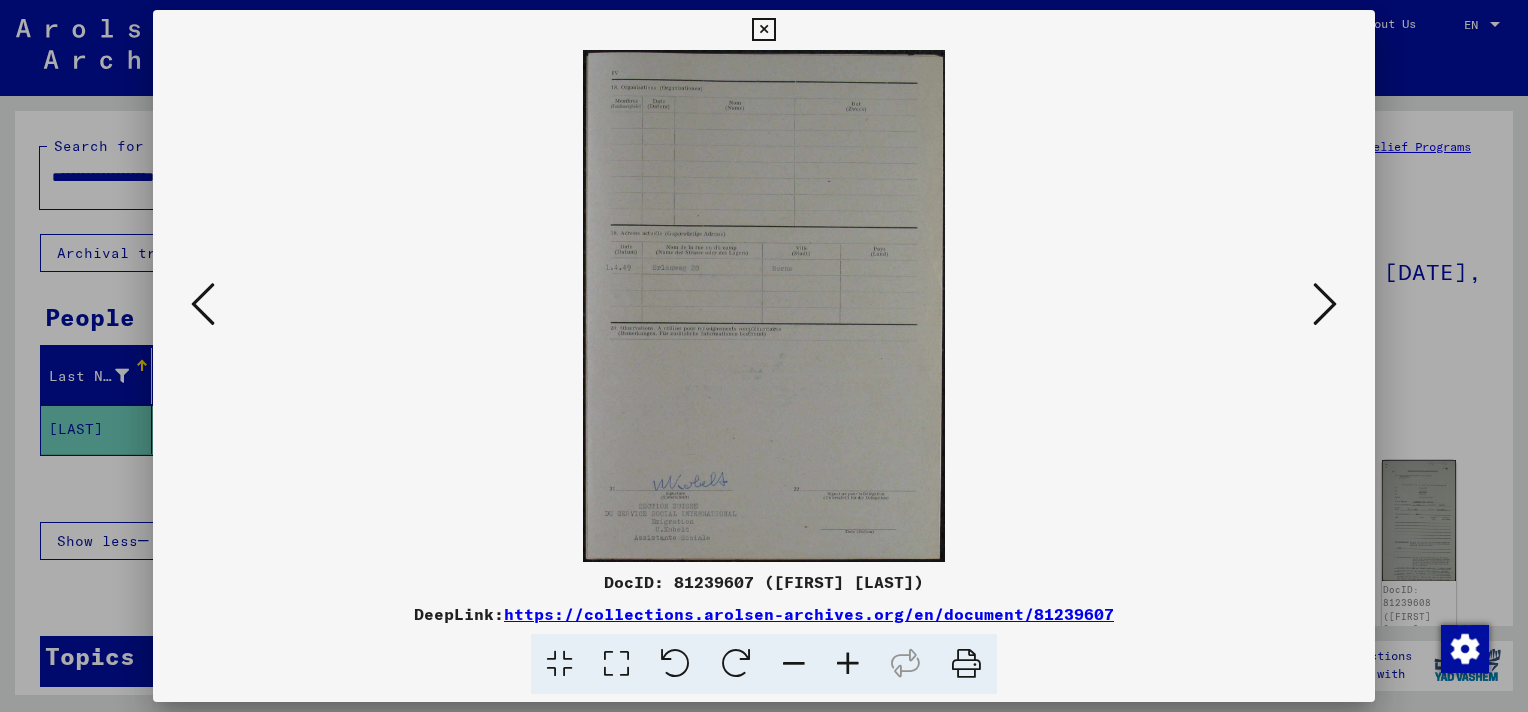 click at bounding box center (1325, 304) 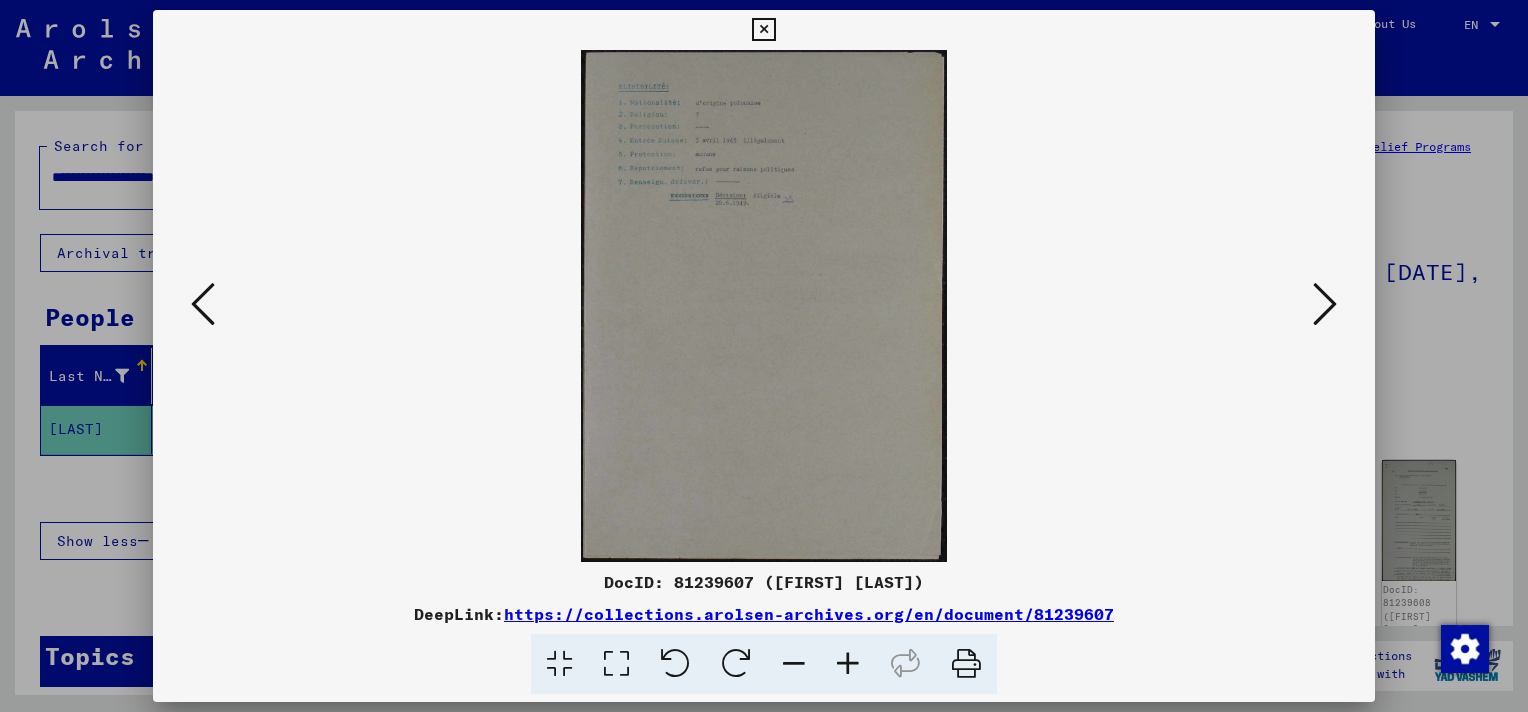 click at bounding box center (1325, 304) 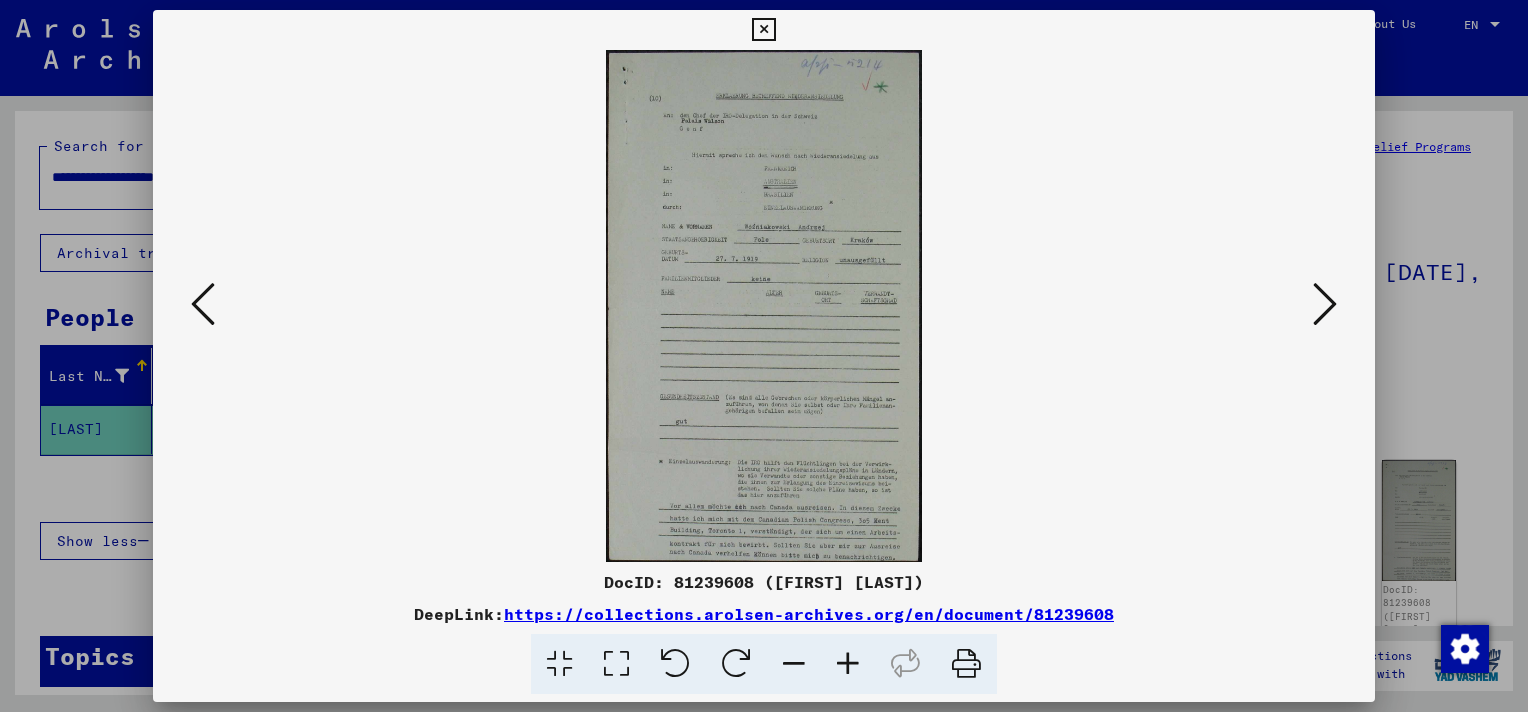 click at bounding box center (1325, 304) 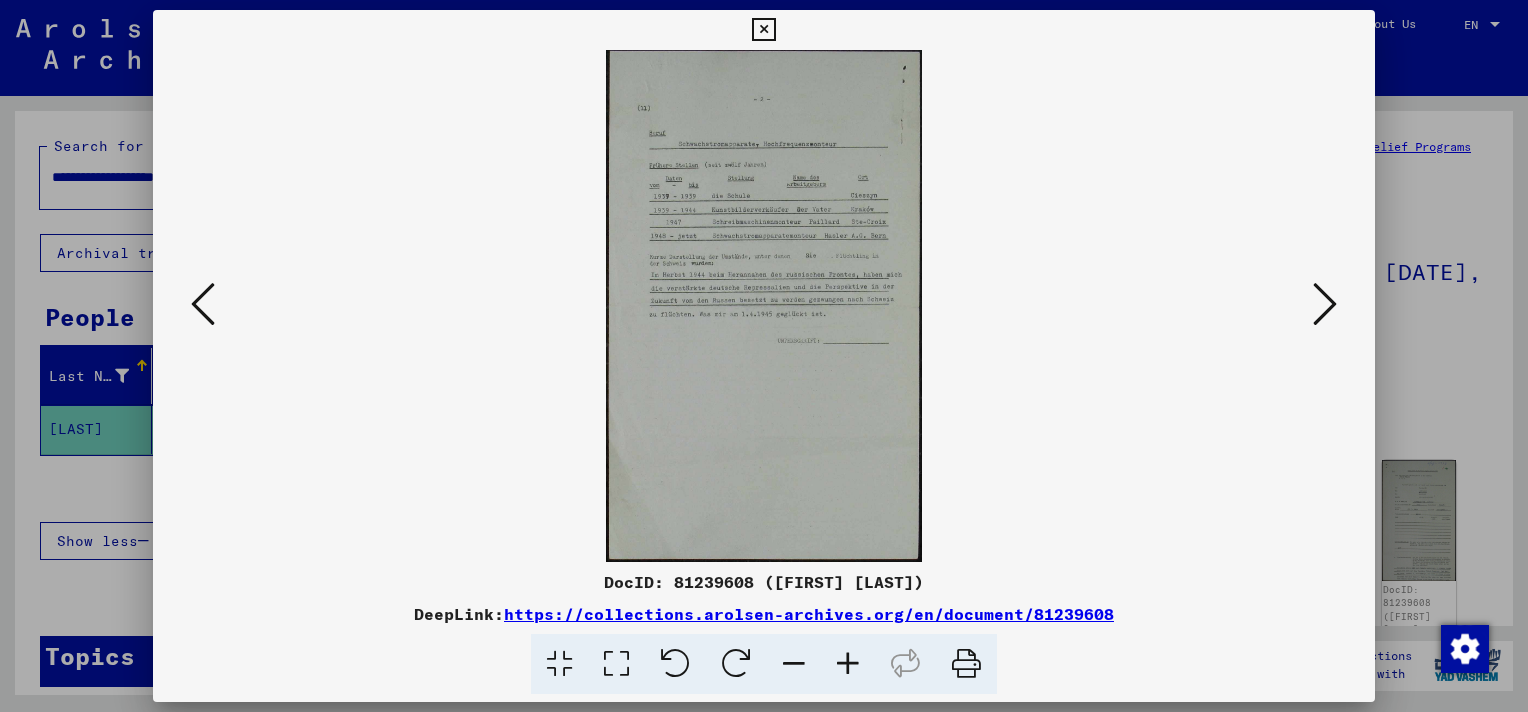 click at bounding box center (1325, 304) 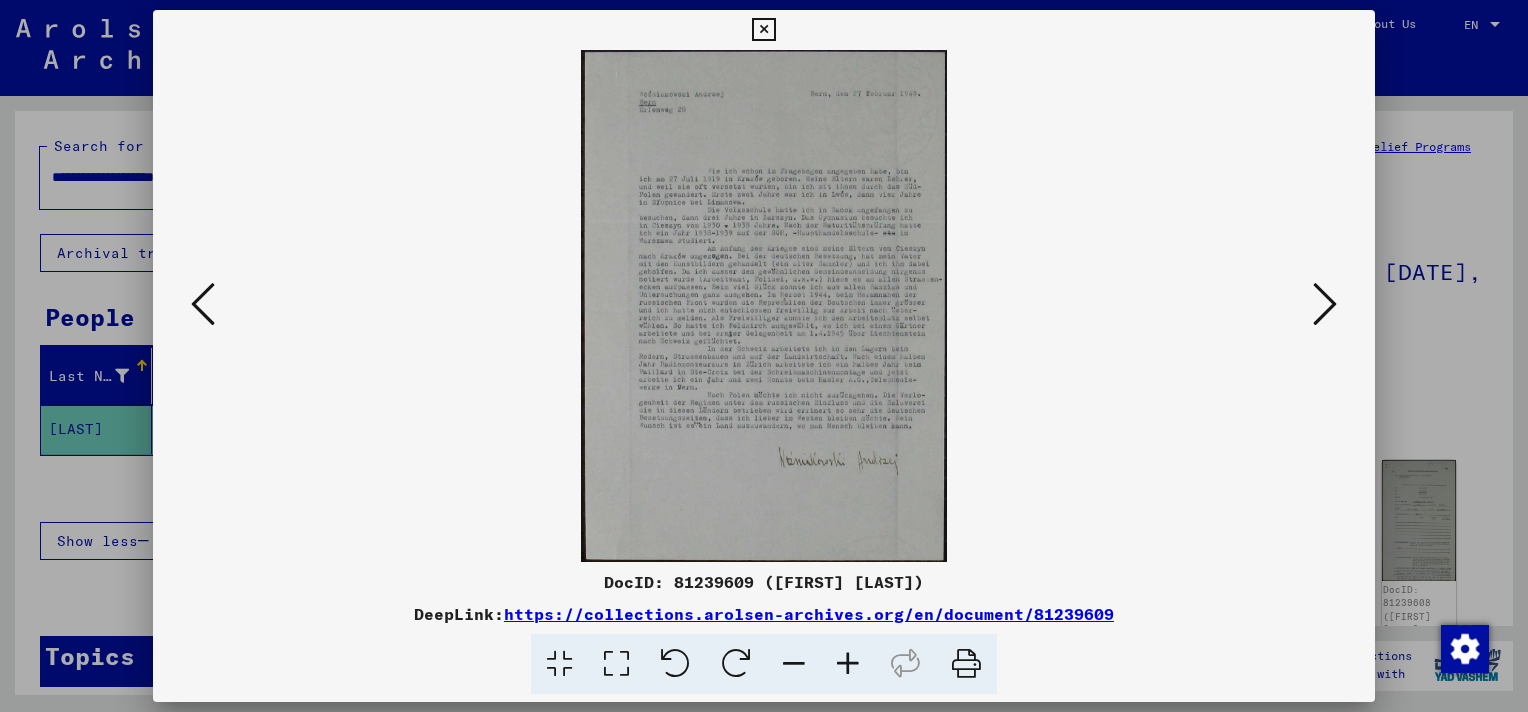 click at bounding box center [848, 664] 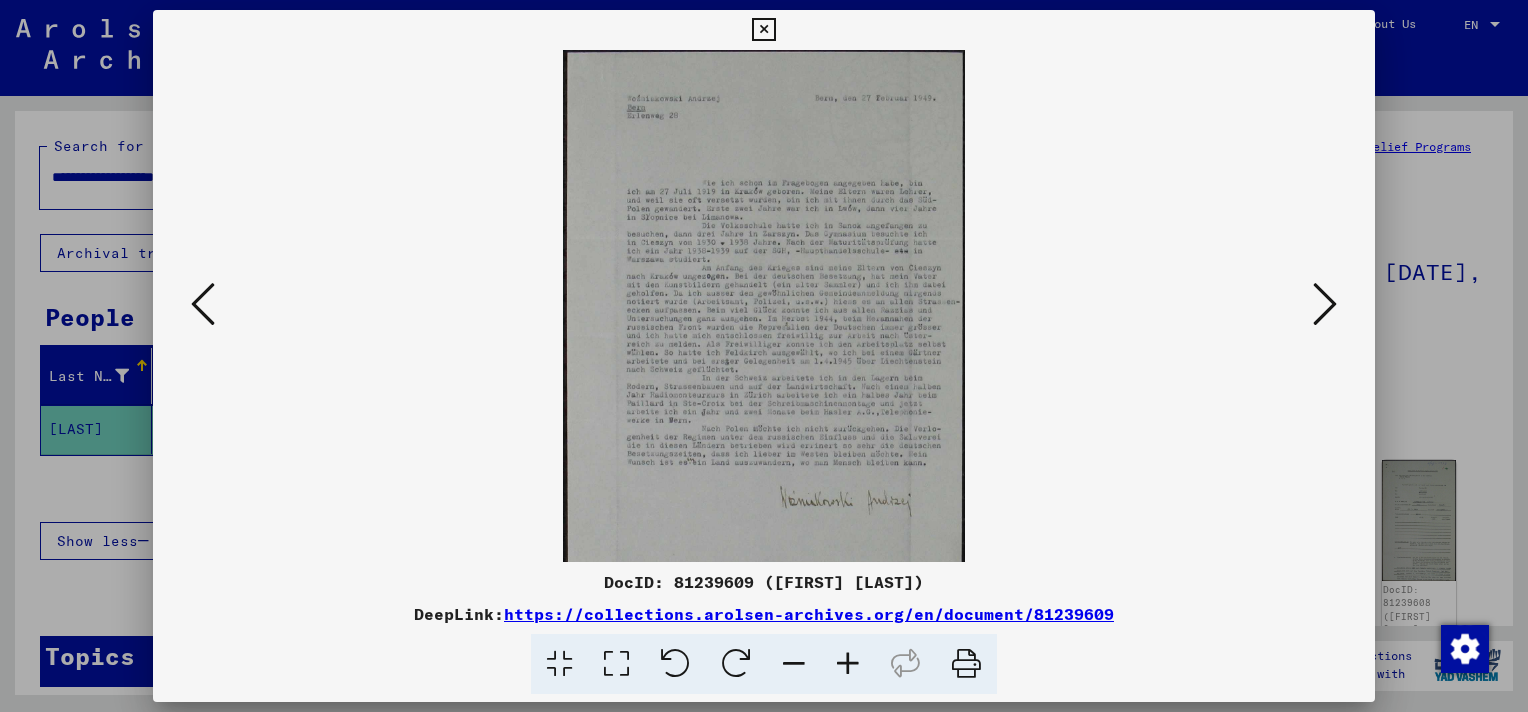 click at bounding box center [764, 331] 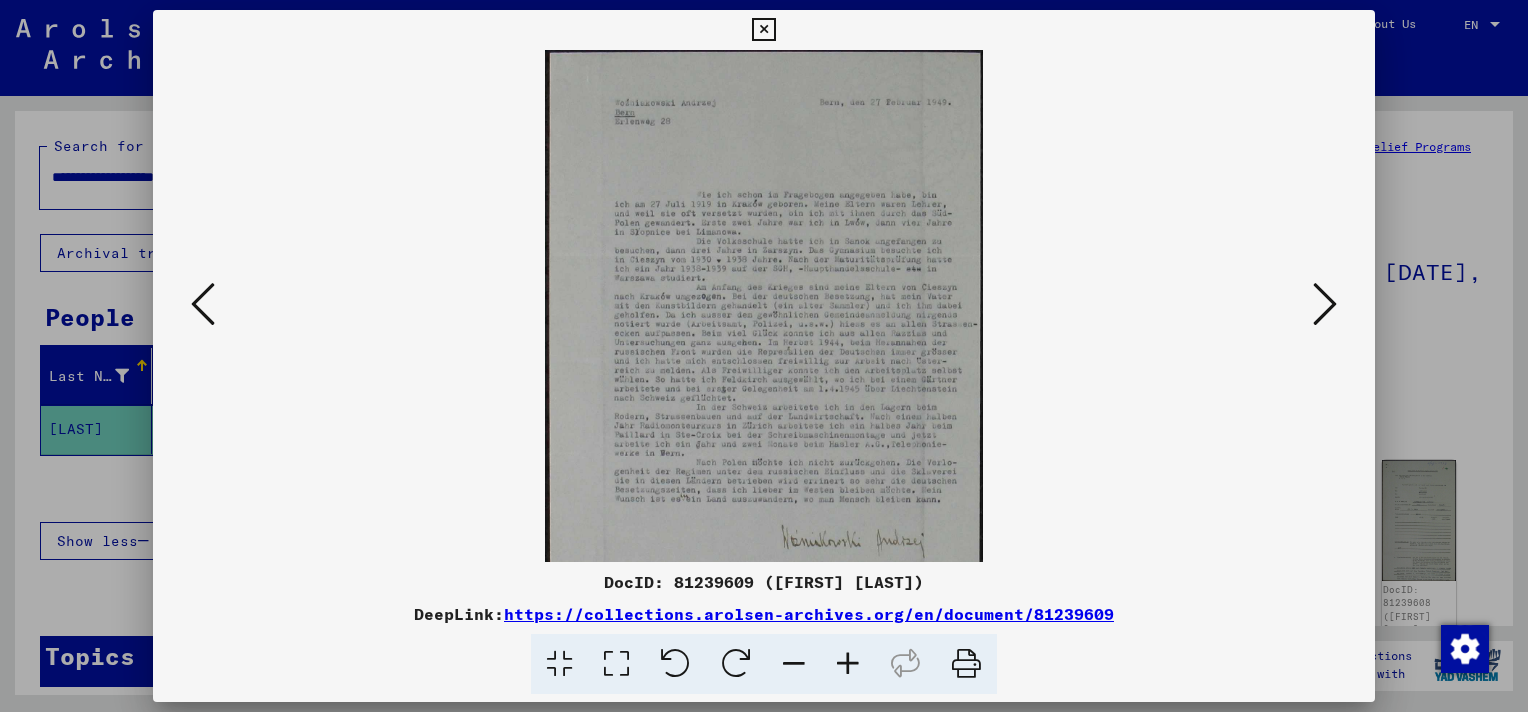 click at bounding box center [848, 664] 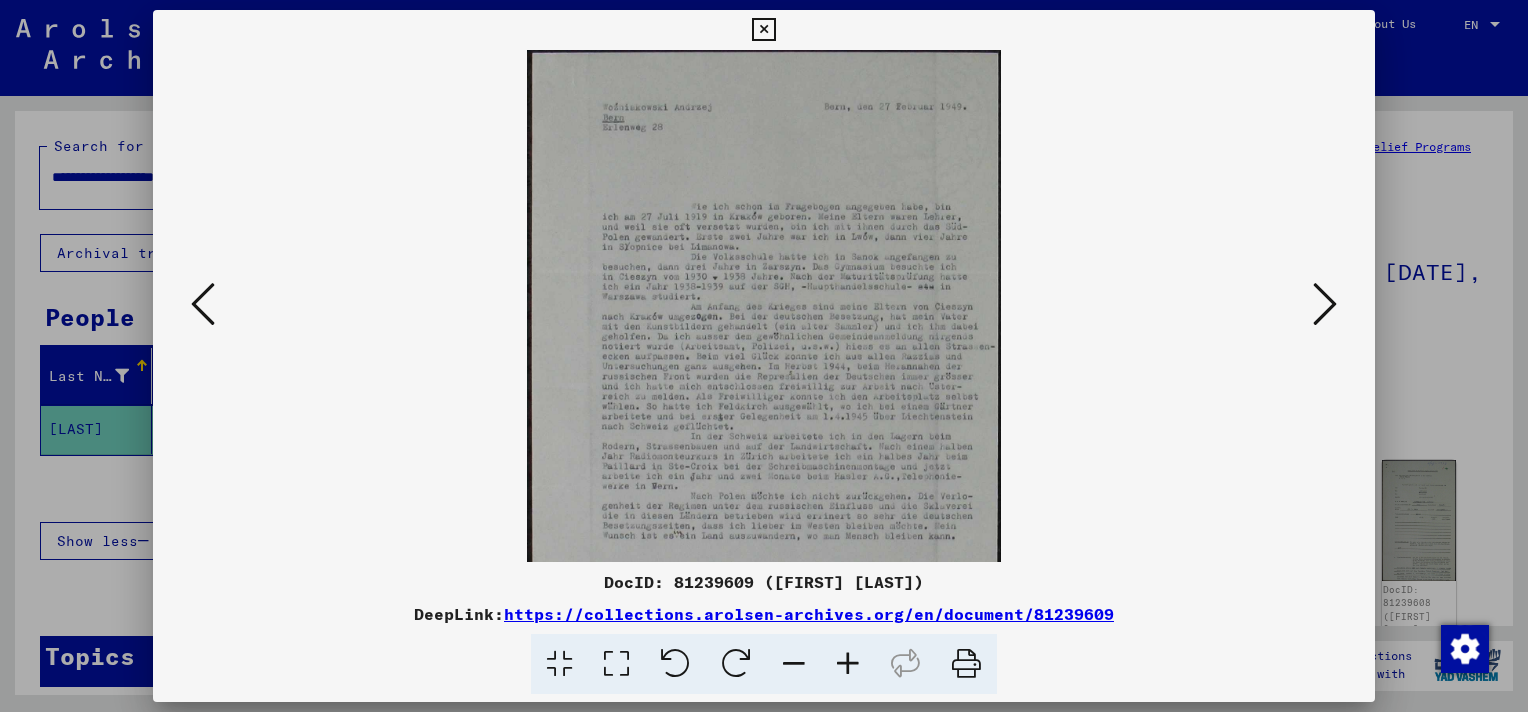 click at bounding box center (848, 664) 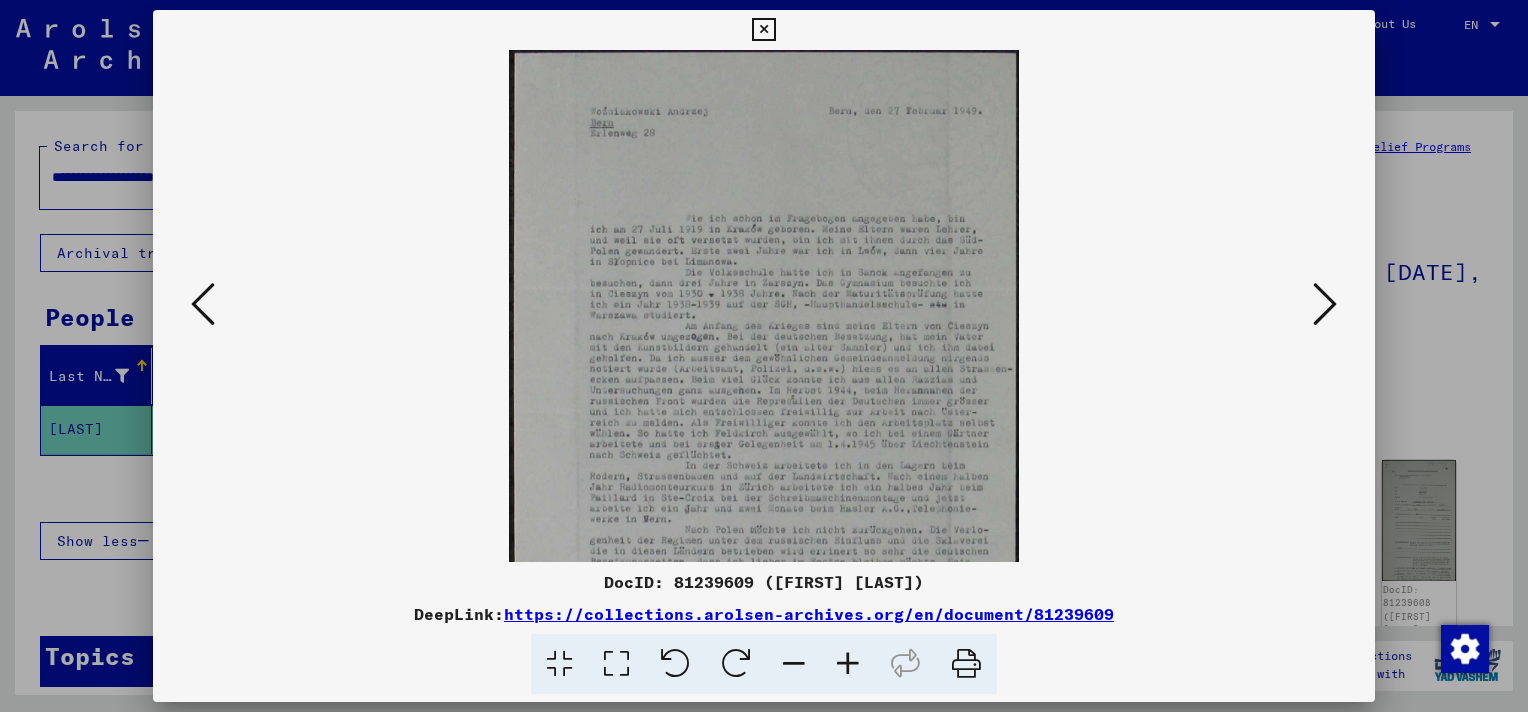 click at bounding box center [848, 664] 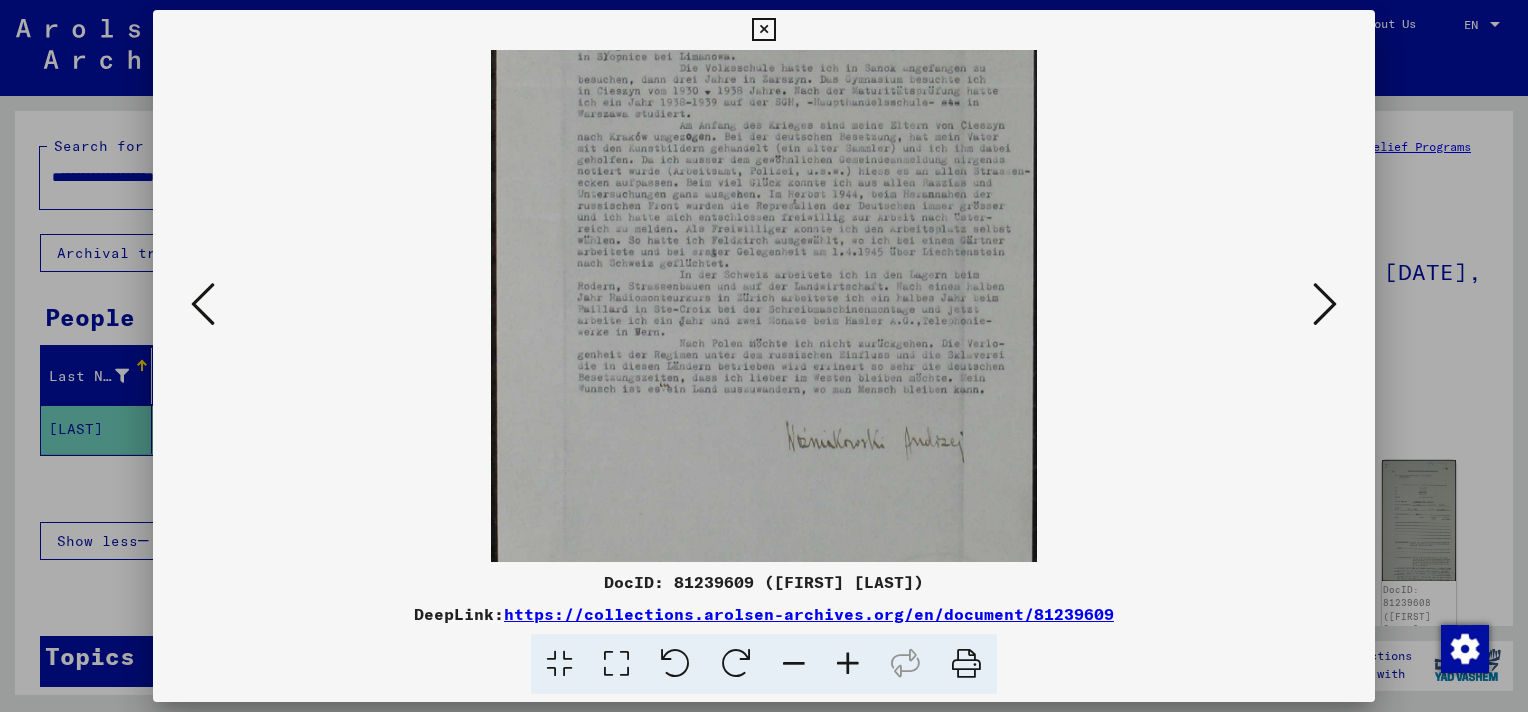 scroll, scrollTop: 225, scrollLeft: 0, axis: vertical 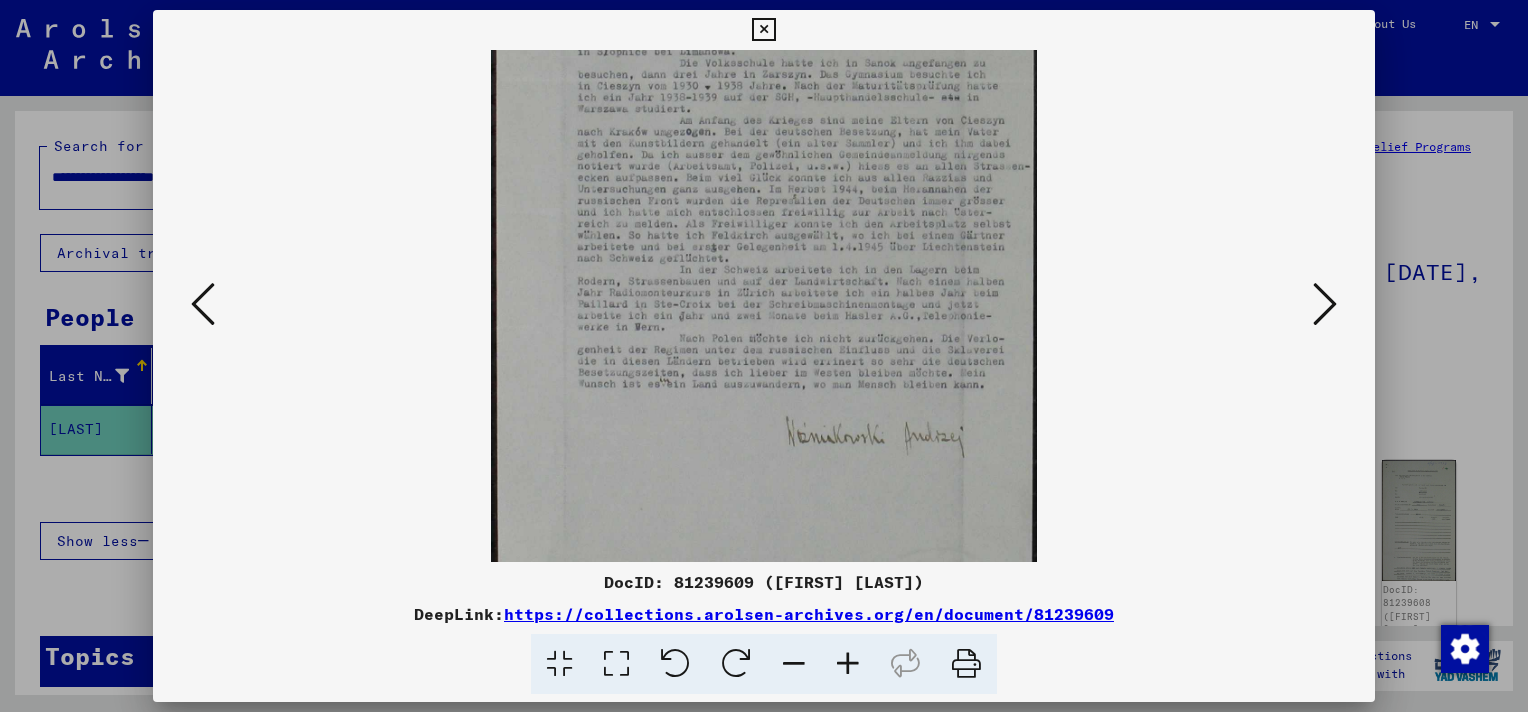 drag, startPoint x: 812, startPoint y: 400, endPoint x: 775, endPoint y: 184, distance: 219.14607 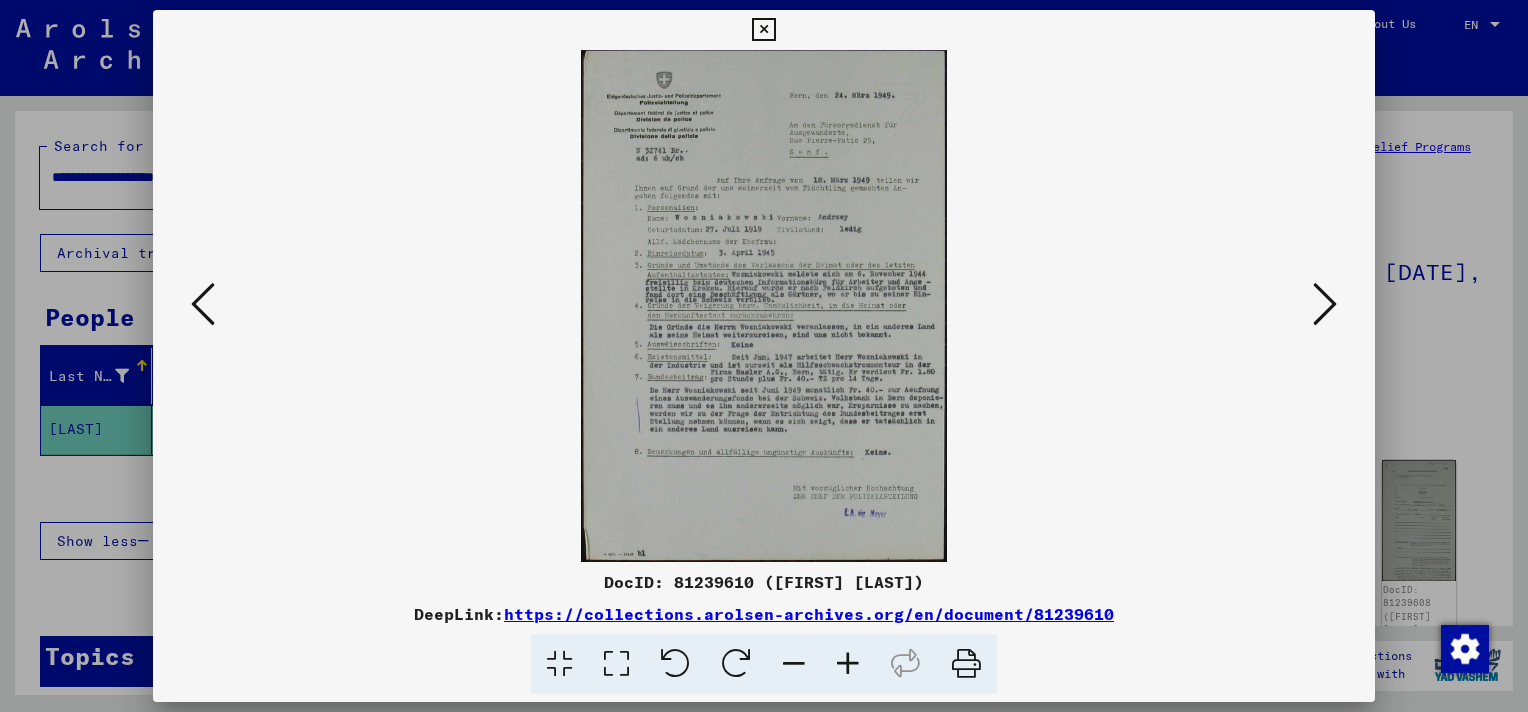 scroll, scrollTop: 0, scrollLeft: 0, axis: both 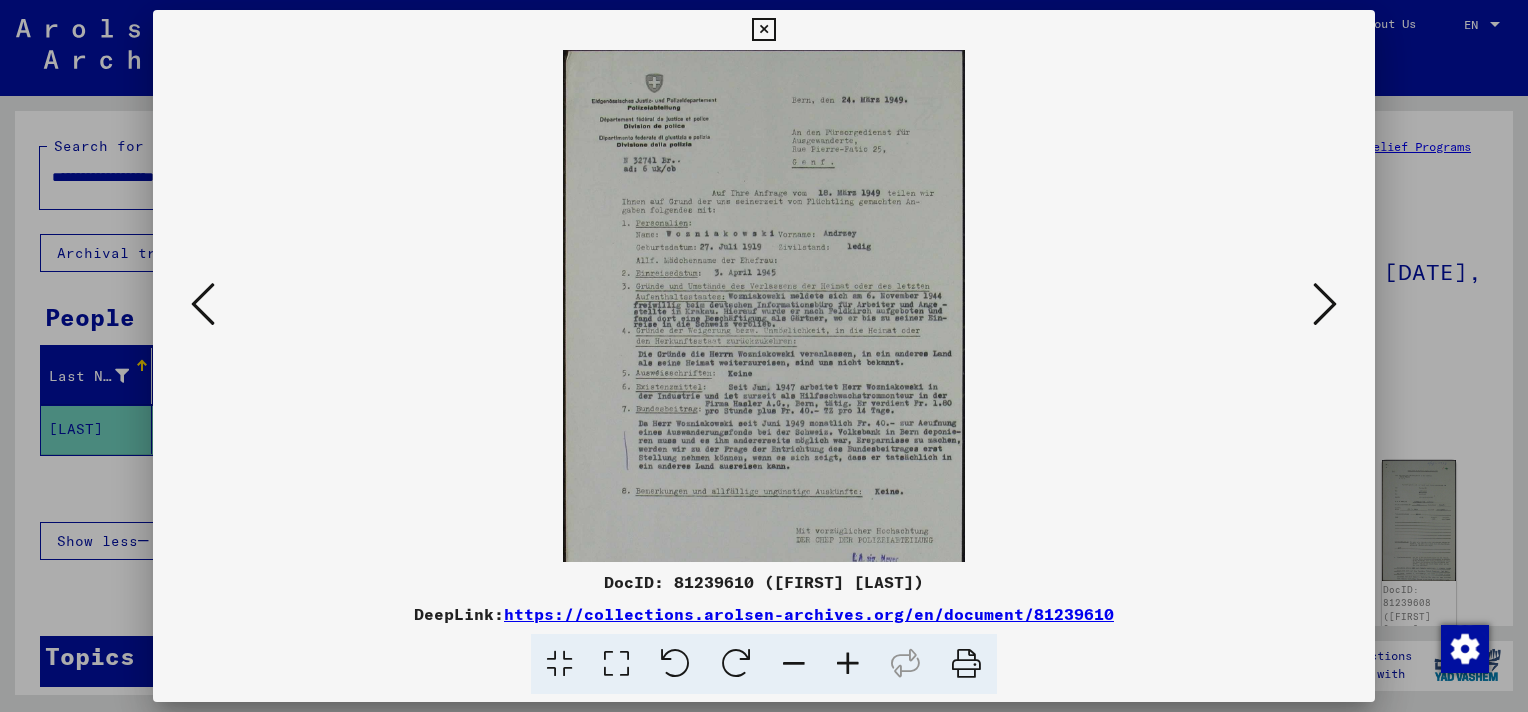 click at bounding box center (848, 664) 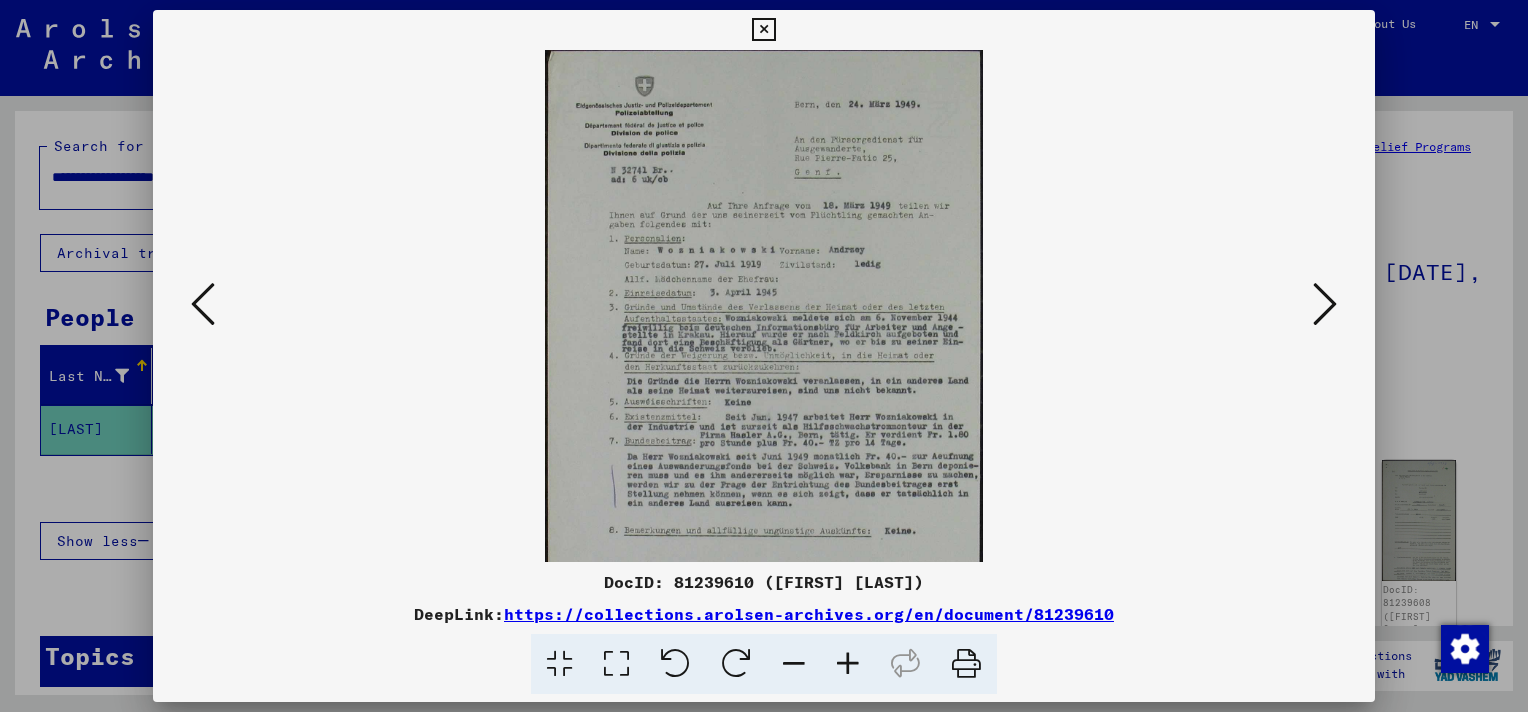 click at bounding box center (1325, 304) 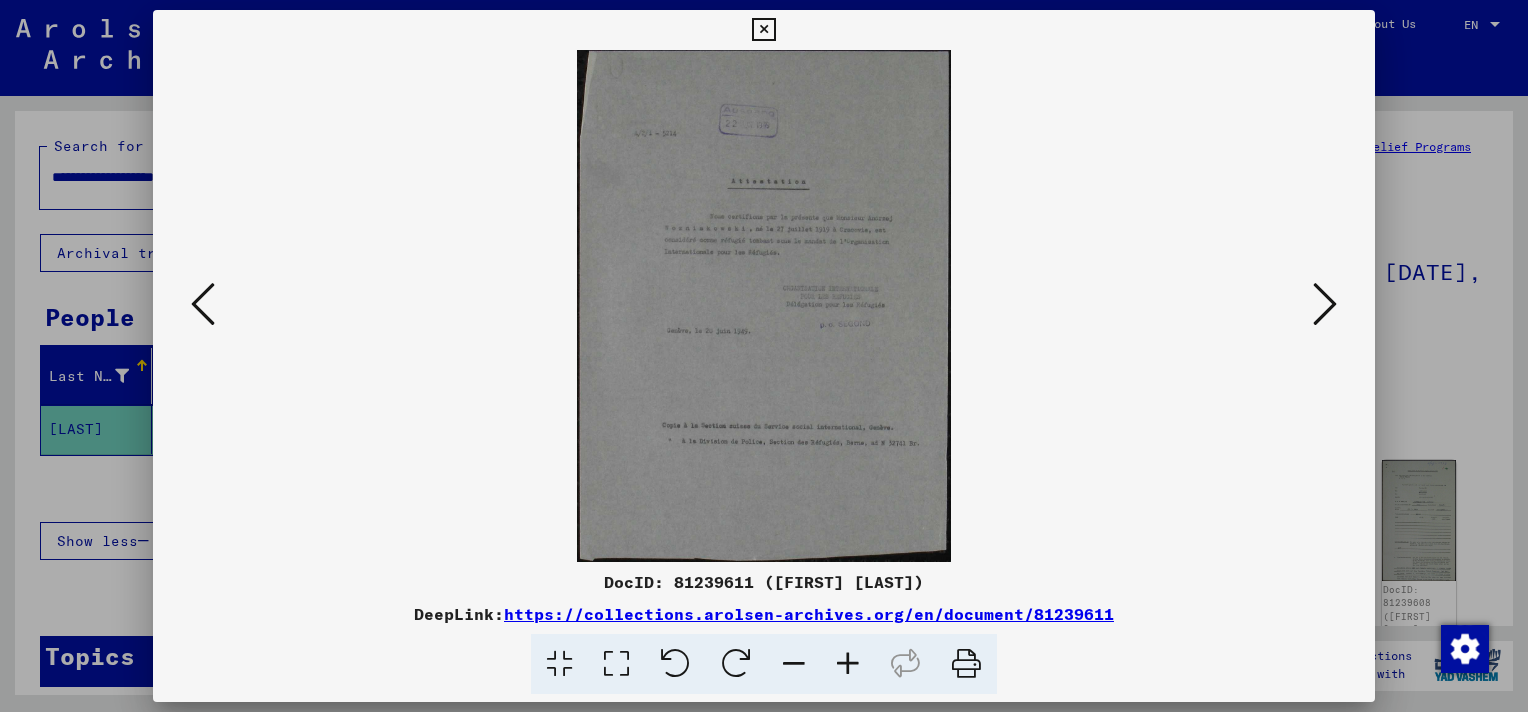 click at bounding box center (1325, 304) 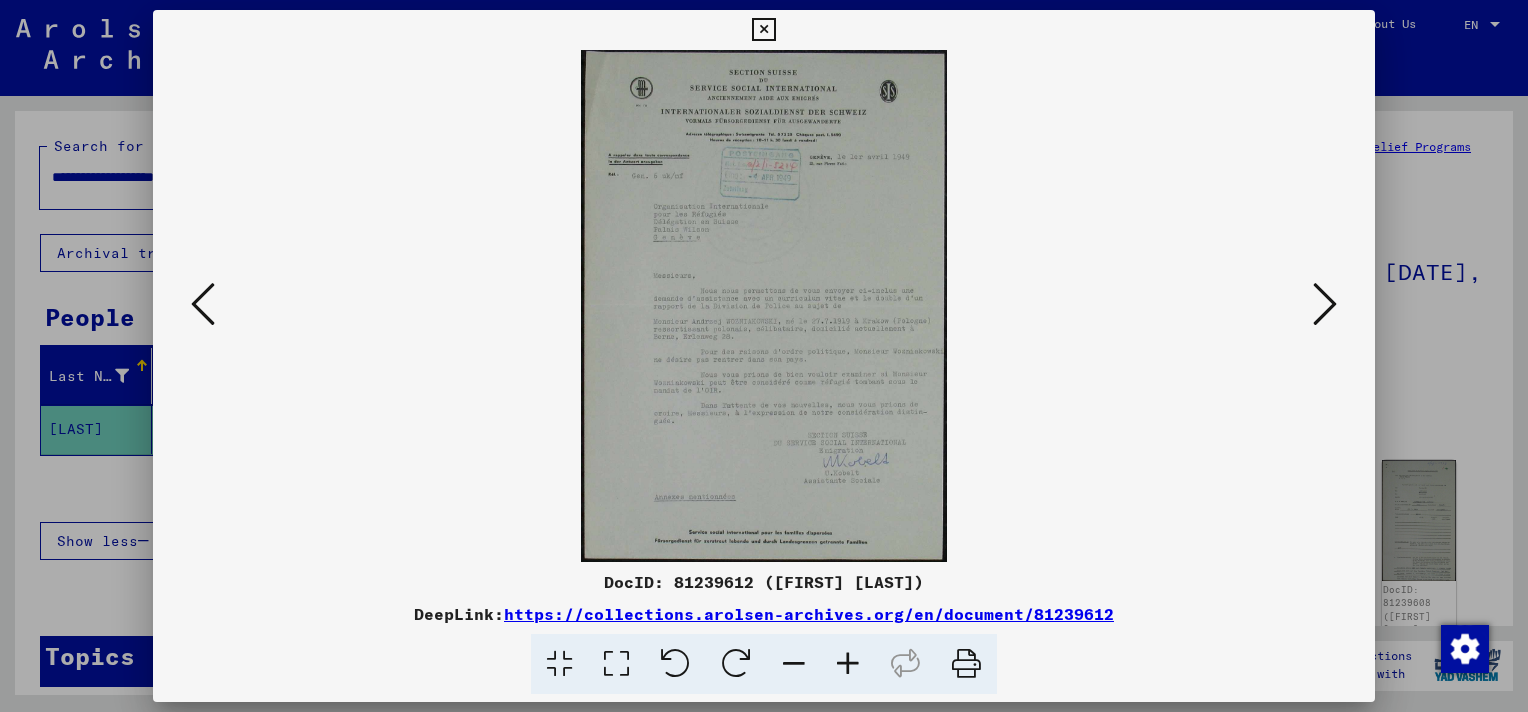 click at bounding box center [1325, 304] 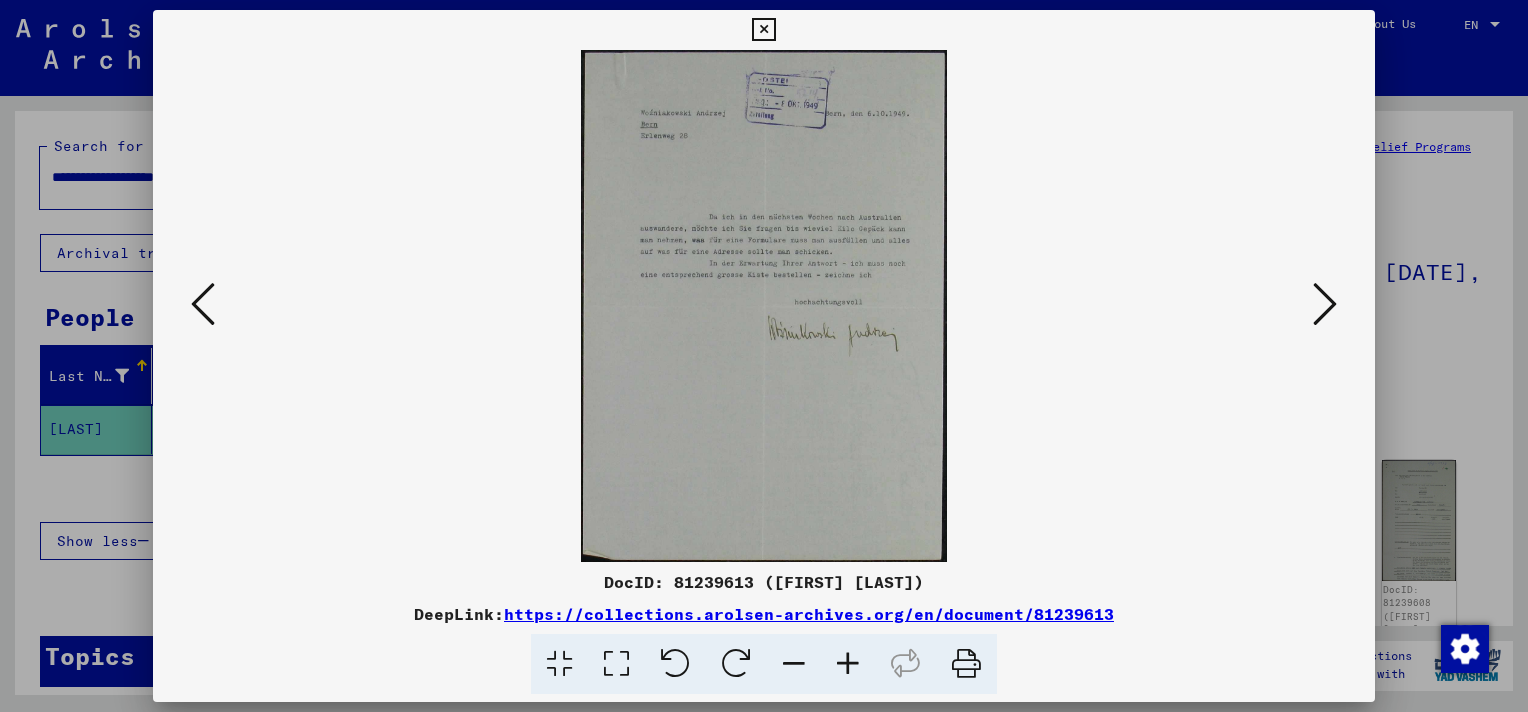 click at bounding box center (1325, 304) 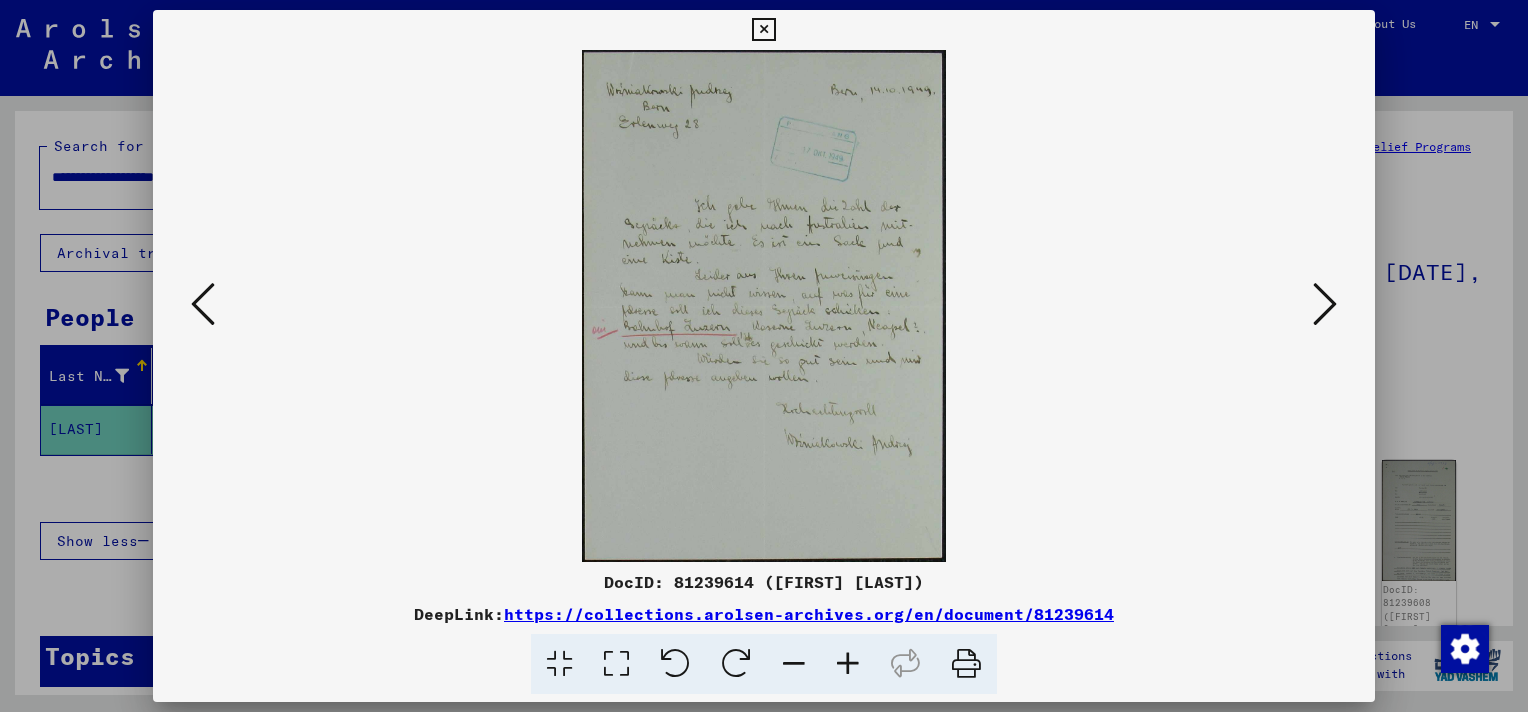 click at bounding box center [1325, 304] 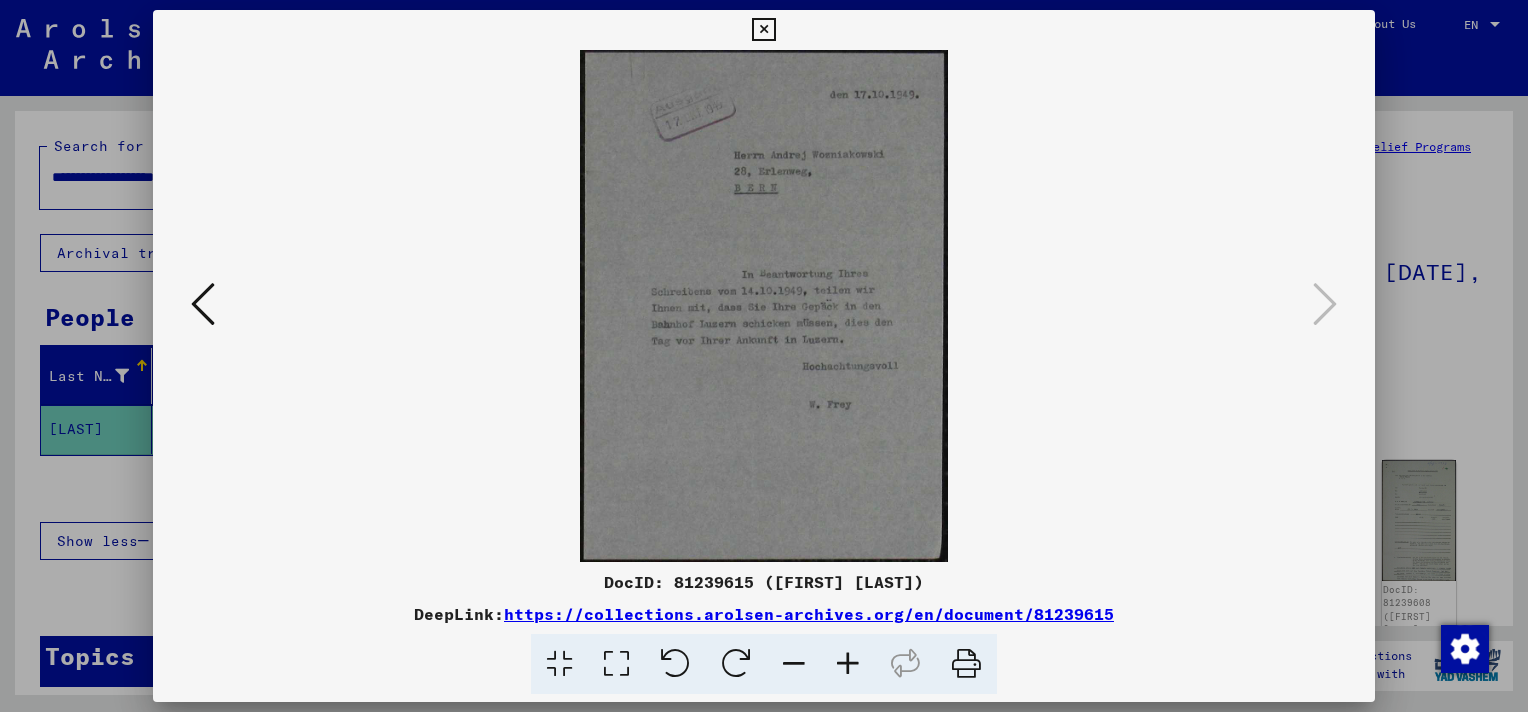 click at bounding box center (848, 664) 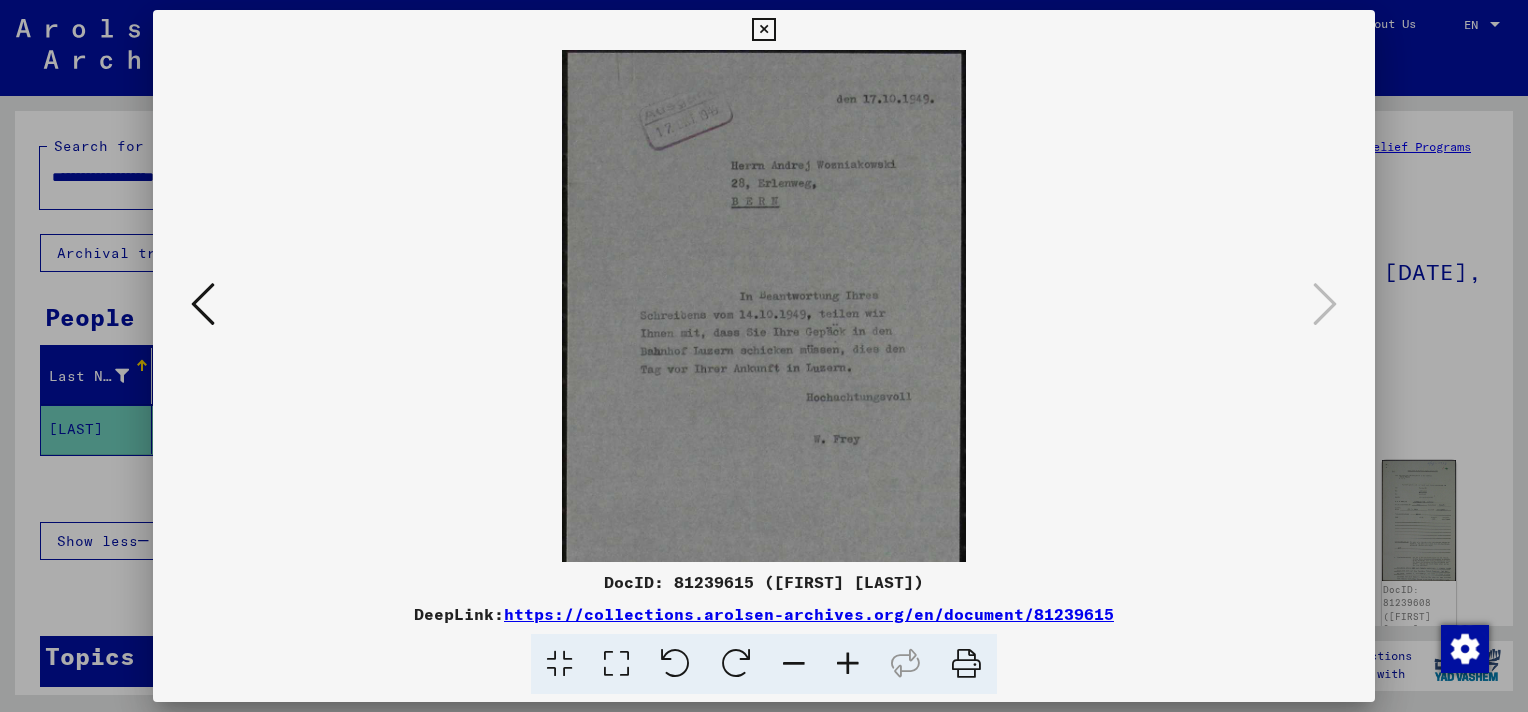 click at bounding box center [848, 664] 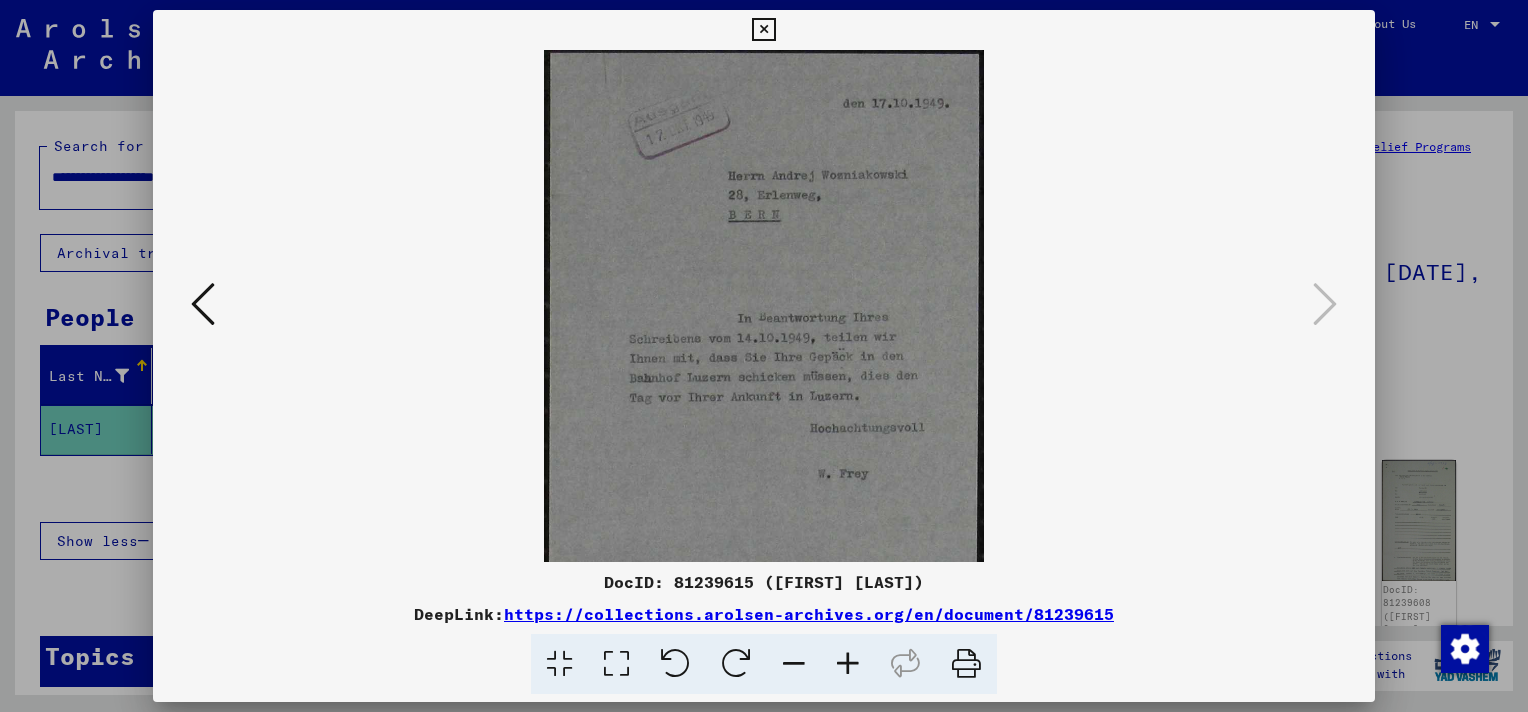click at bounding box center (848, 664) 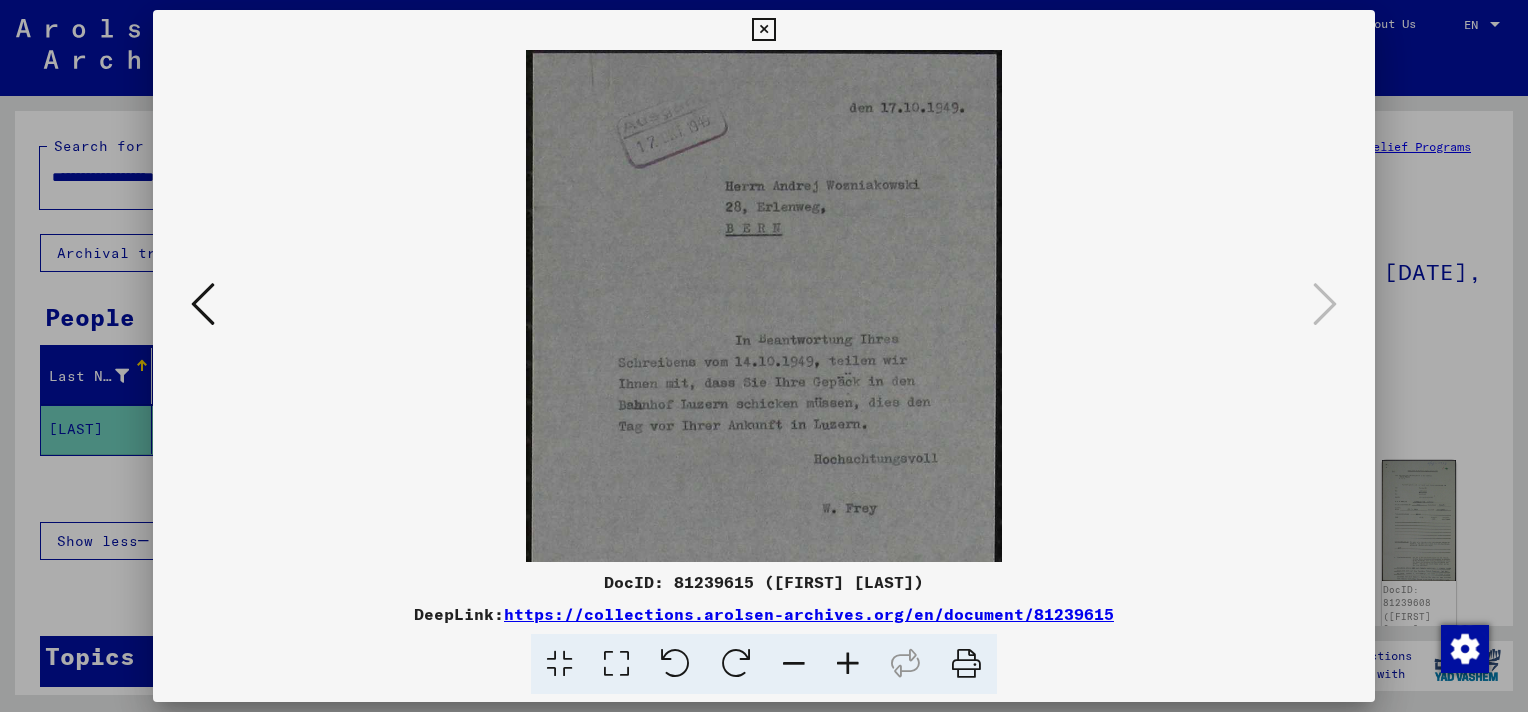 click at bounding box center [763, 30] 